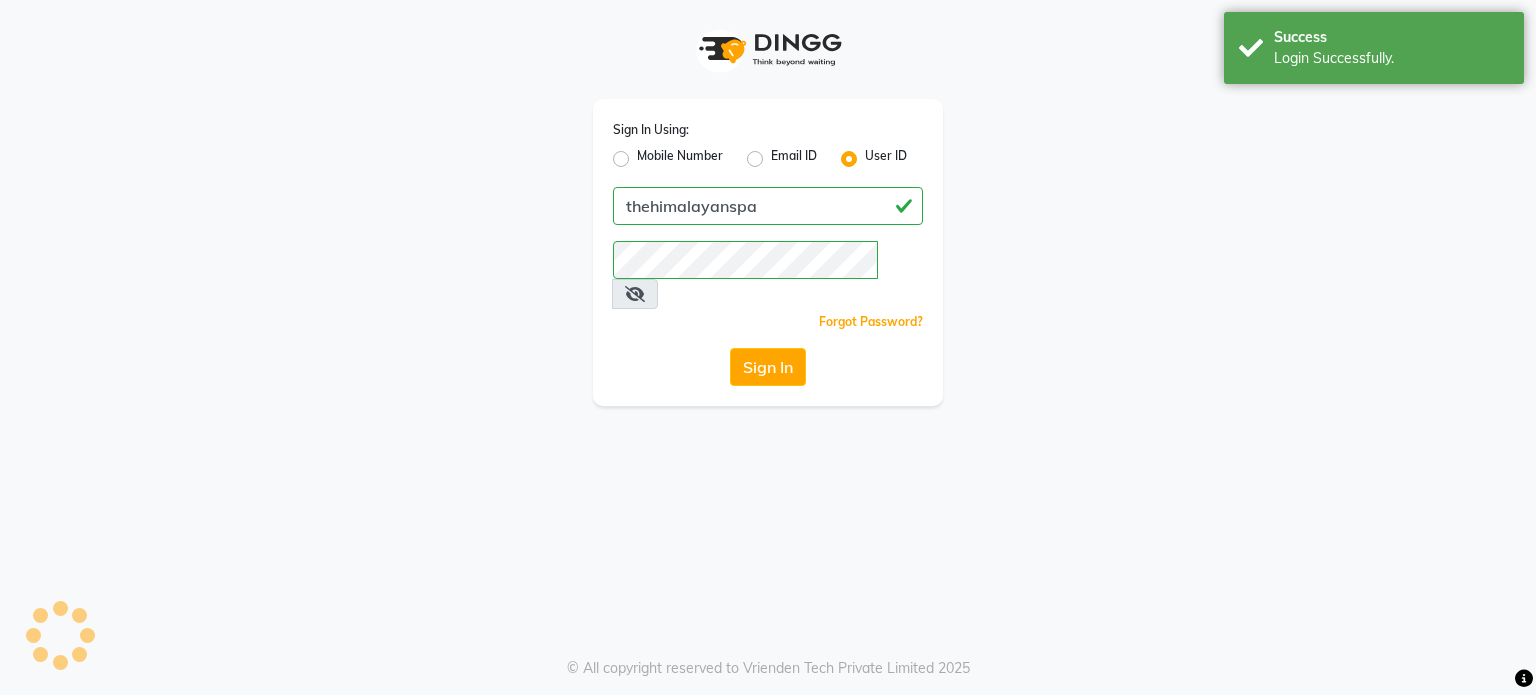 scroll, scrollTop: 0, scrollLeft: 0, axis: both 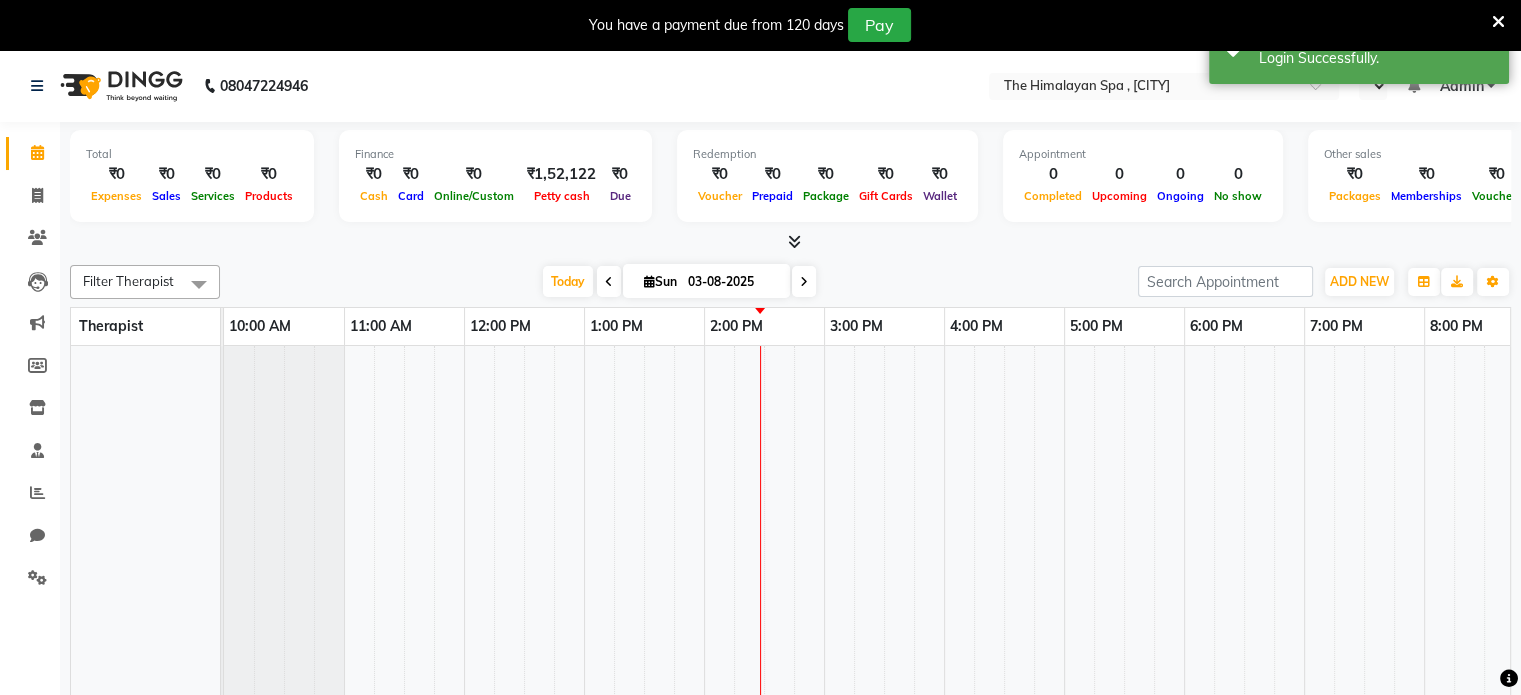 select on "en" 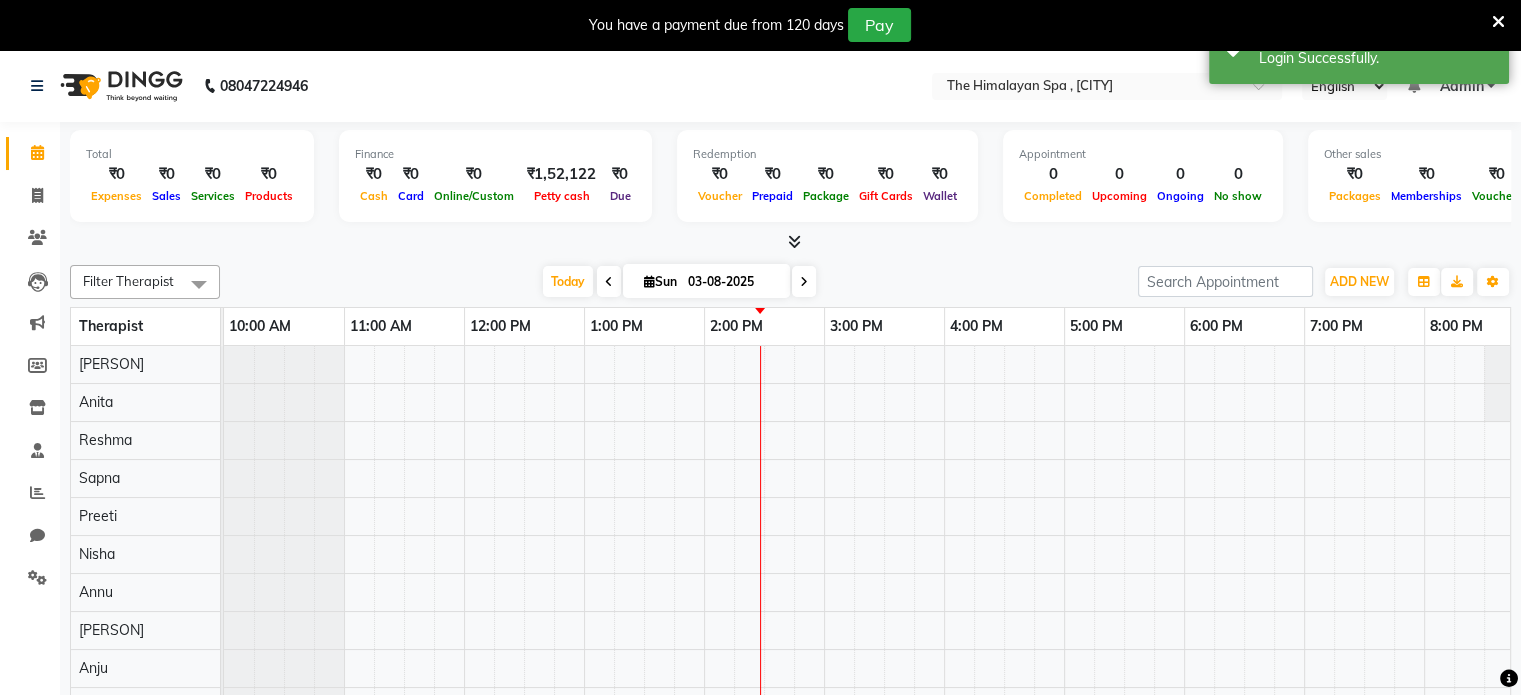 scroll, scrollTop: 0, scrollLeft: 0, axis: both 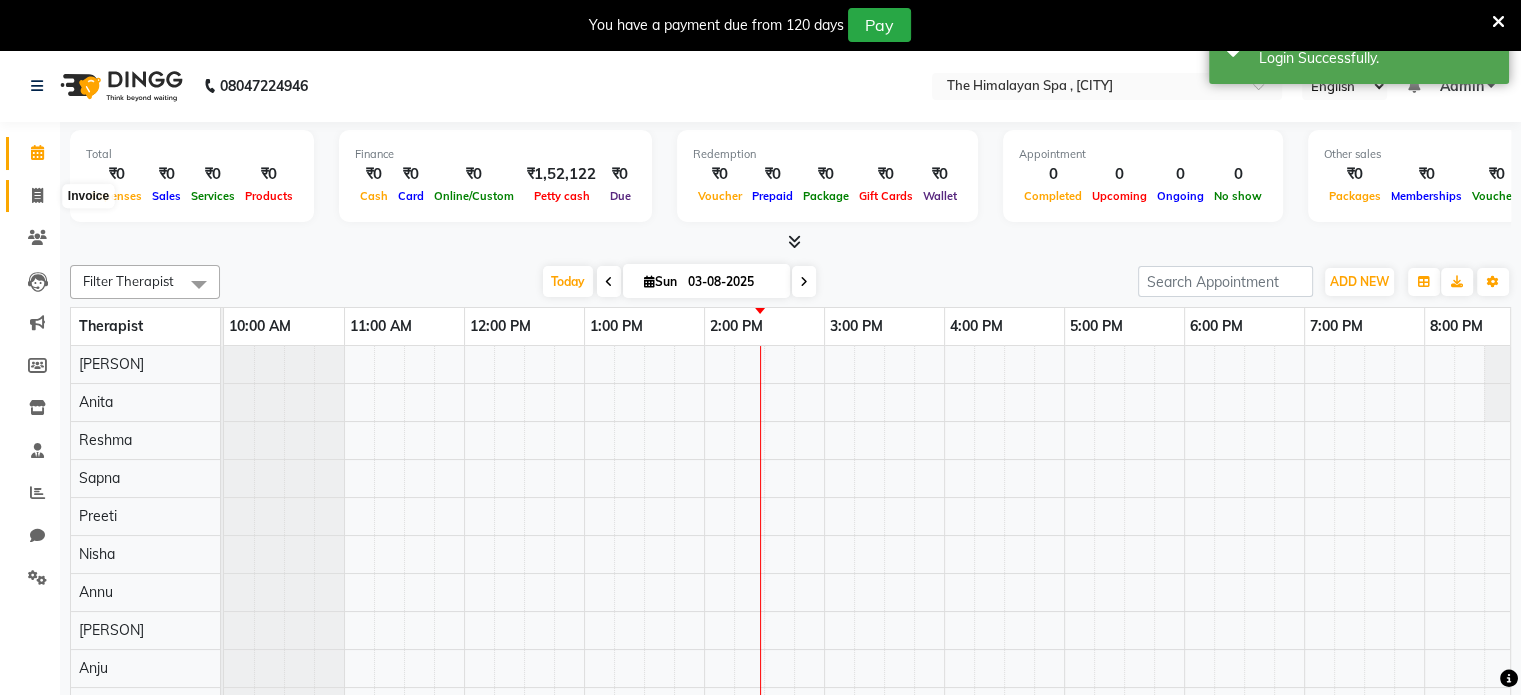 click 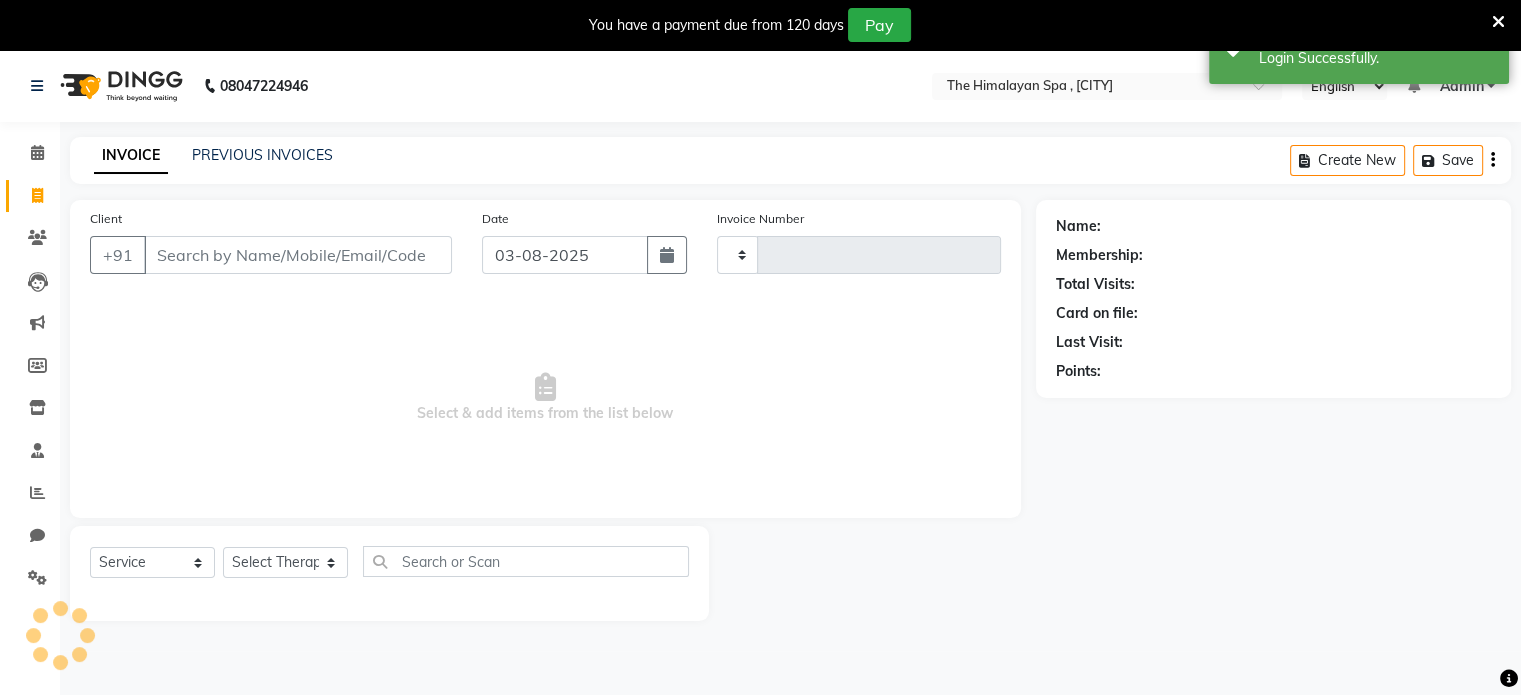 type on "0087" 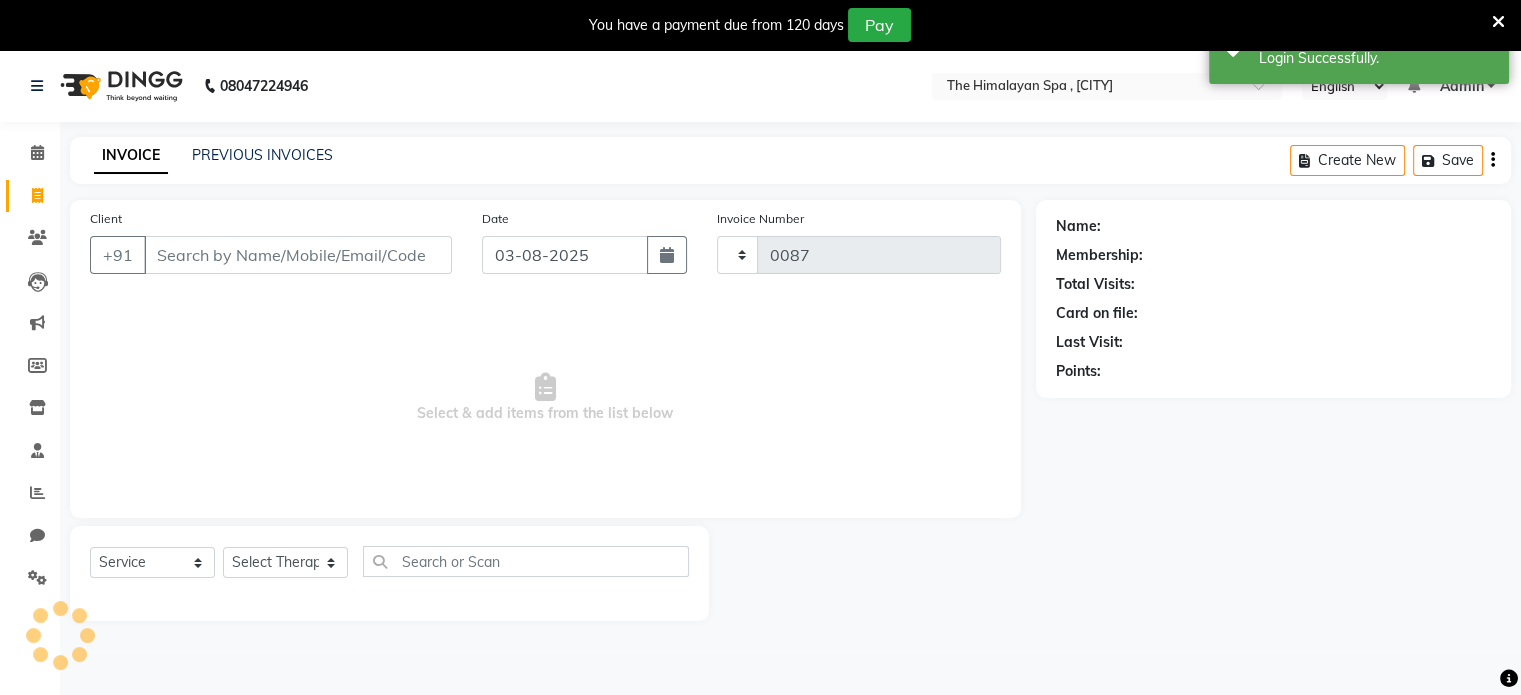 select on "7725" 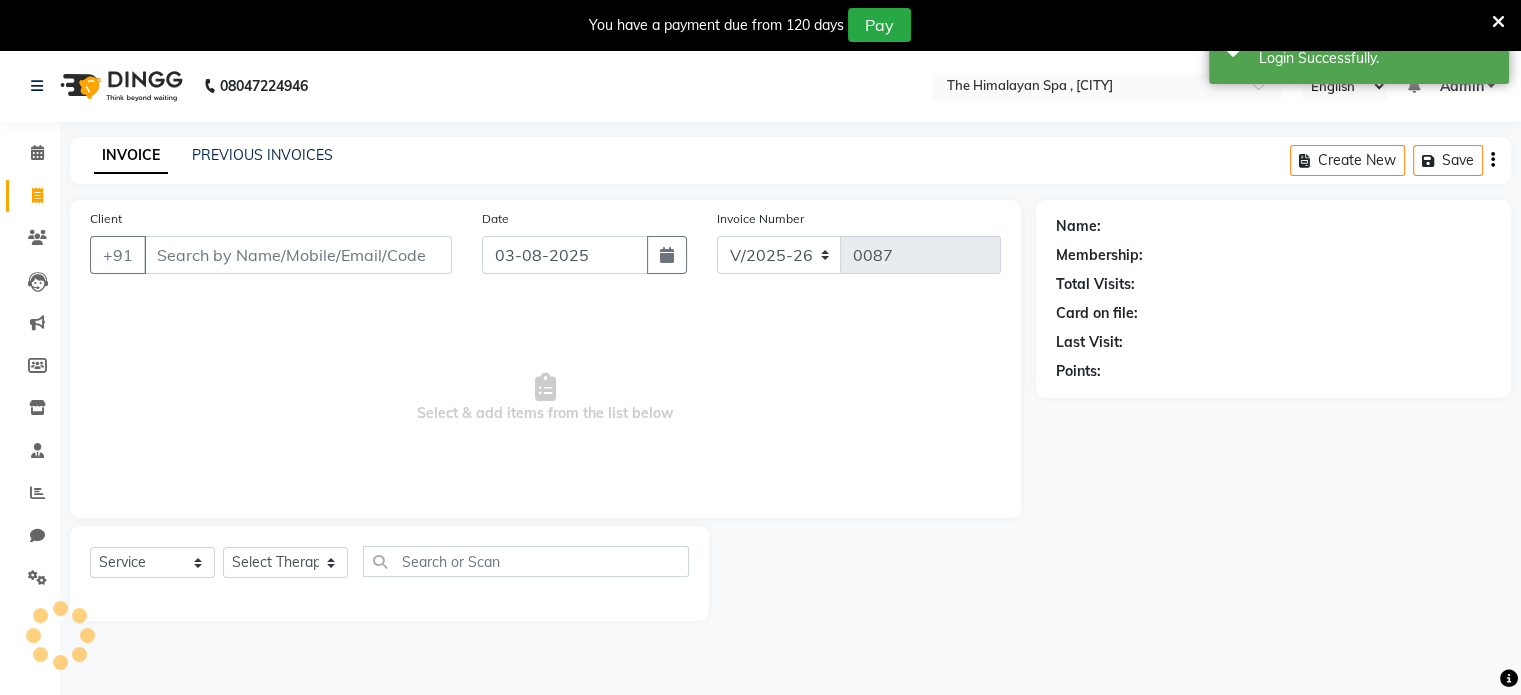 click on "Client" at bounding box center (298, 255) 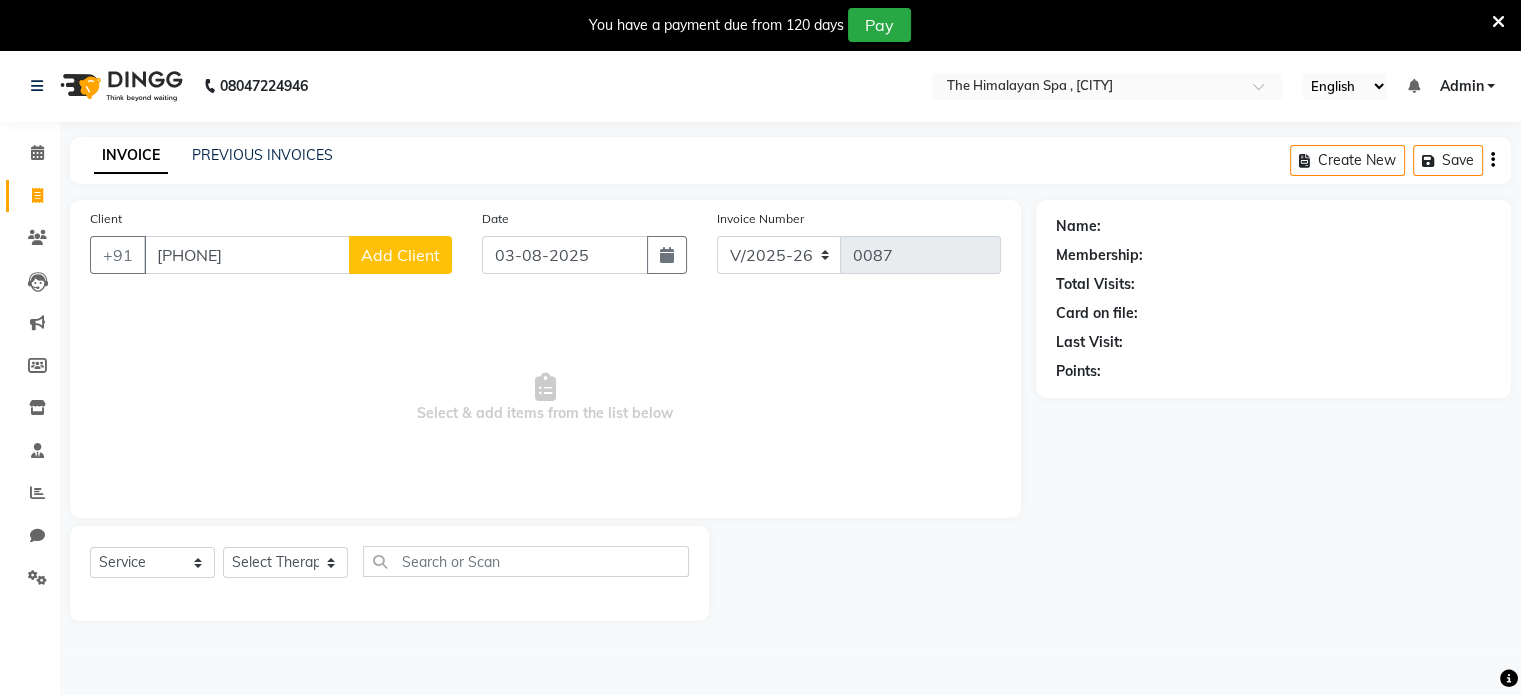 type on "[PHONE]" 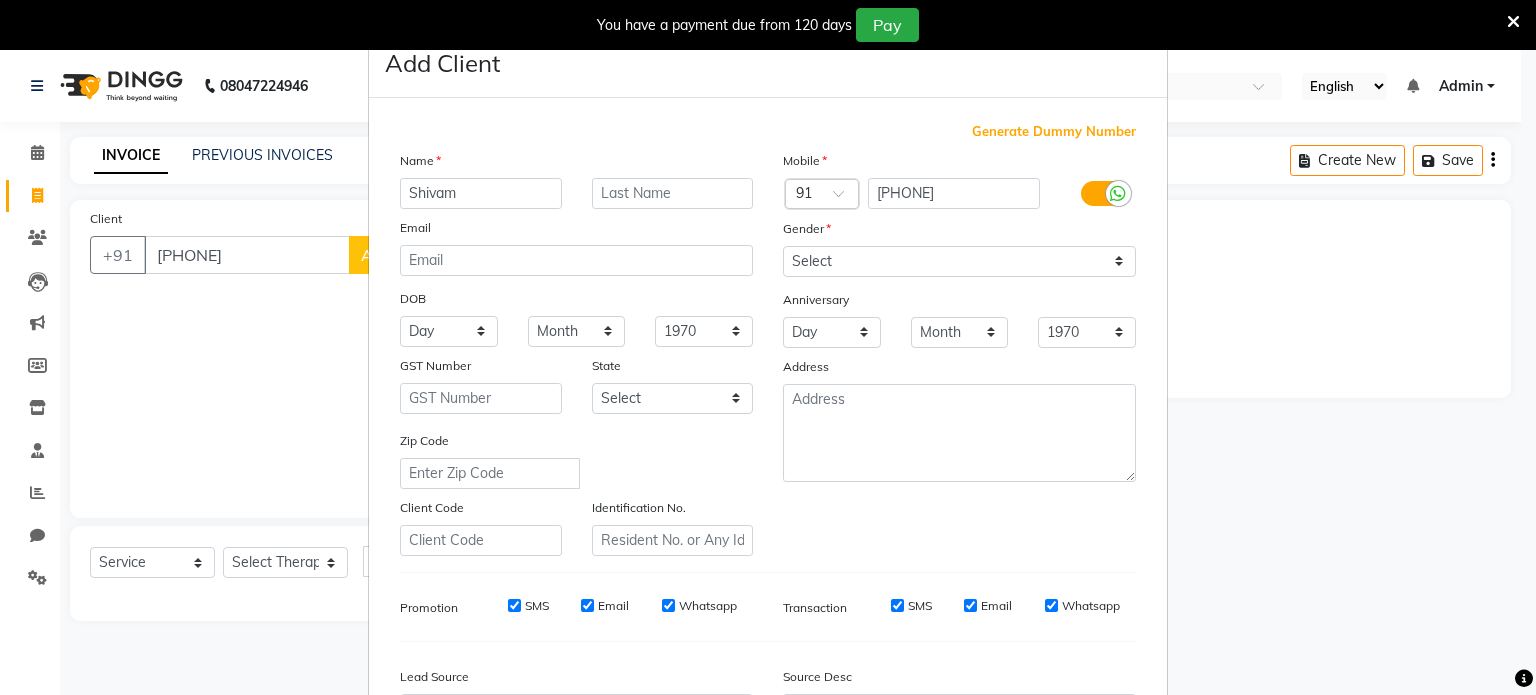type on "Shivam" 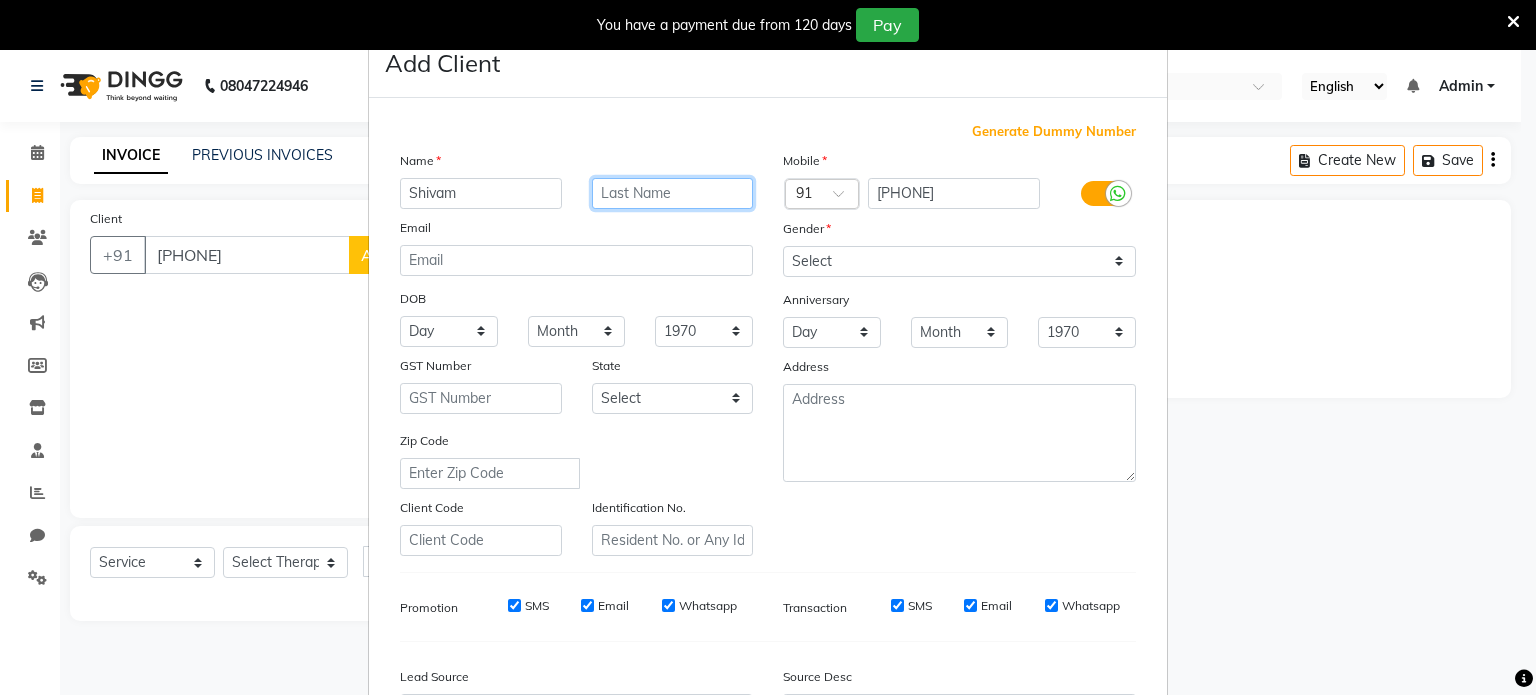 click at bounding box center [673, 193] 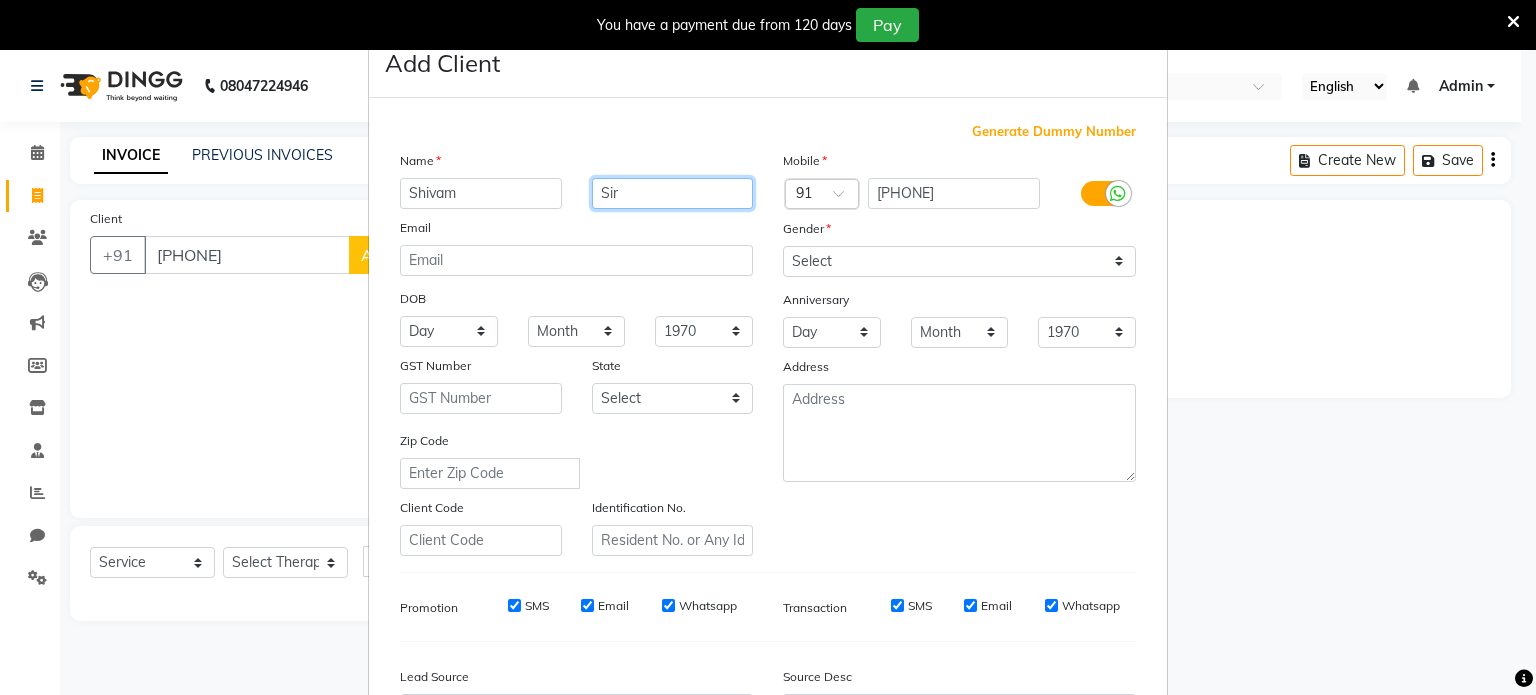 type on "Sir" 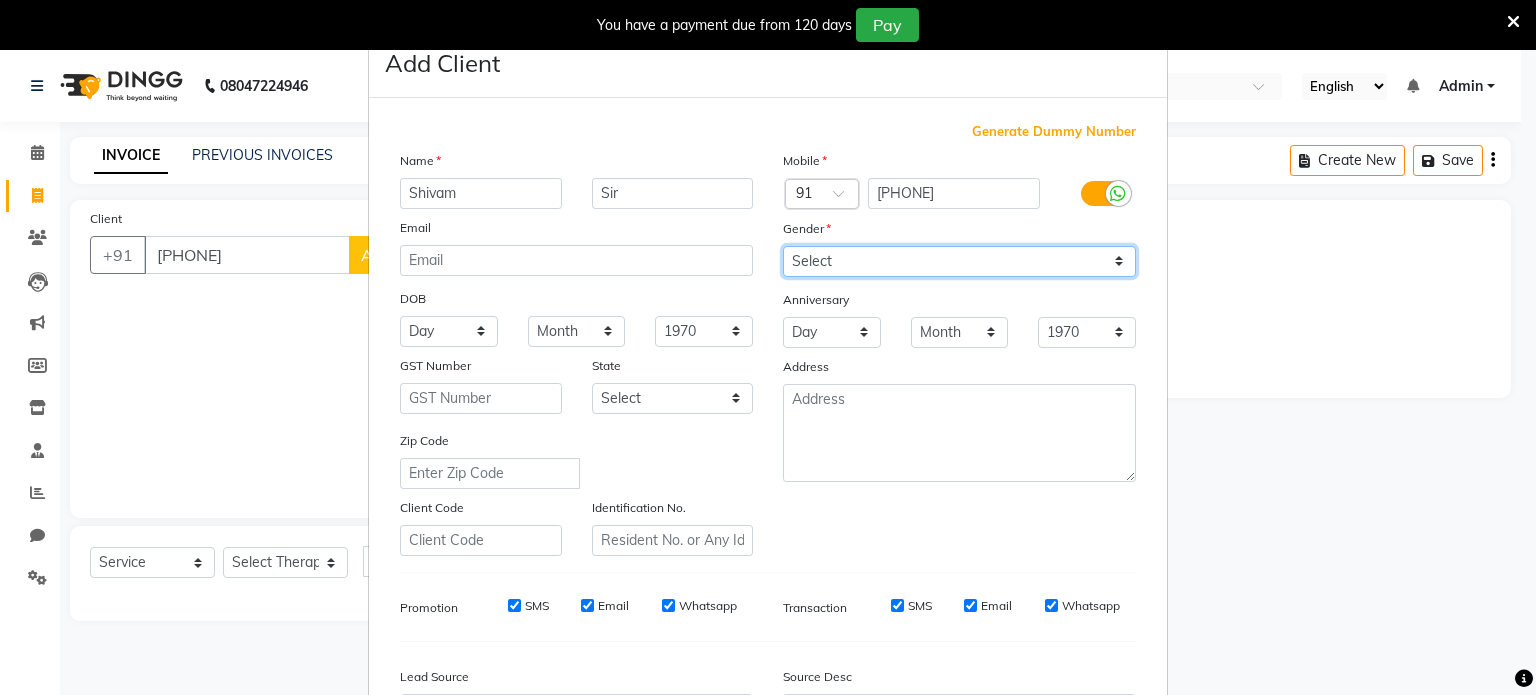 click on "Select Male Female Other Prefer Not To Say" at bounding box center (959, 261) 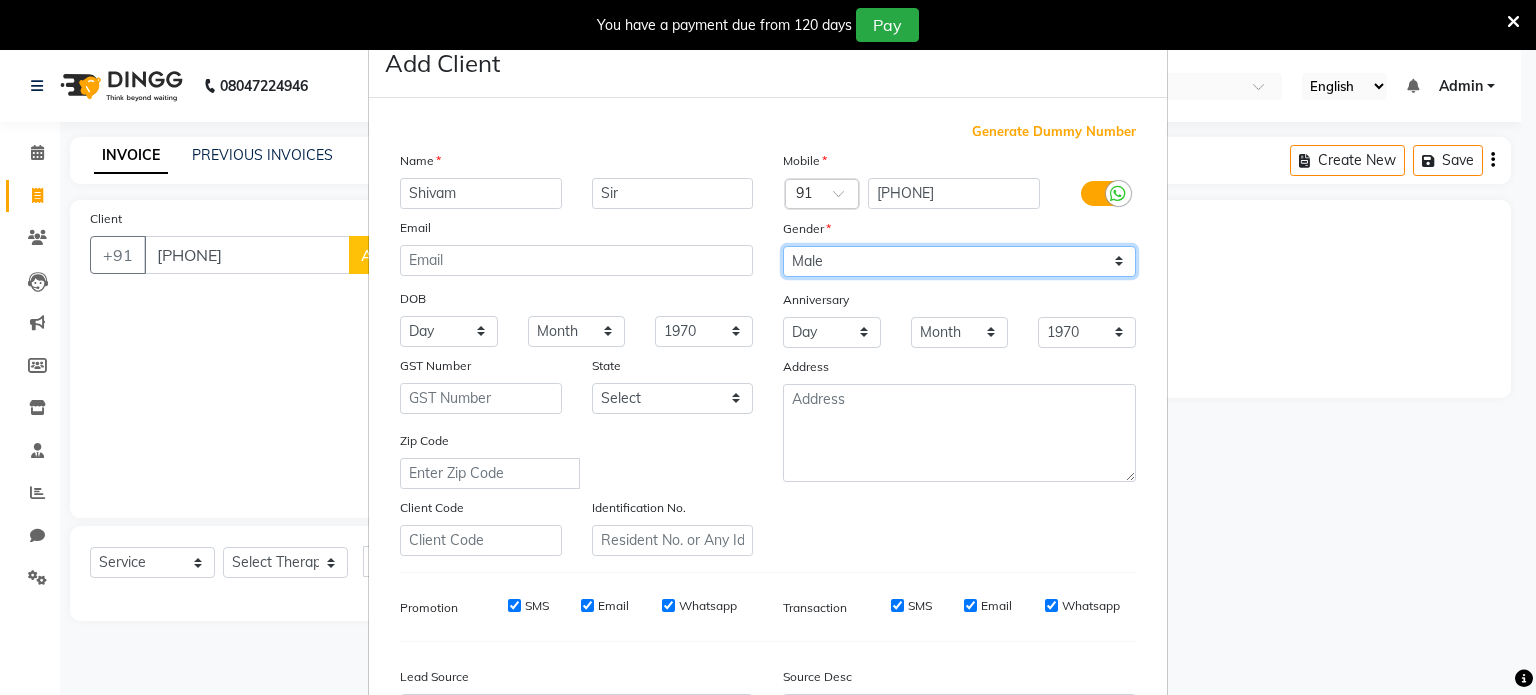 click on "Select Male Female Other Prefer Not To Say" at bounding box center (959, 261) 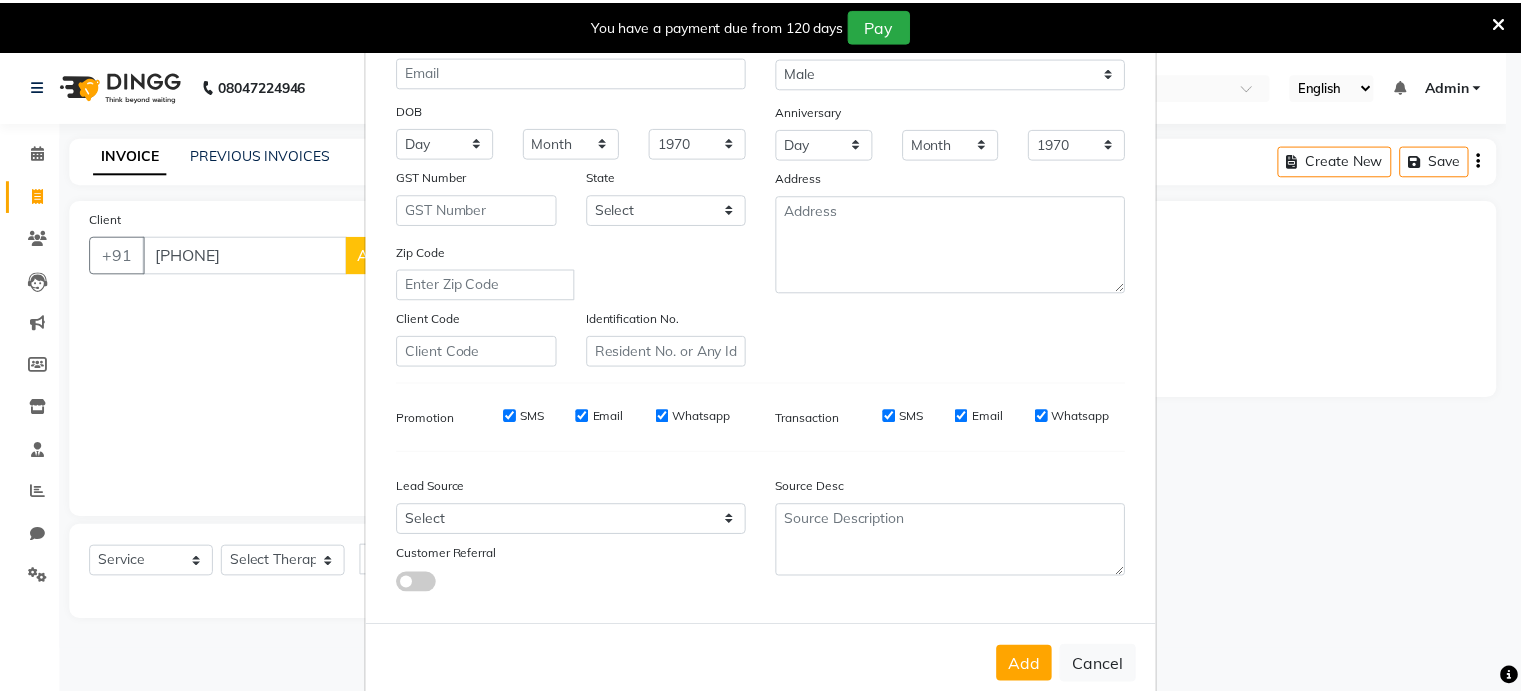 scroll, scrollTop: 237, scrollLeft: 0, axis: vertical 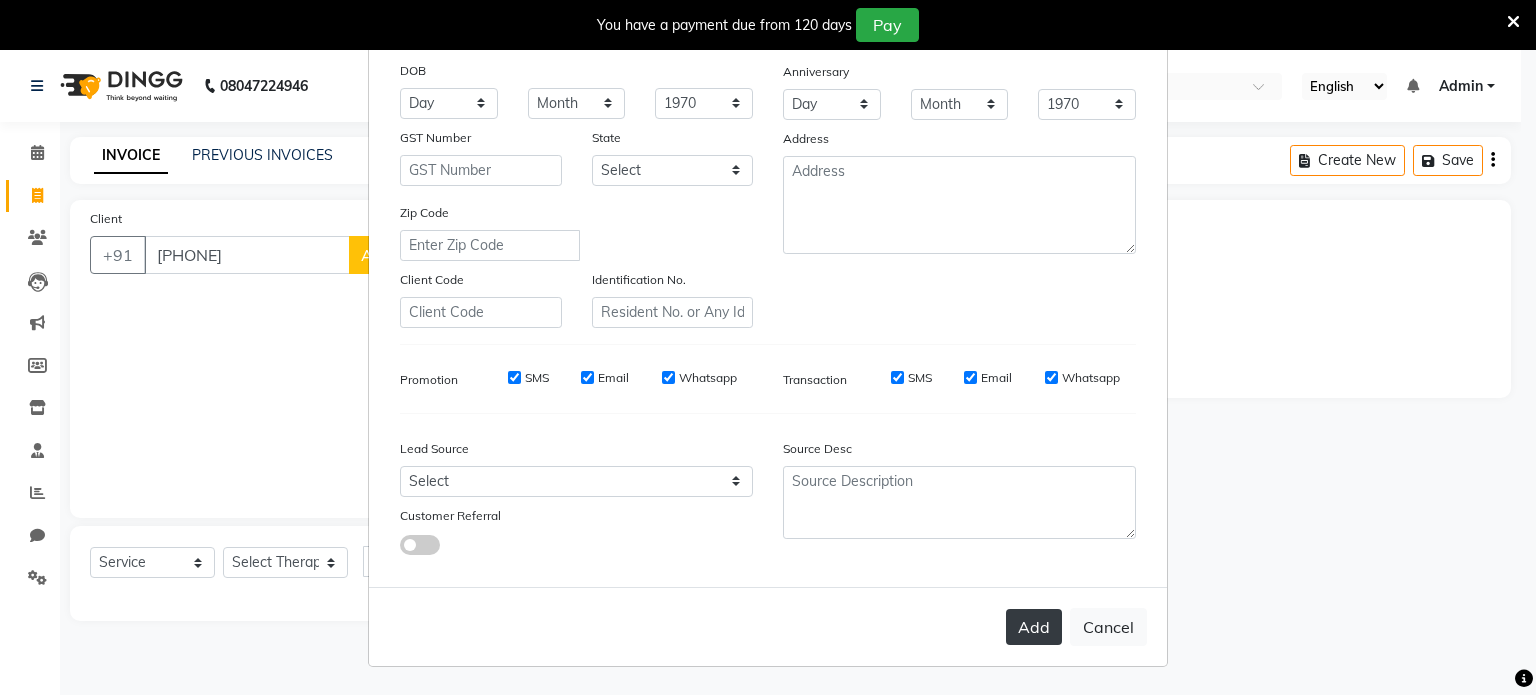 click on "Add" at bounding box center (1034, 627) 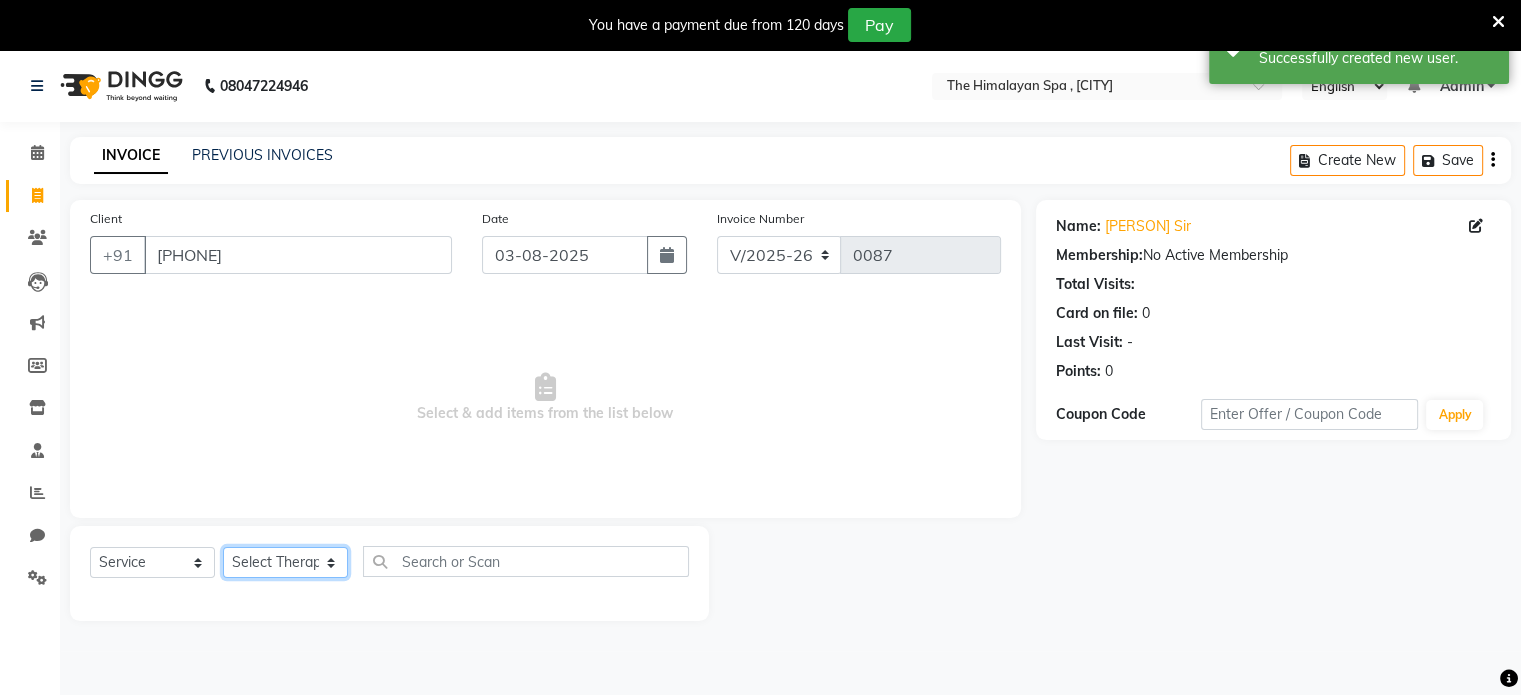 click on "Select Therapist Anita  Anju Annu   Ayesha Mahima Nisha  Preeti  Priti tamang Ravi pradhan Reshma   Sapna  Somadip The Himalayan Spa,Siliguri" 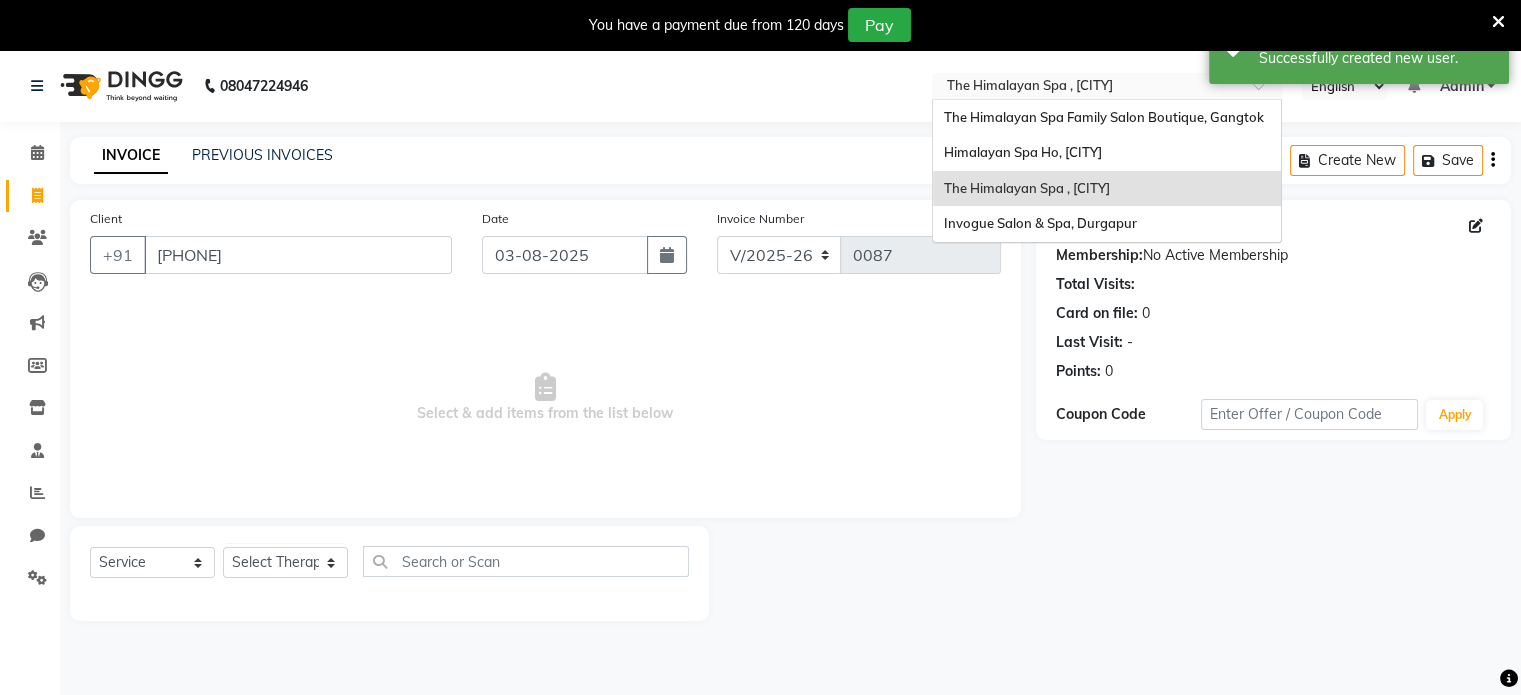 click at bounding box center (1265, 92) 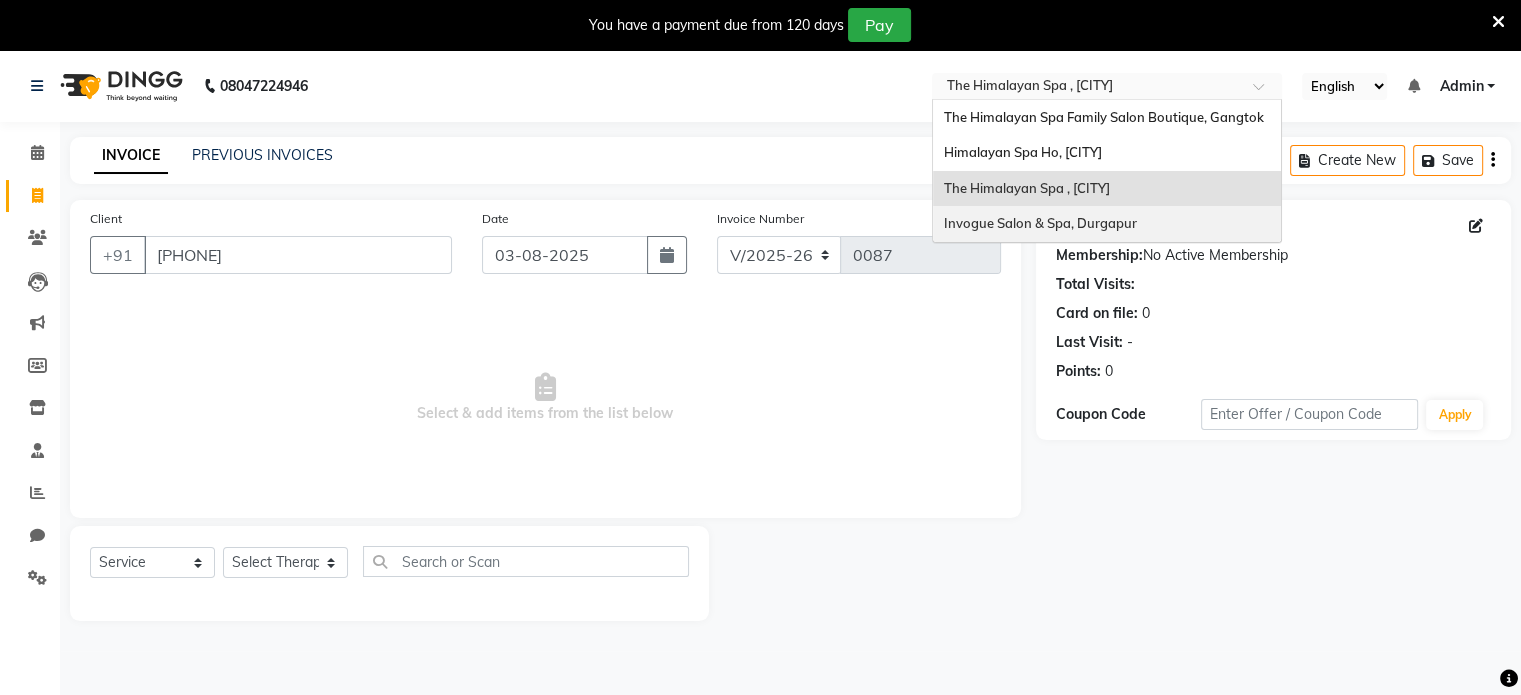 click on "Invogue Salon & Spa, Durgapur" at bounding box center (1107, 224) 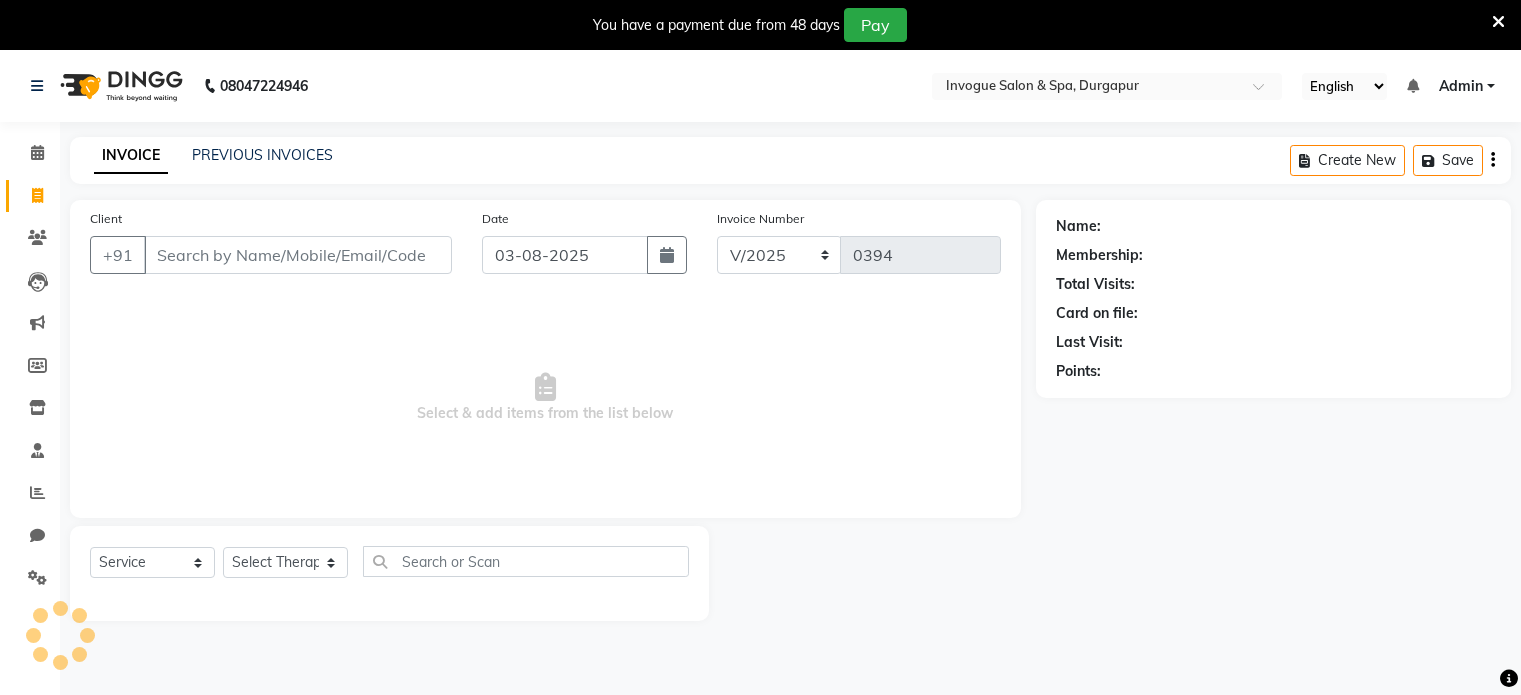 select on "[NUMBER]" 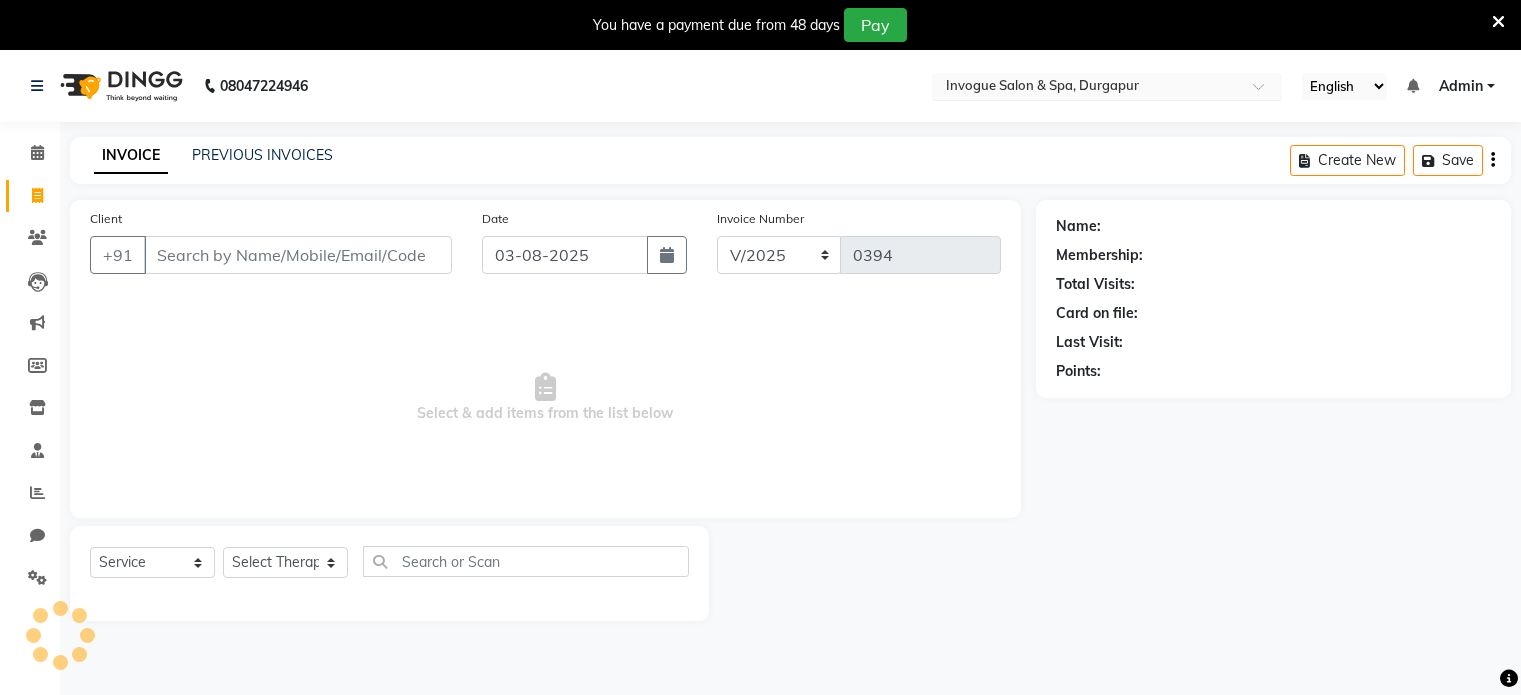 scroll, scrollTop: 0, scrollLeft: 0, axis: both 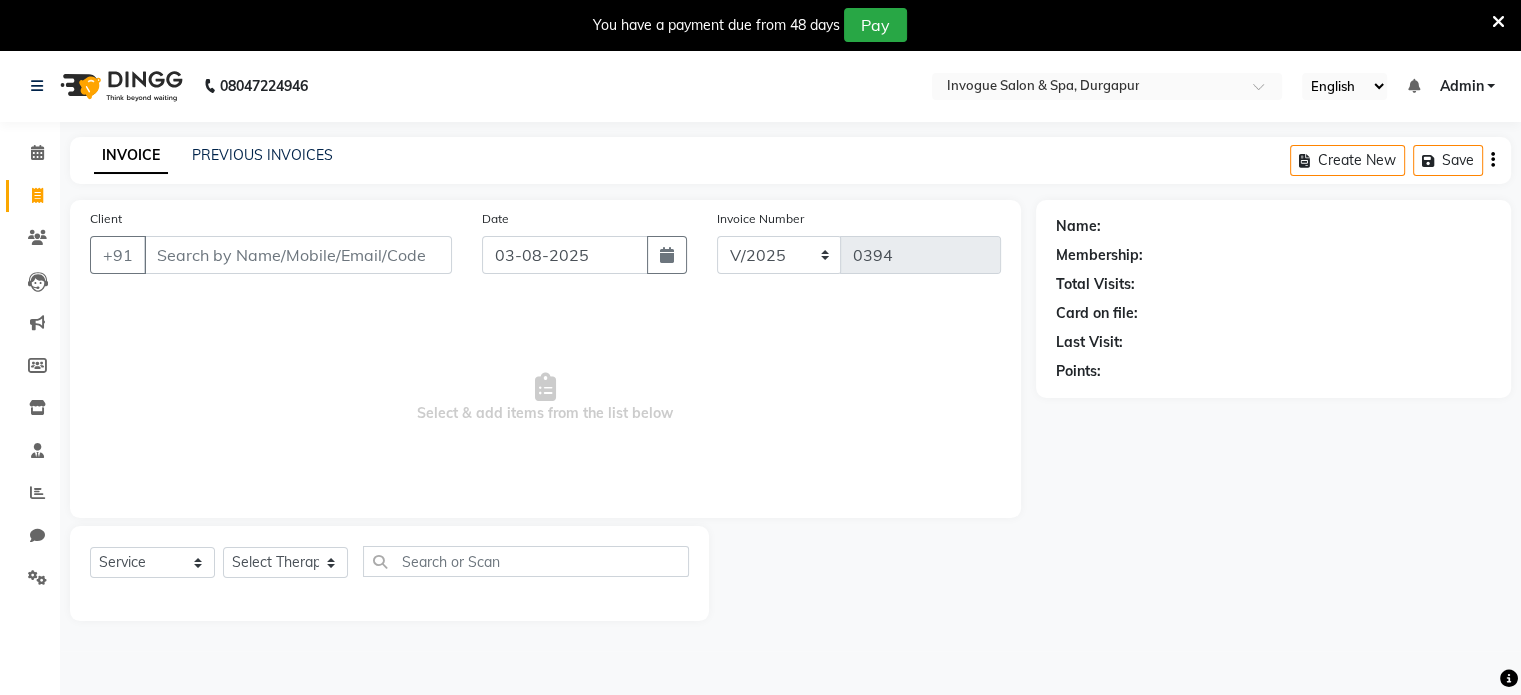 click on "Client" at bounding box center [298, 255] 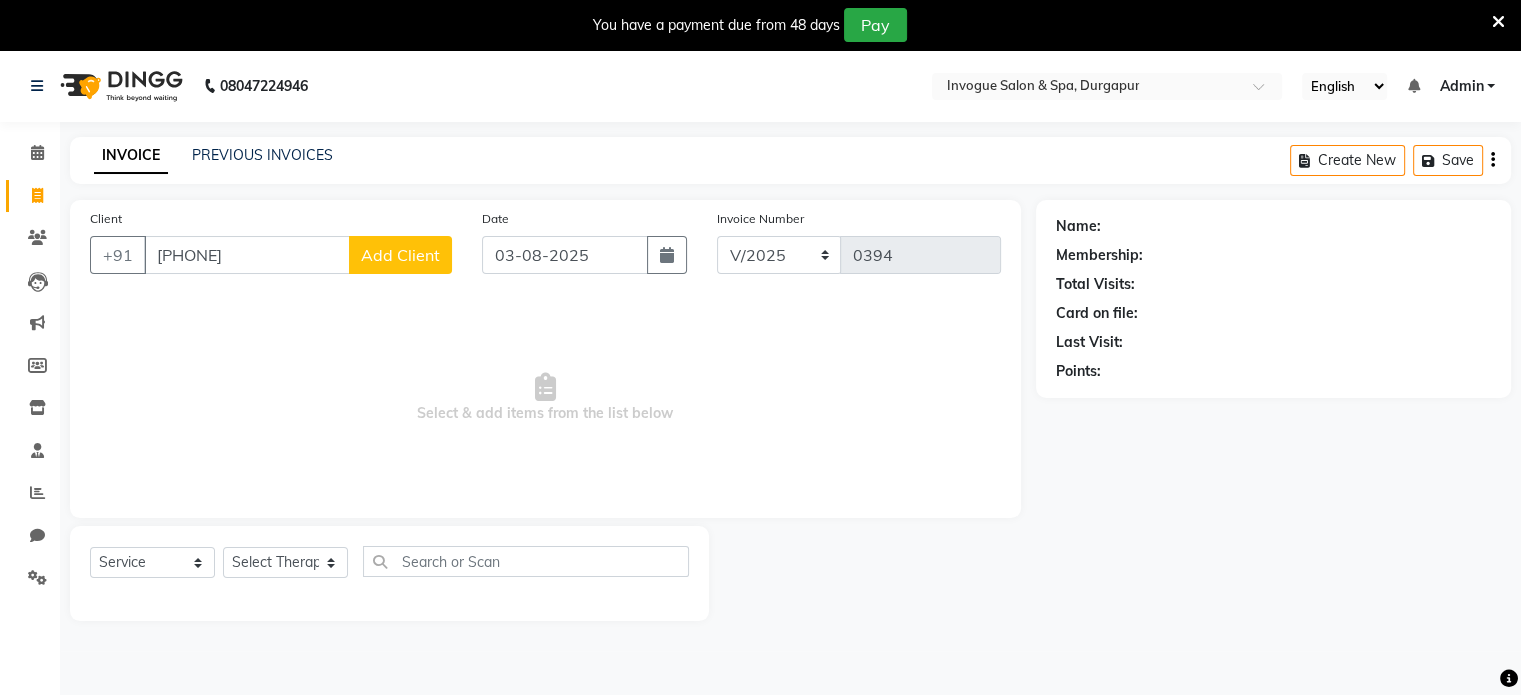 type on "[PHONE]" 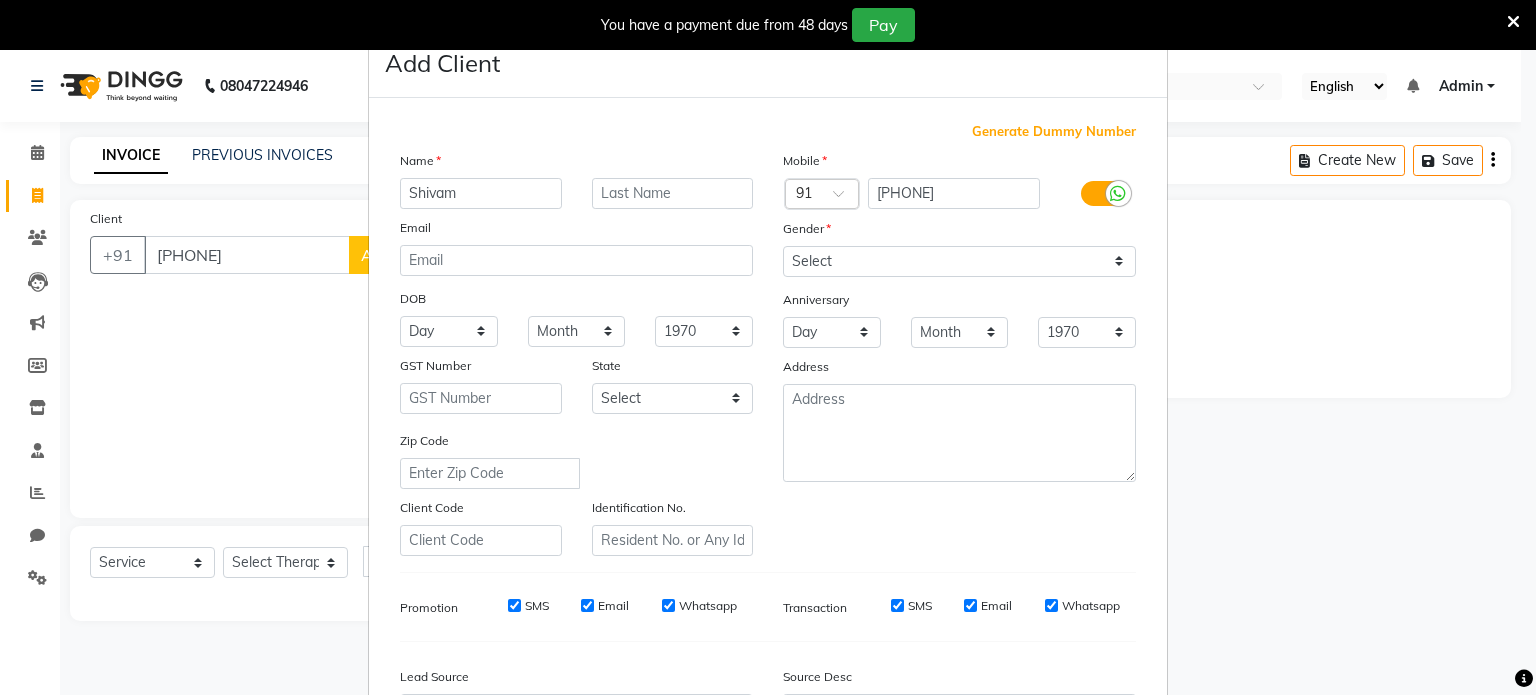 type on "Shivam" 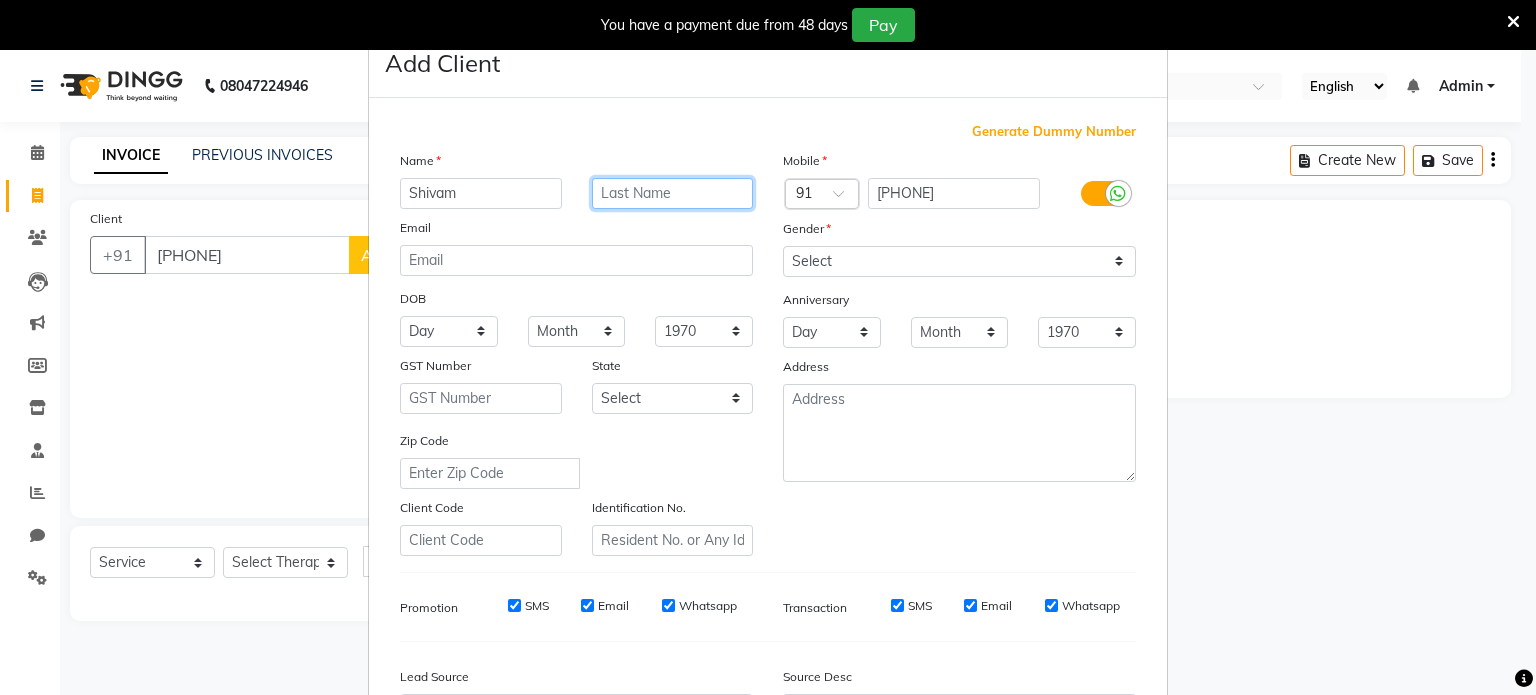 click at bounding box center (673, 193) 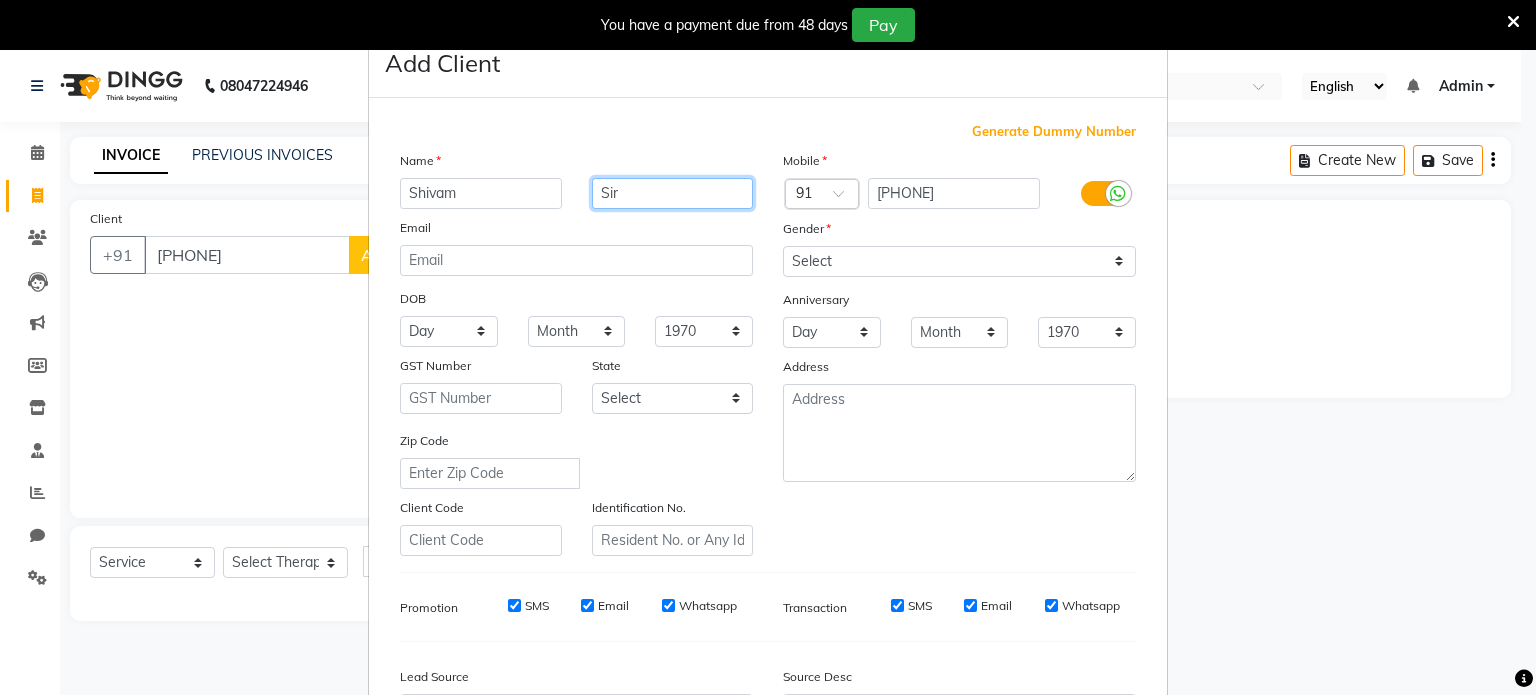 type on "Sir" 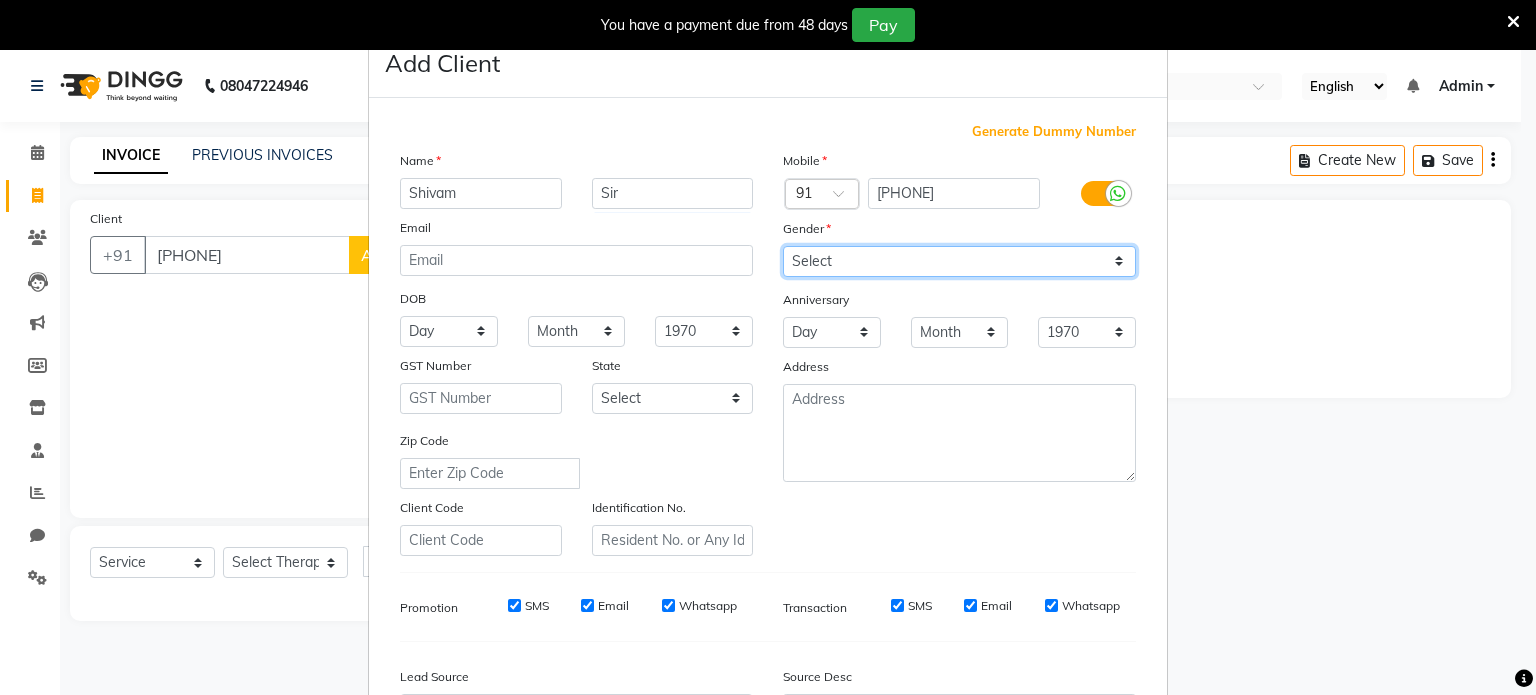 click on "Select Male Female Other Prefer Not To Say" at bounding box center (959, 261) 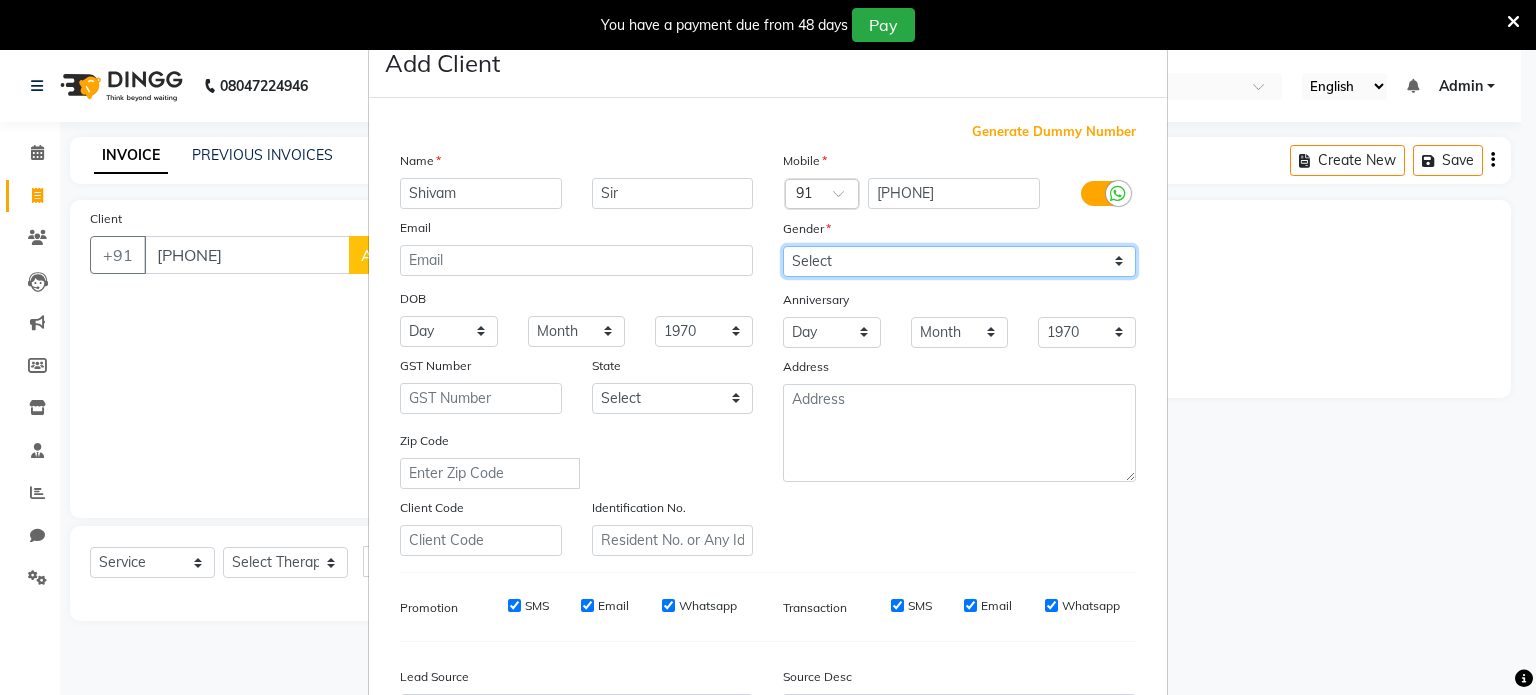 select on "male" 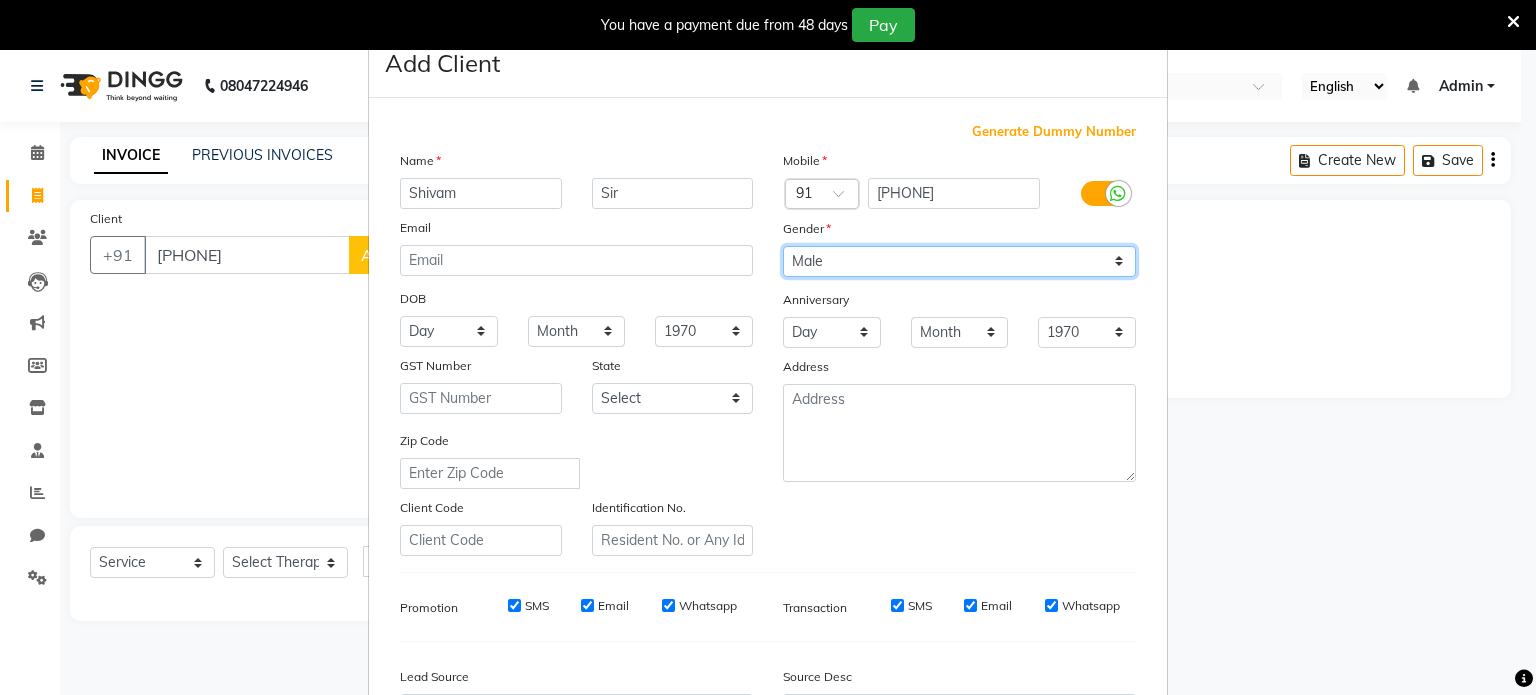 click on "Select Male Female Other Prefer Not To Say" at bounding box center [959, 261] 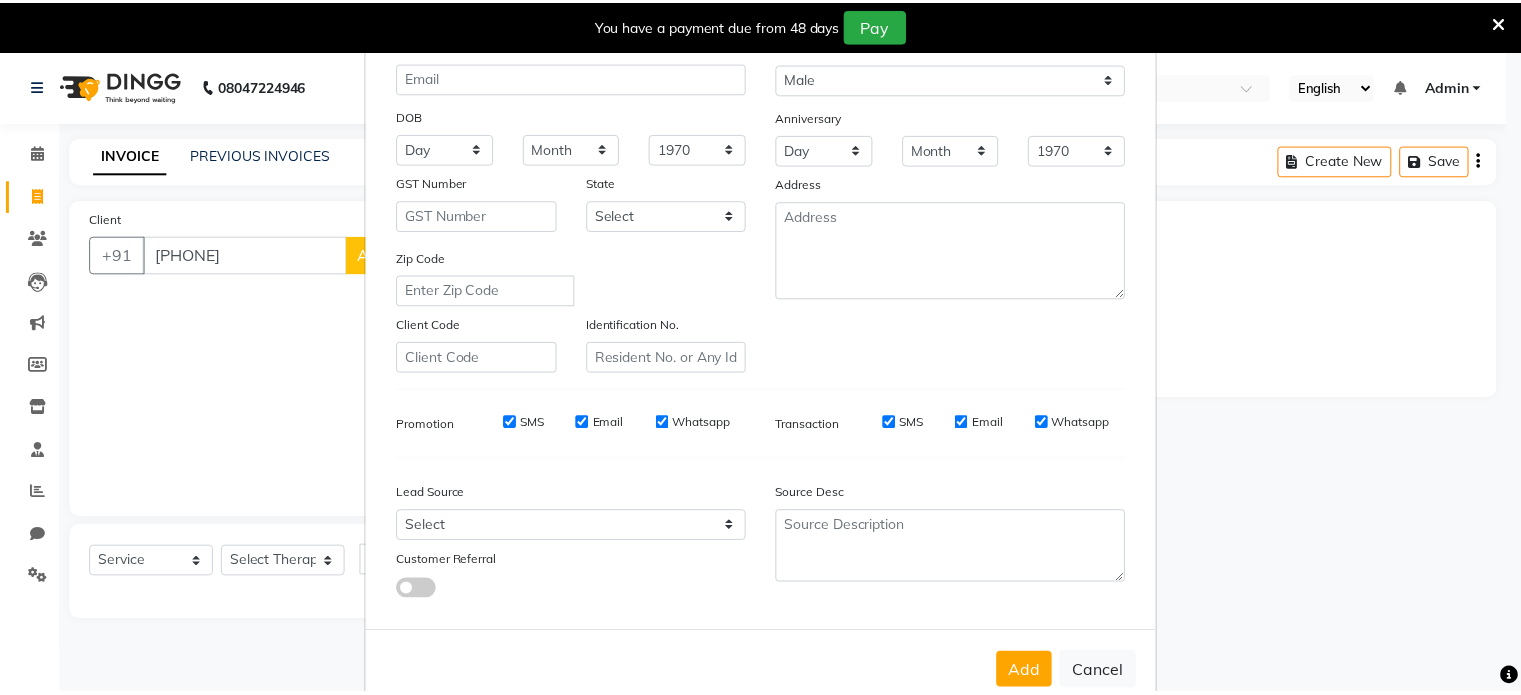 scroll, scrollTop: 237, scrollLeft: 0, axis: vertical 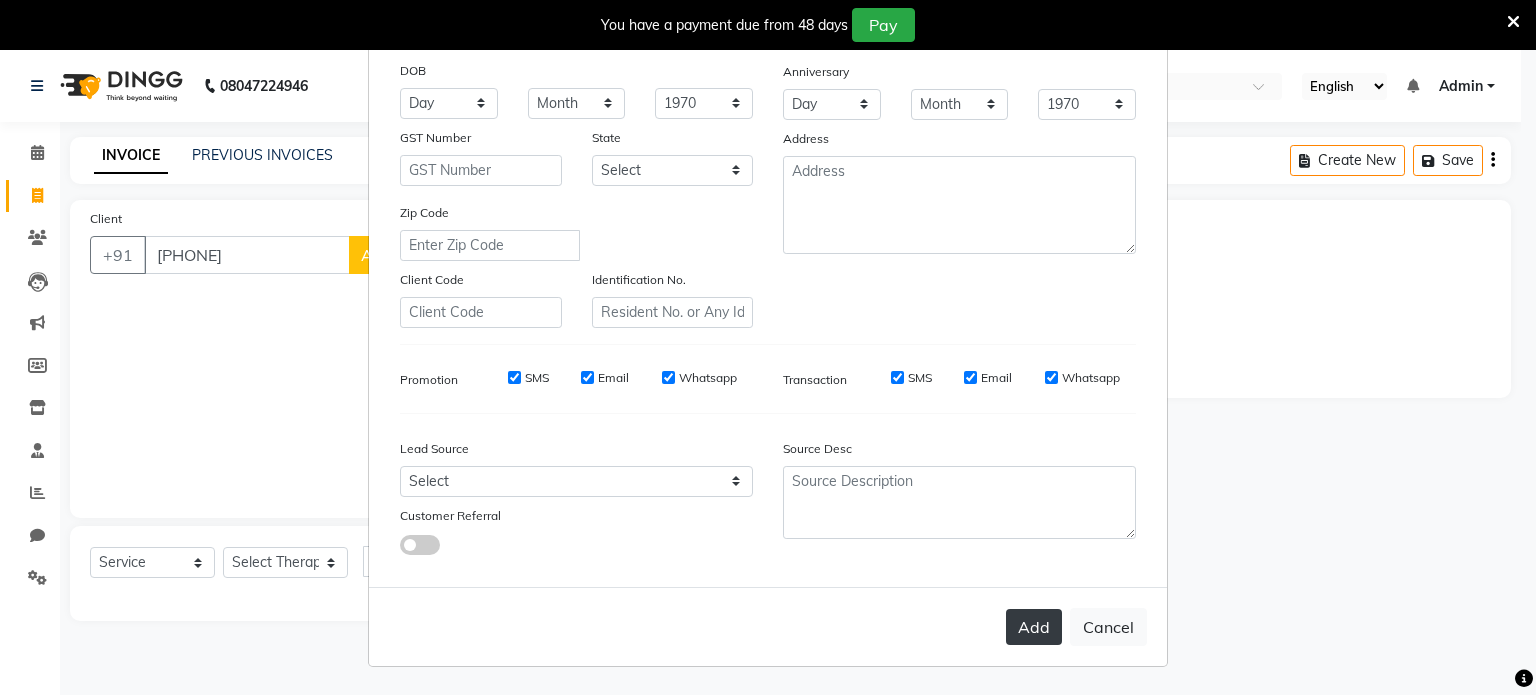 click on "Add" at bounding box center [1034, 627] 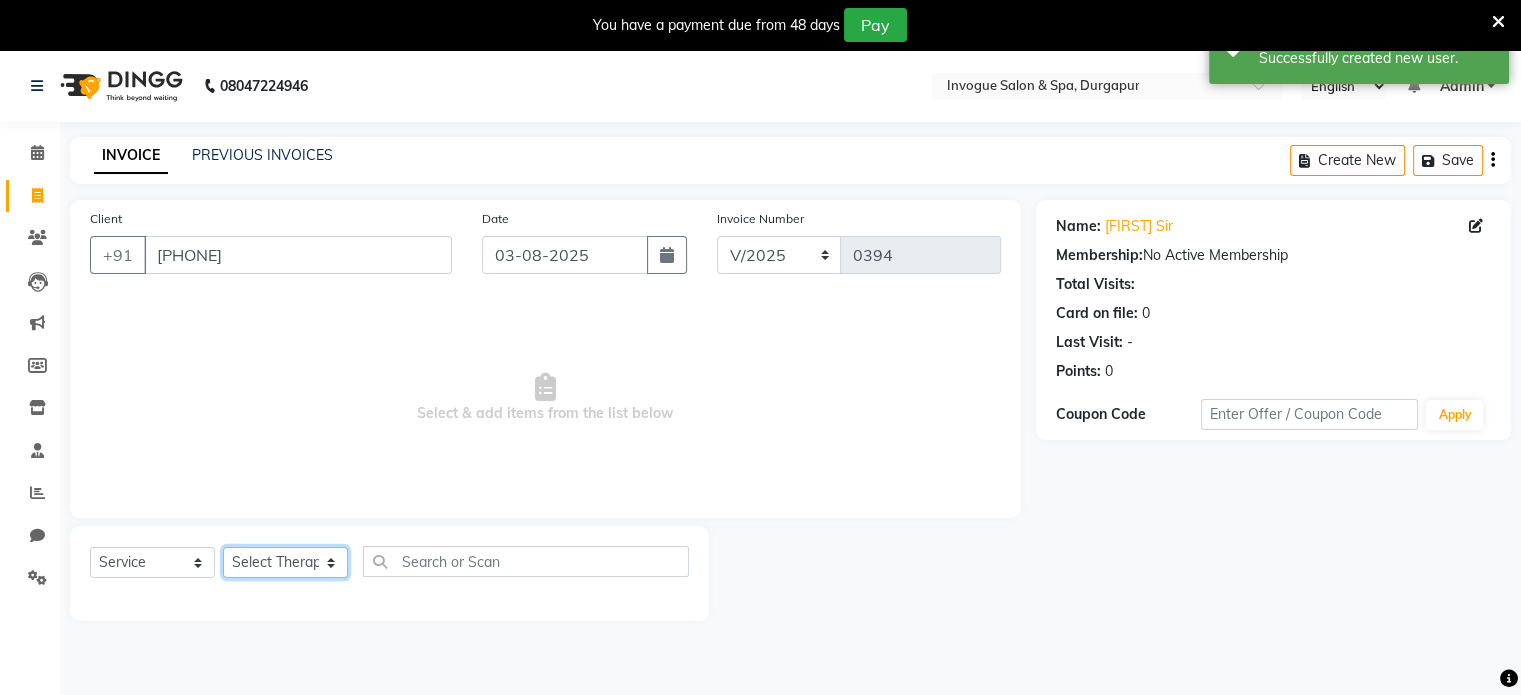 click on "Select Therapist Abhijeet  Ayesha Beauty  Madhu Nandini   Prashant Priyanka   Riya Sangita ( Spa Therapist )  Simi" 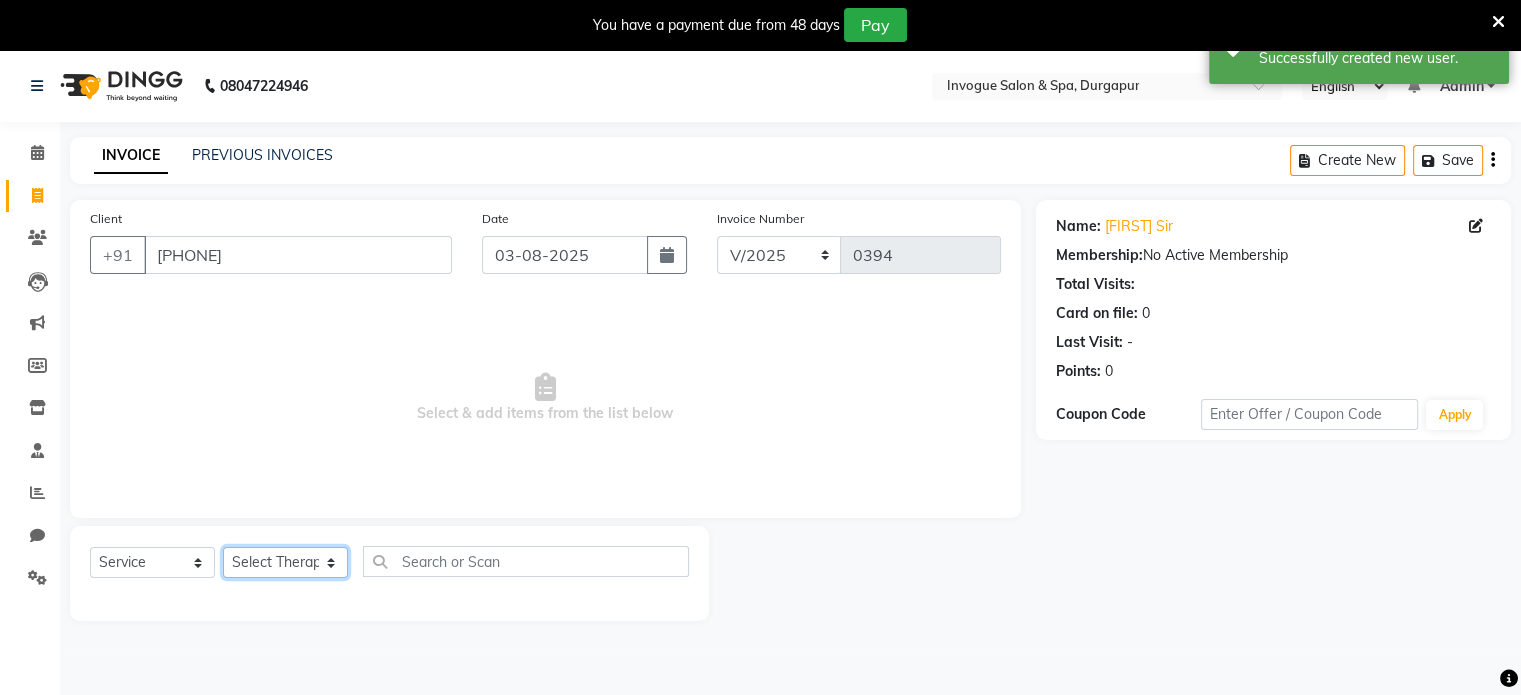 select on "[POSTAL CODE]" 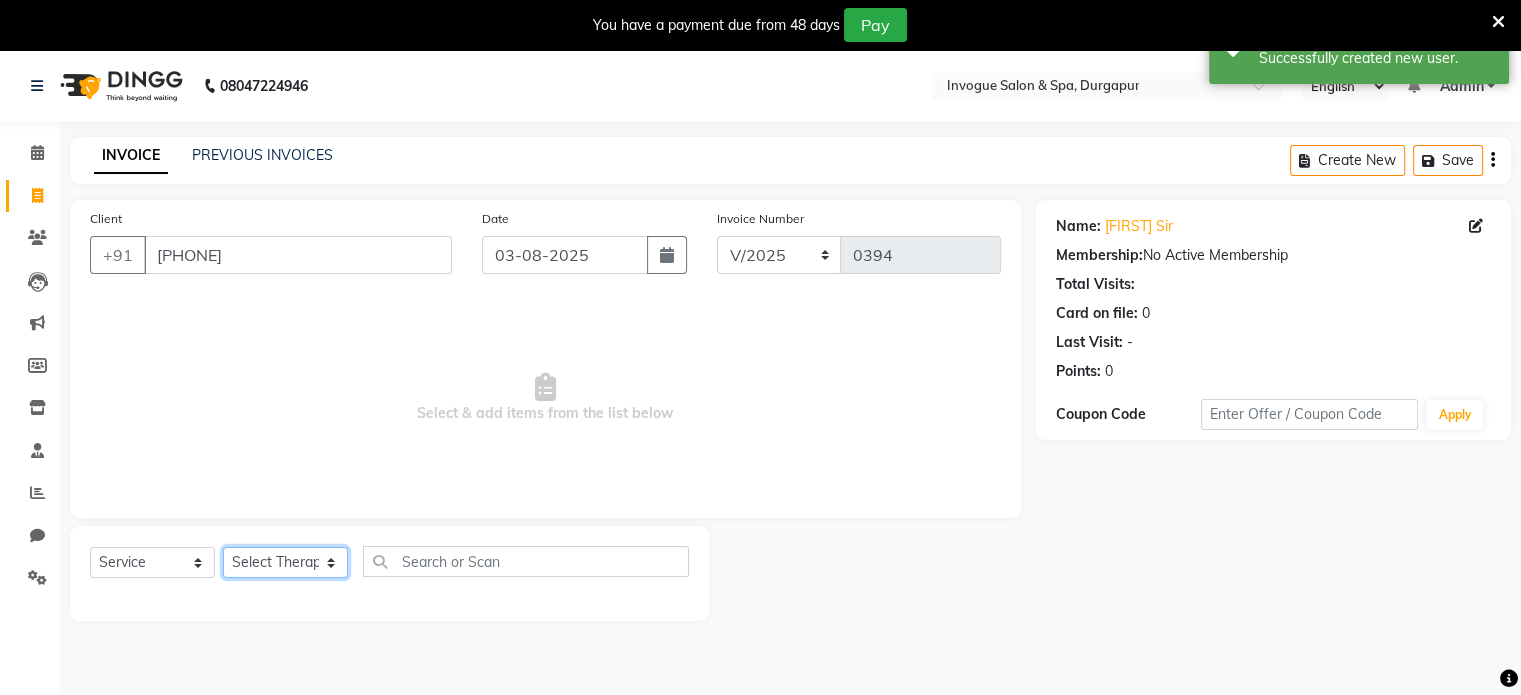 click on "Select Therapist Abhijeet  Ayesha Beauty  Madhu Nandini   Prashant Priyanka   Riya Sangita ( Spa Therapist )  Simi" 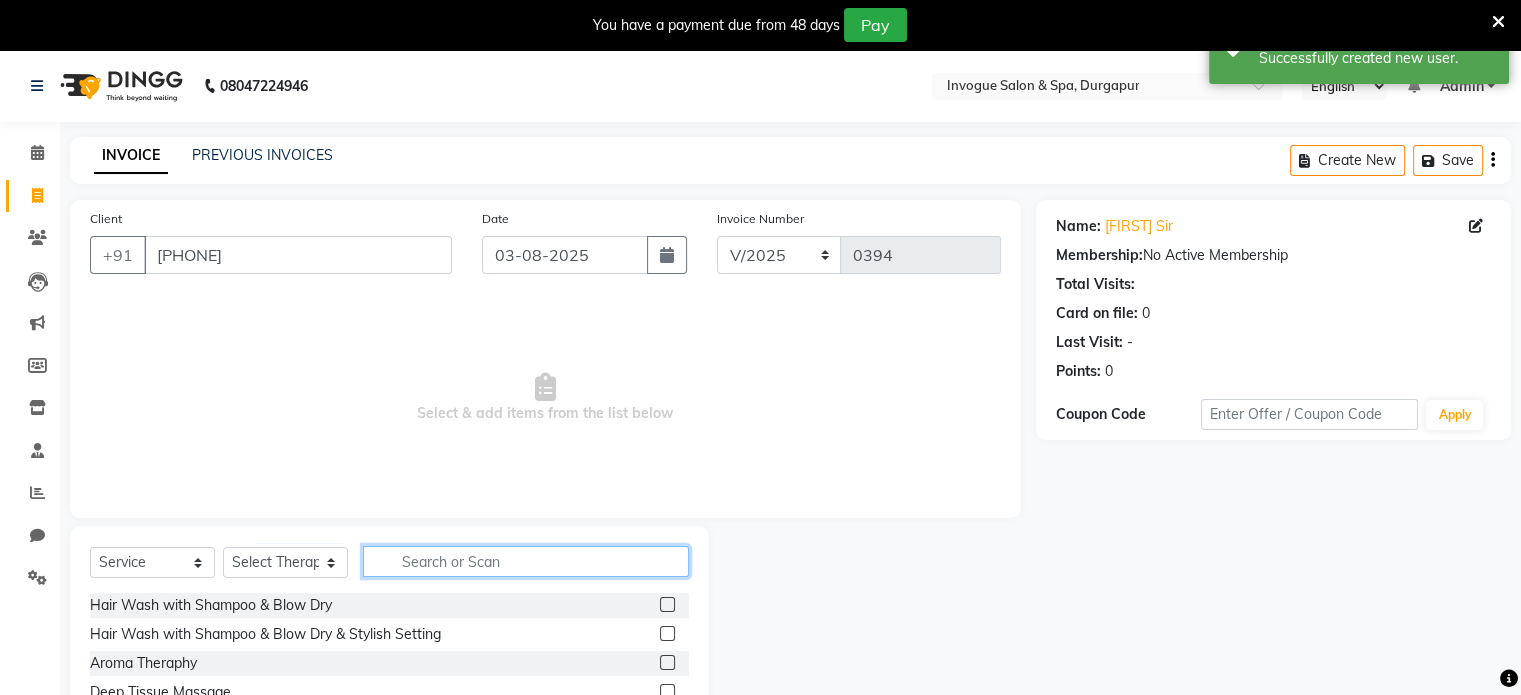 click 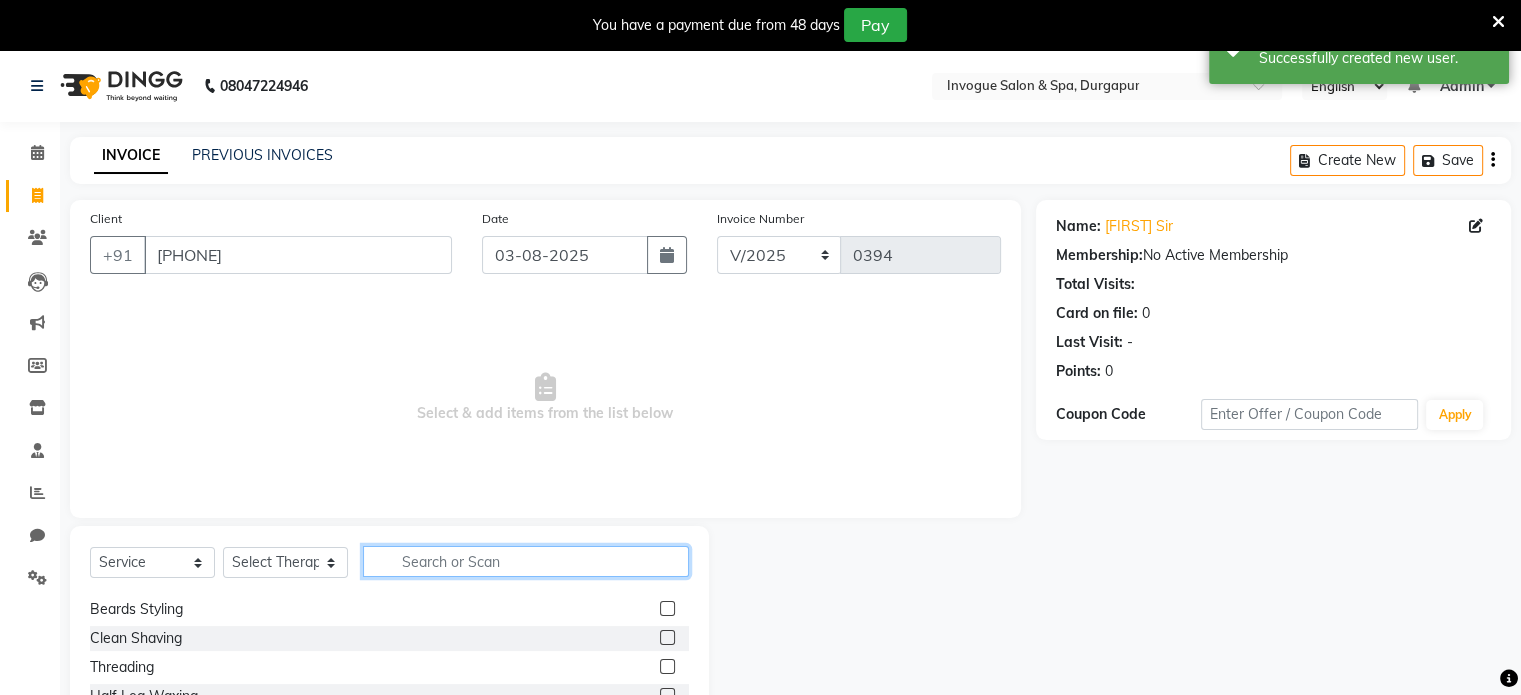 scroll, scrollTop: 40, scrollLeft: 0, axis: vertical 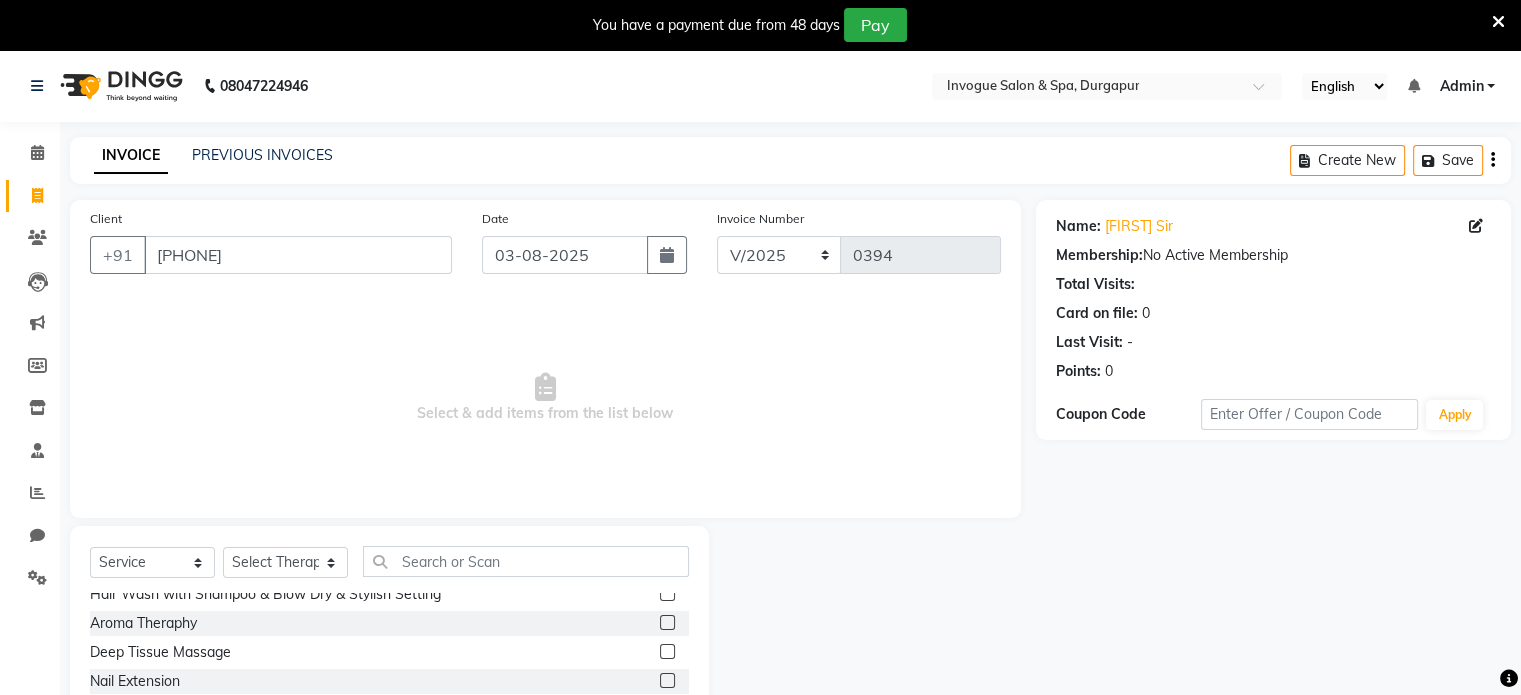 click 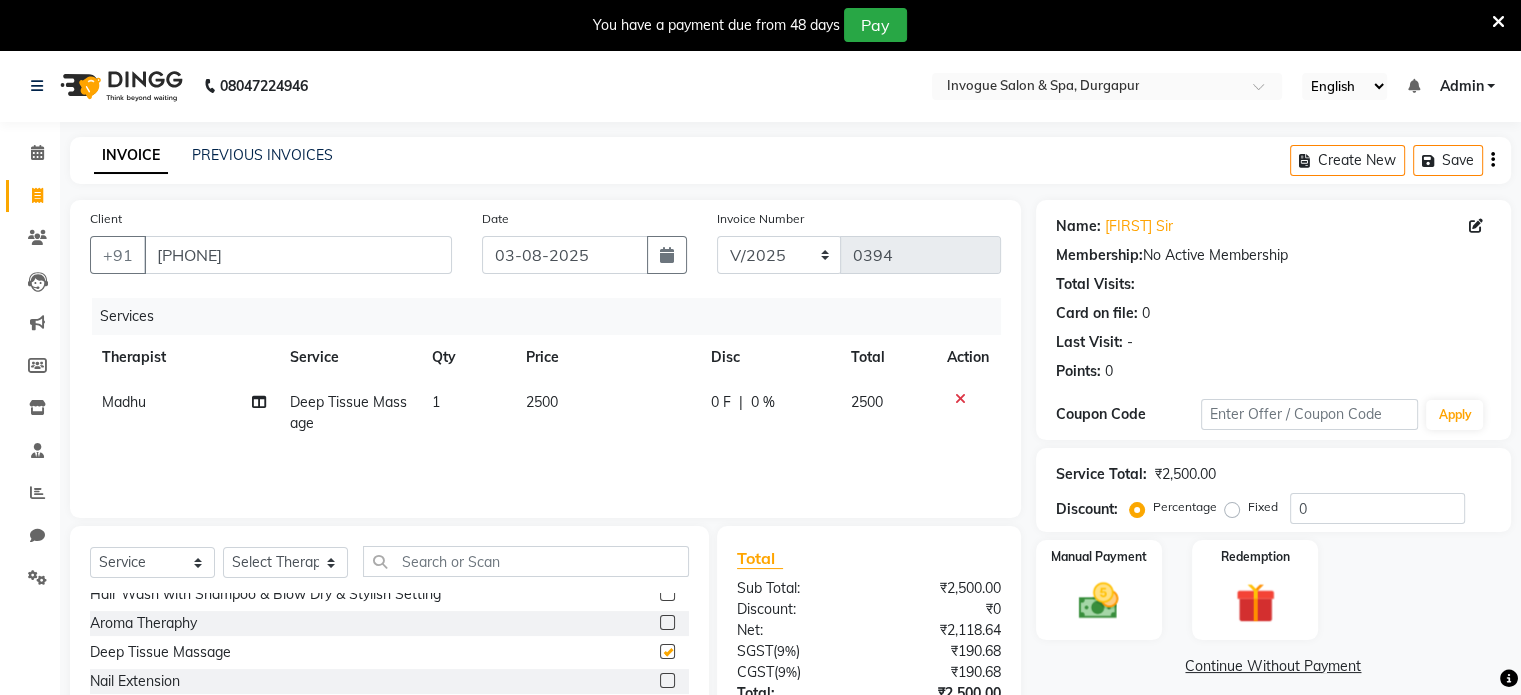 checkbox on "false" 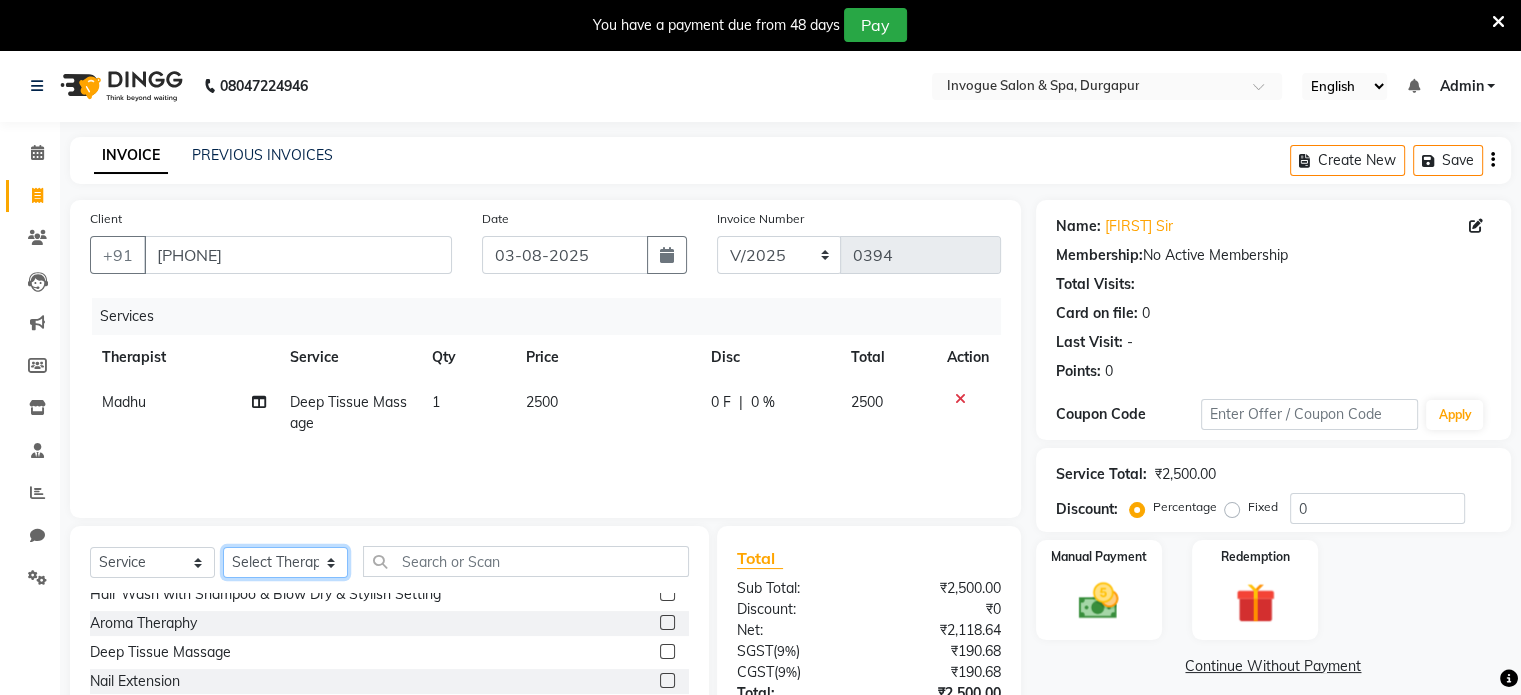 click on "Select Therapist Abhijeet  Ayesha Beauty  Madhu Nandini   Prashant Priyanka   Riya Sangita ( Spa Therapist )  Simi" 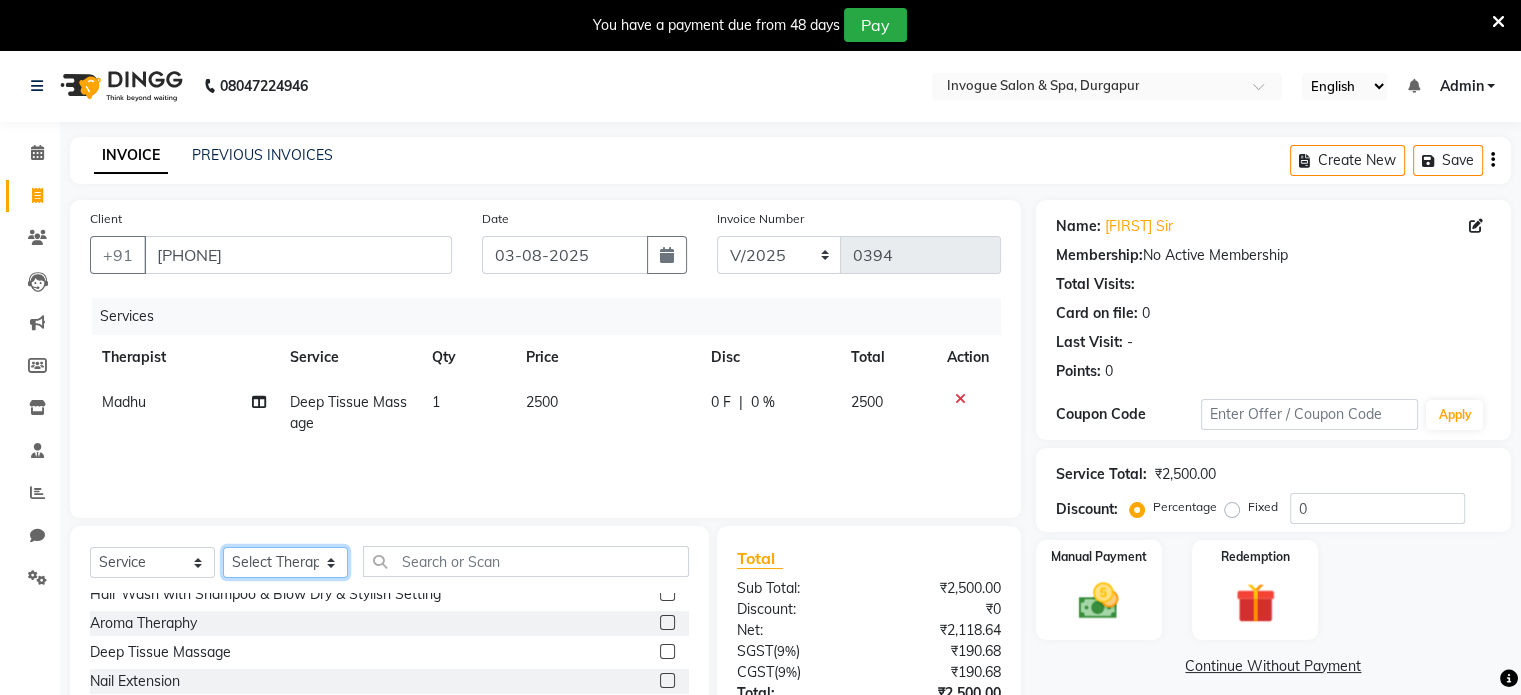 select on "77885" 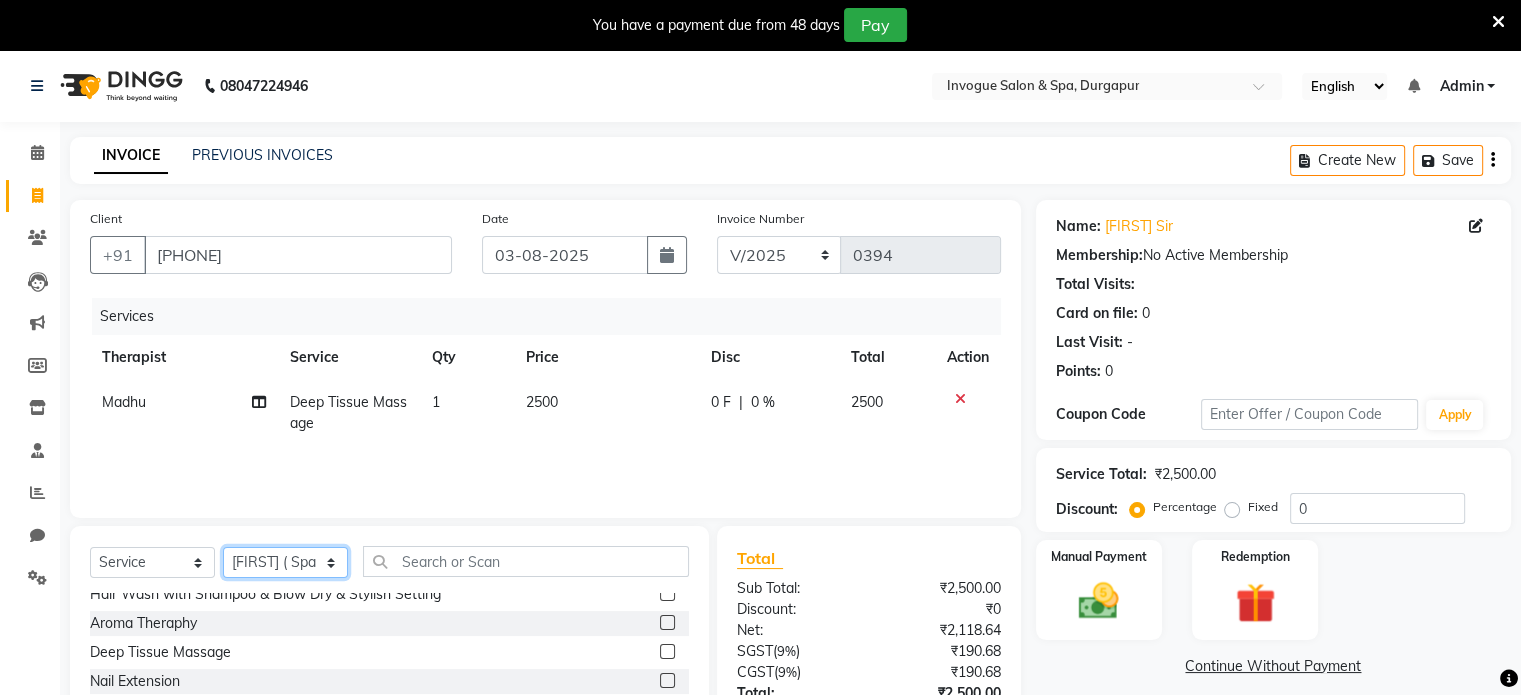 click on "Select Therapist Abhijeet  Ayesha Beauty  Madhu Nandini   Prashant Priyanka   Riya Sangita ( Spa Therapist )  Simi" 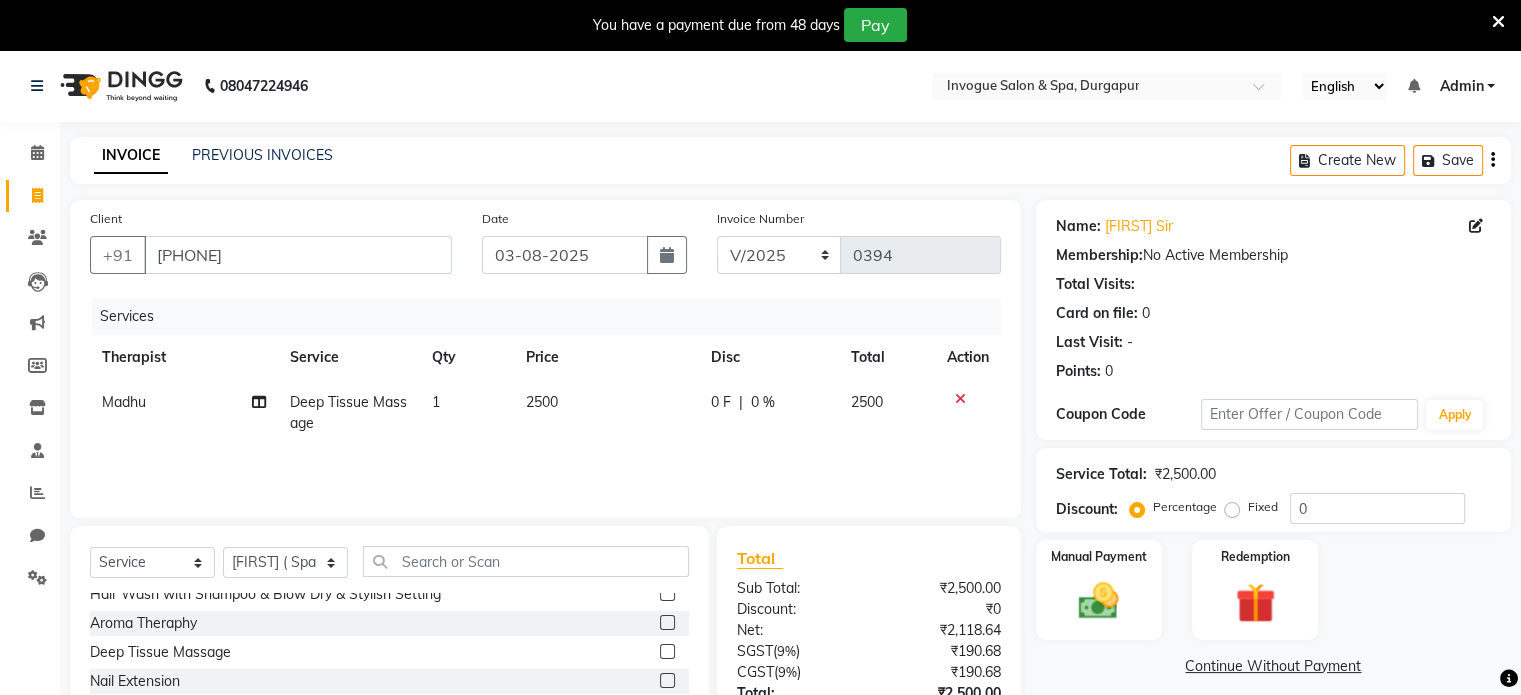 click 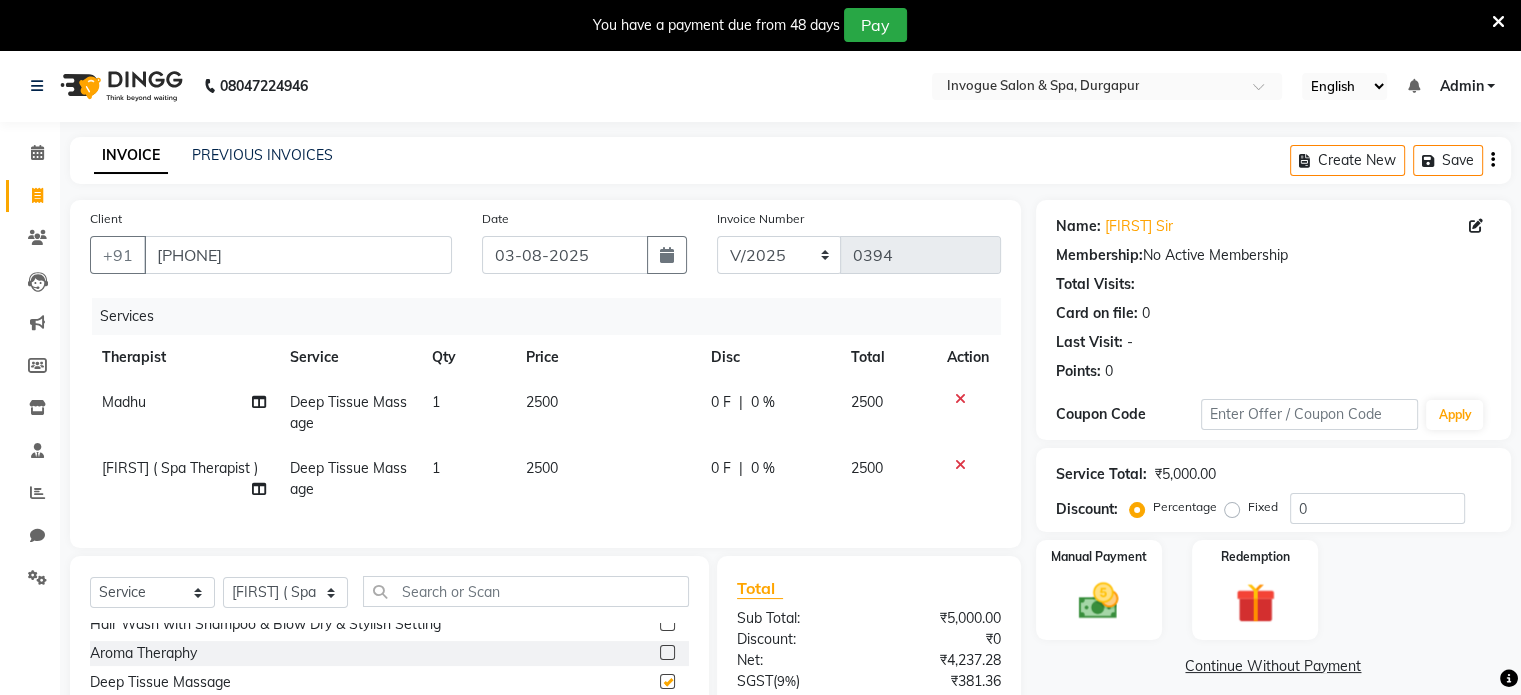 checkbox on "false" 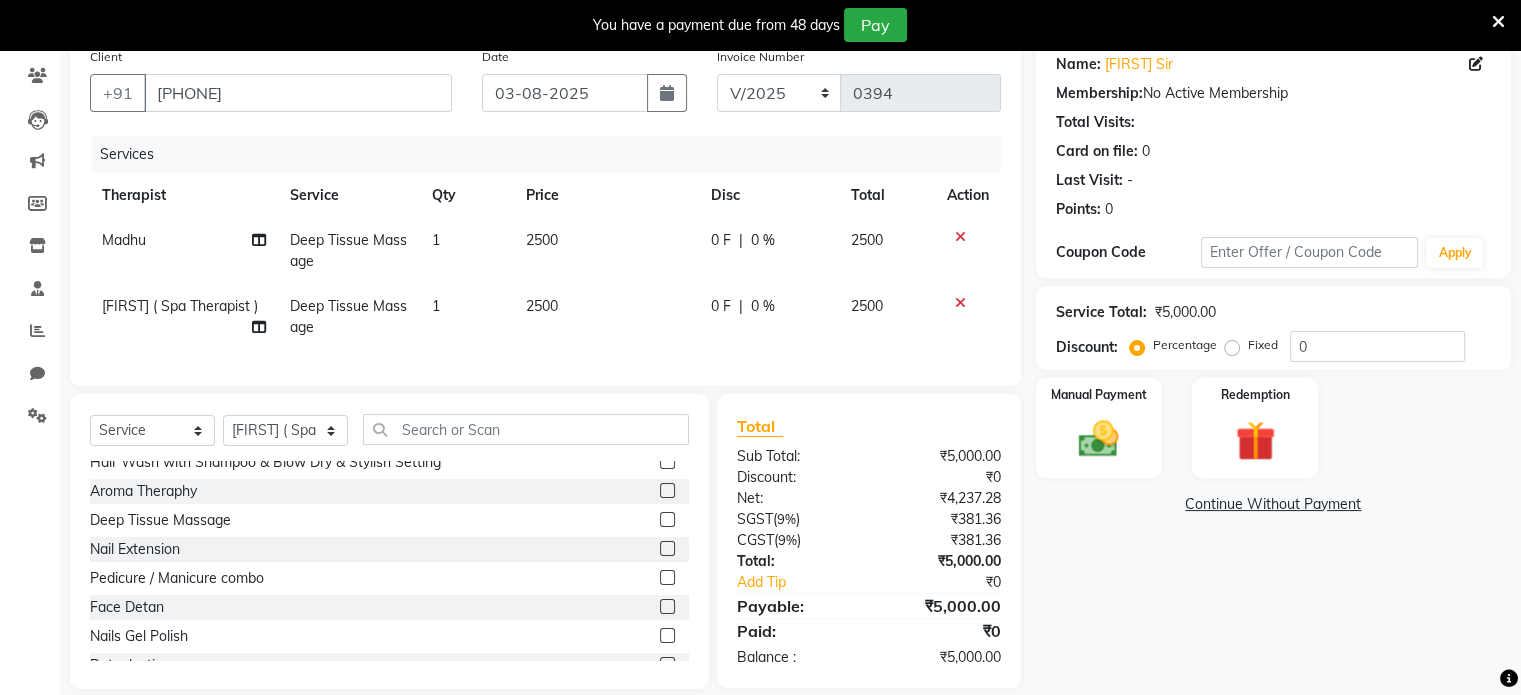 scroll, scrollTop: 201, scrollLeft: 0, axis: vertical 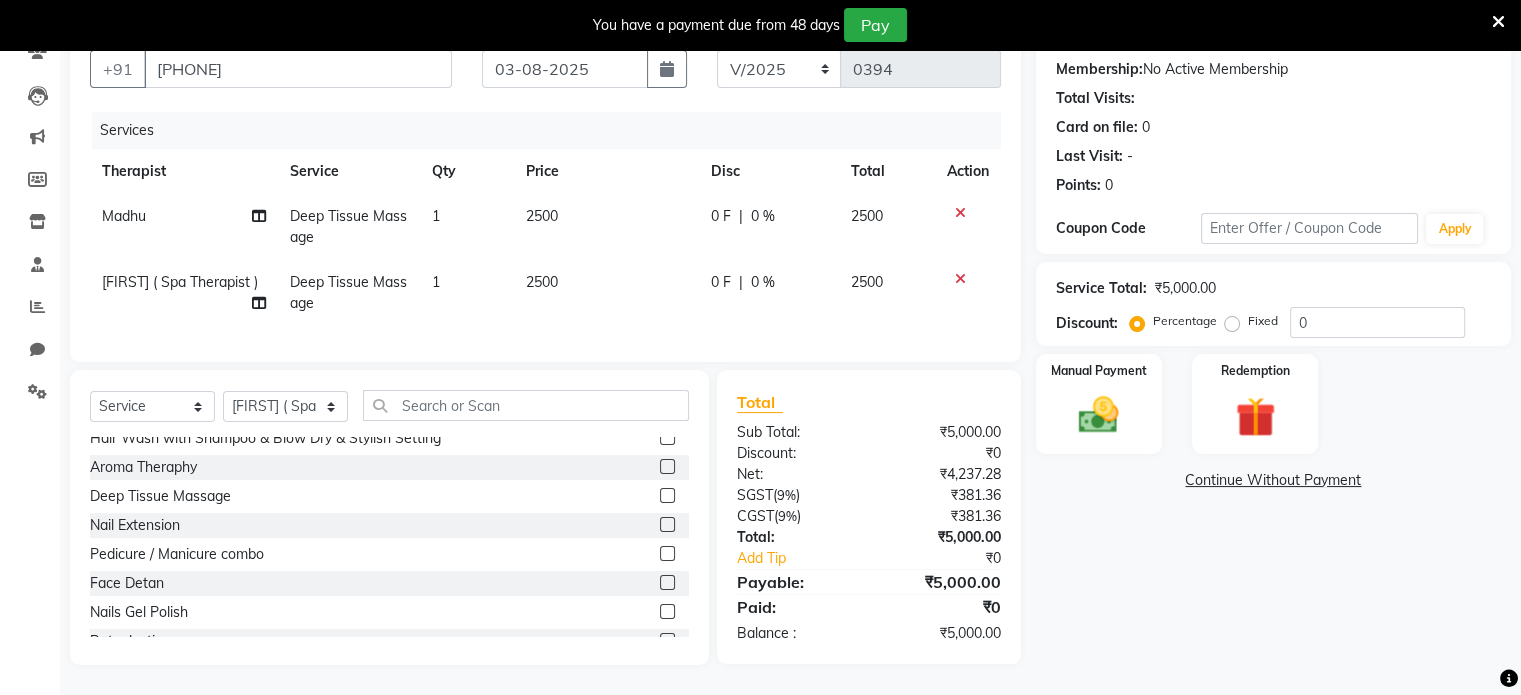 click on "Fixed" 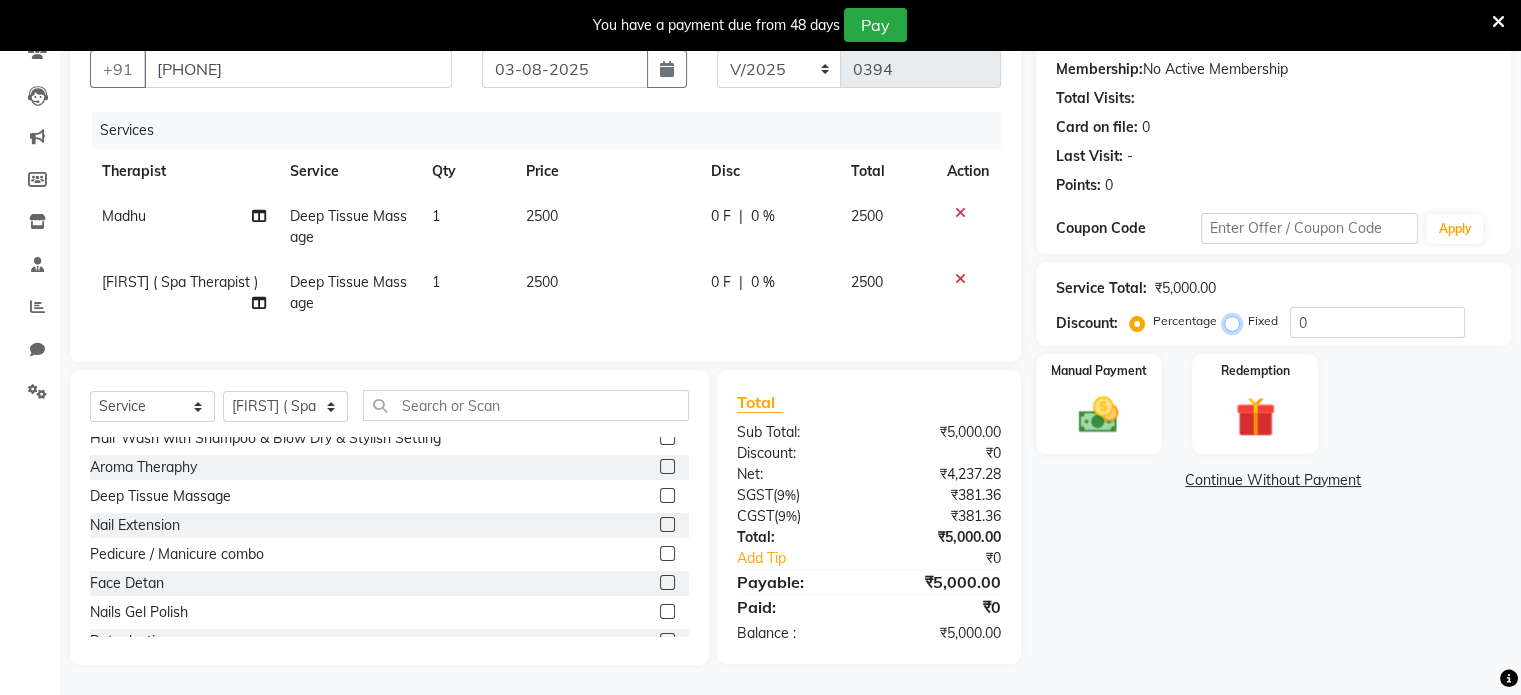 click on "Fixed" at bounding box center [1236, 321] 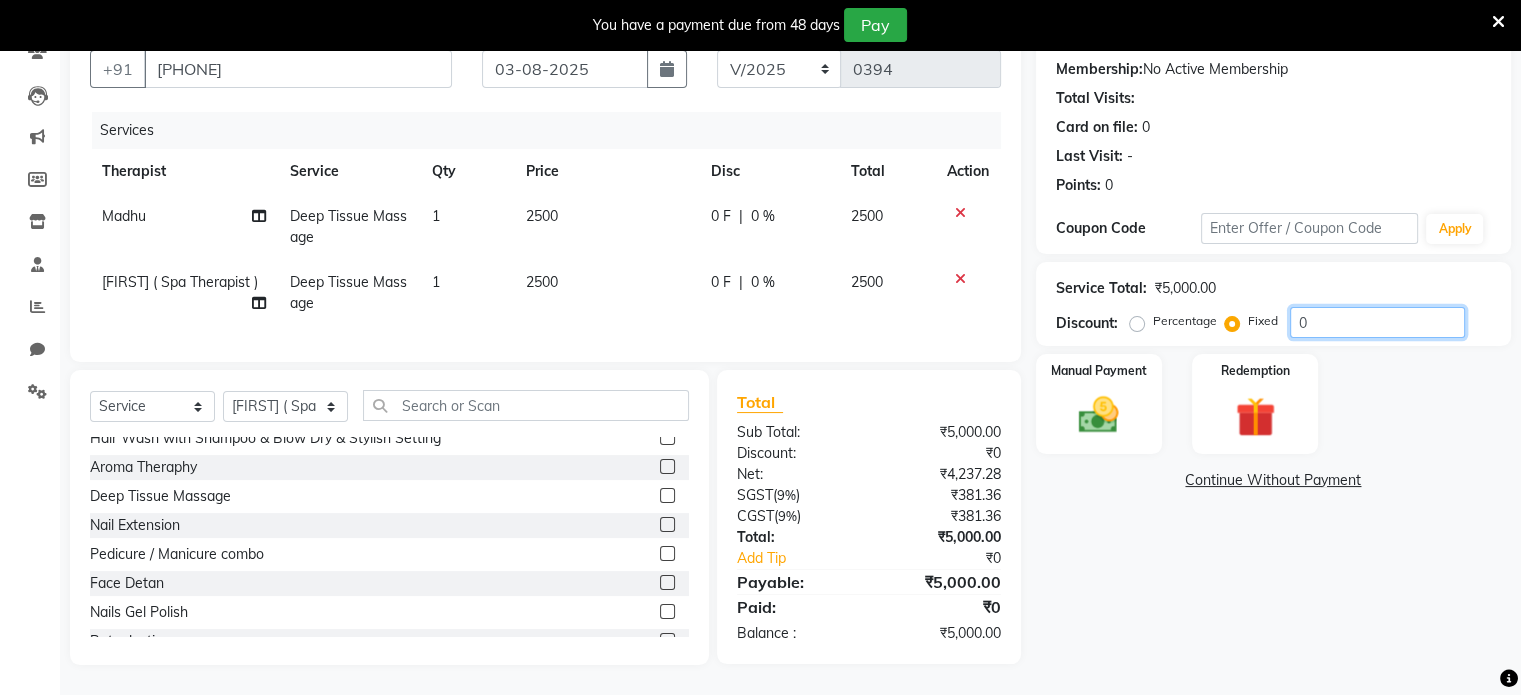 click on "0" 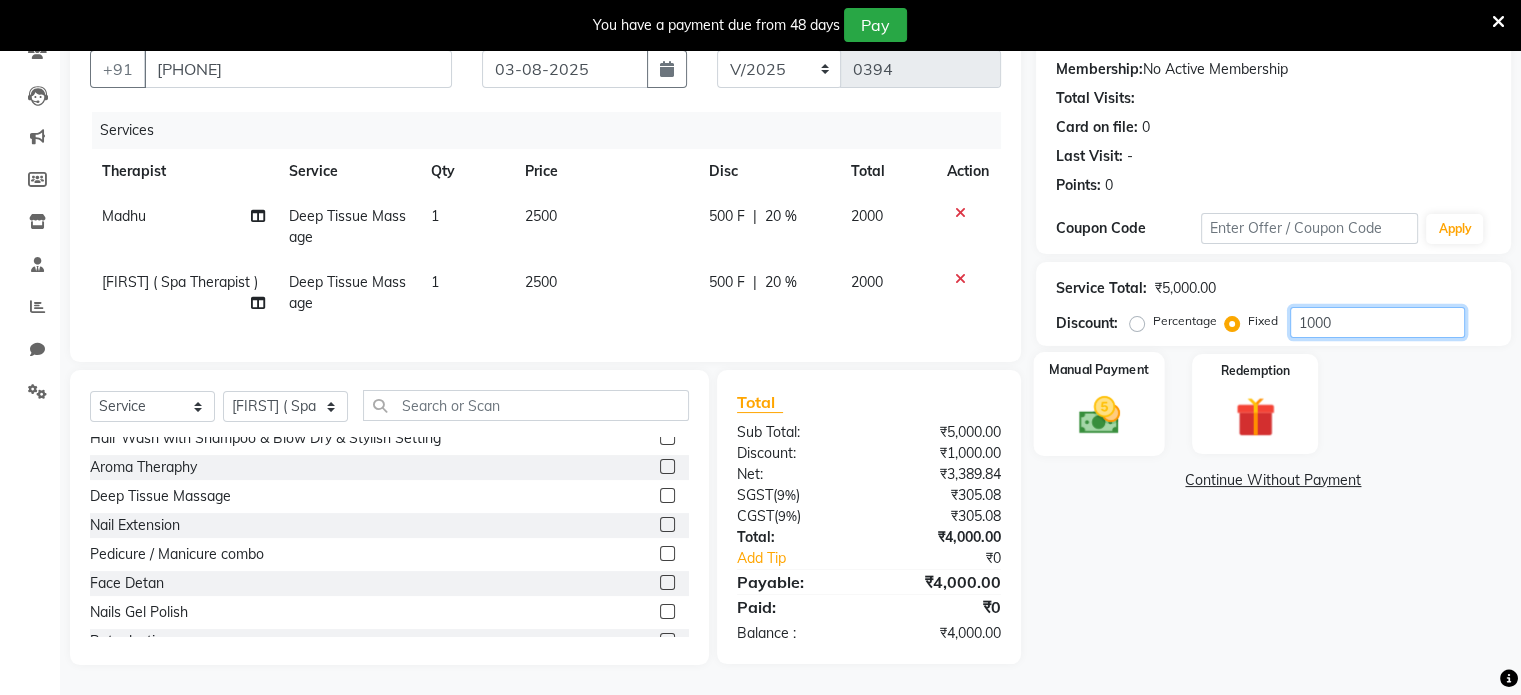 type on "1000" 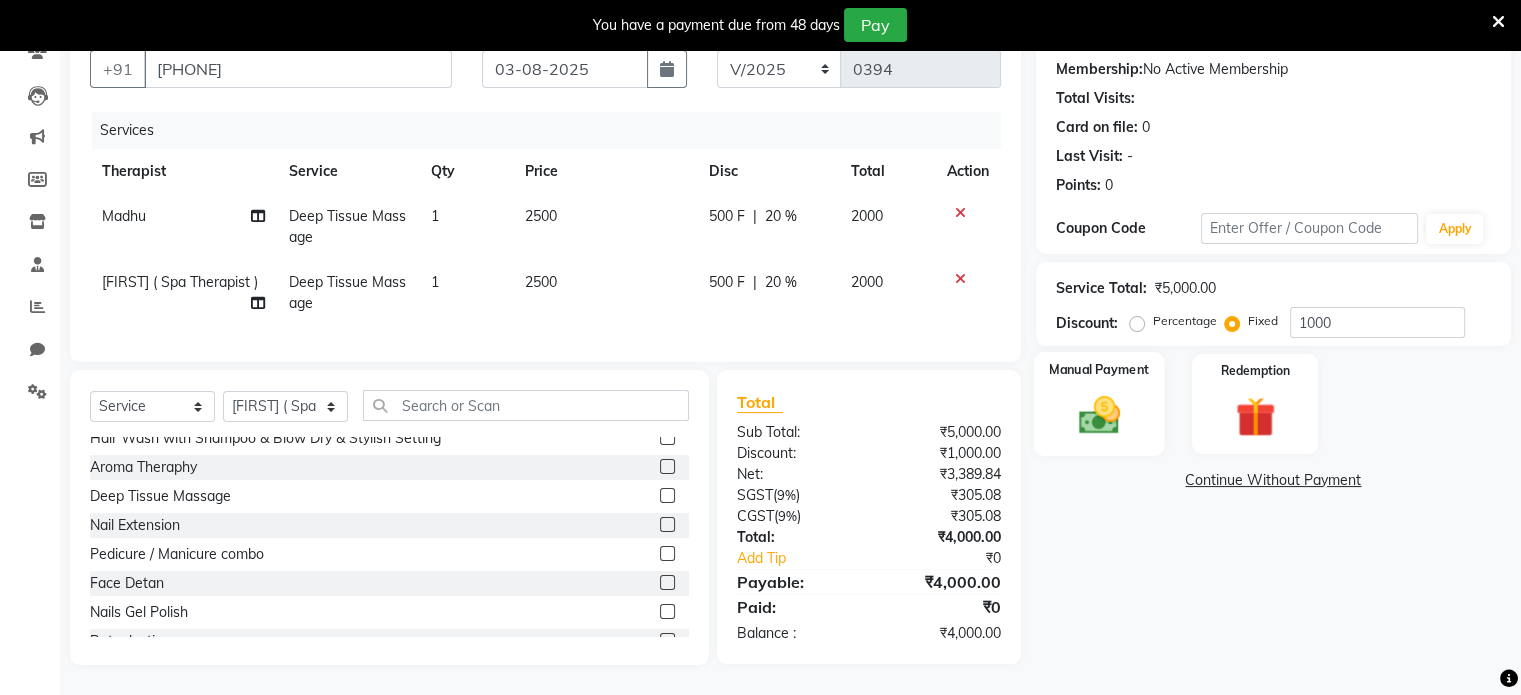click 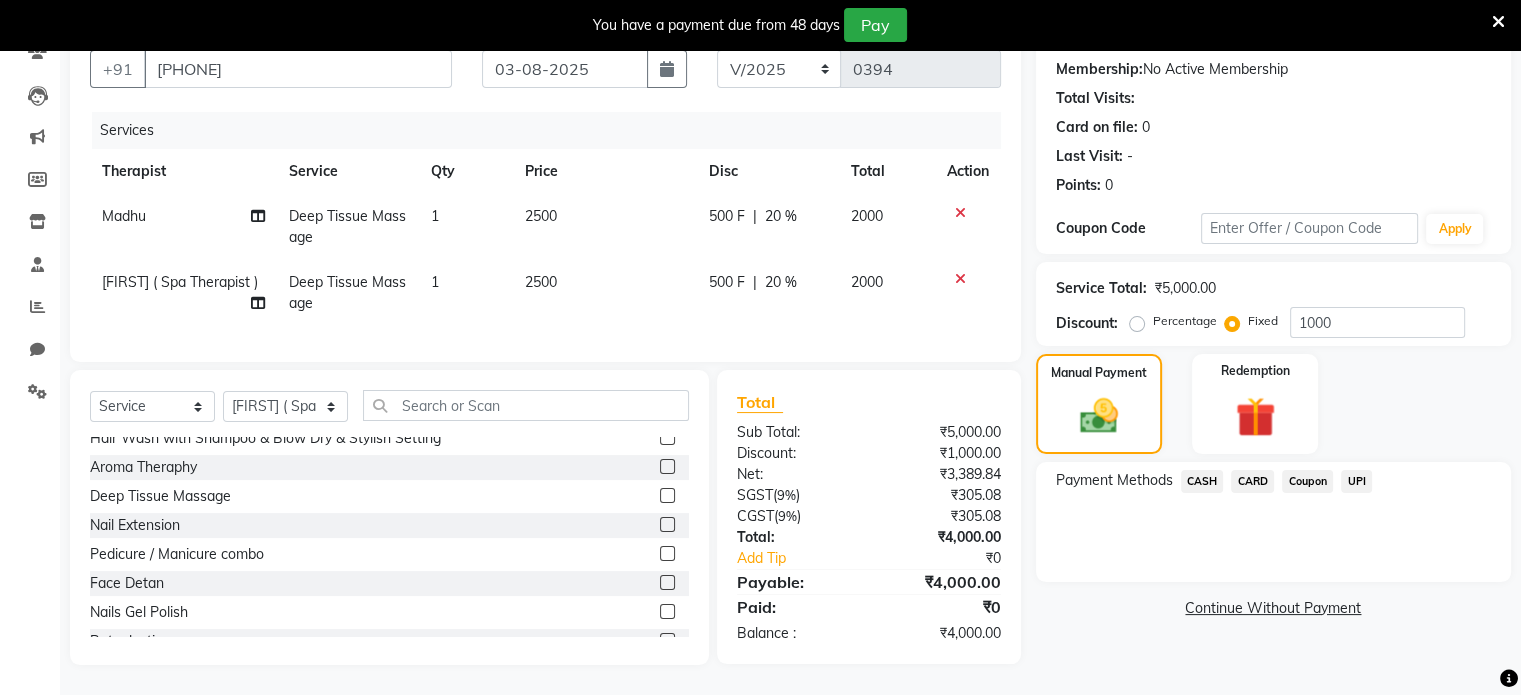 drag, startPoint x: 1259, startPoint y: 467, endPoint x: 1380, endPoint y: 459, distance: 121.264175 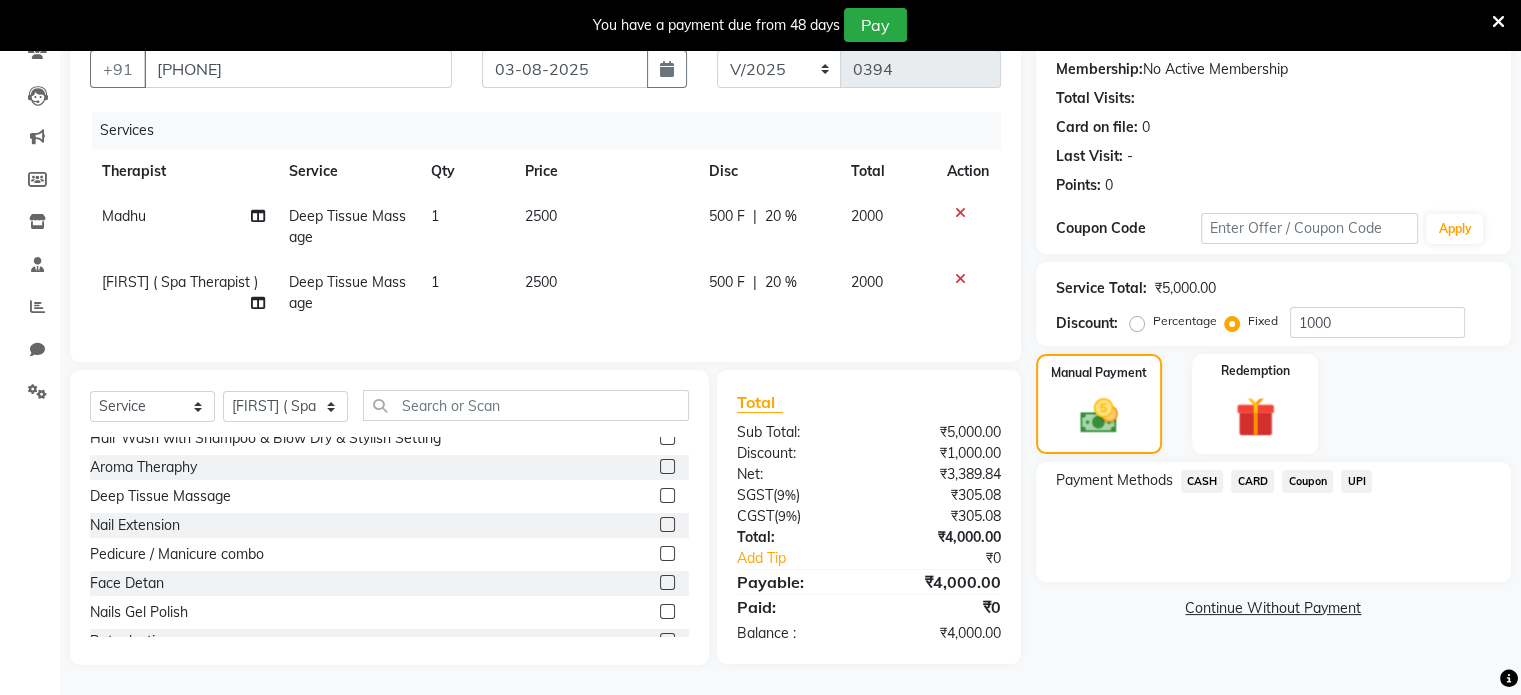 click on "CARD" 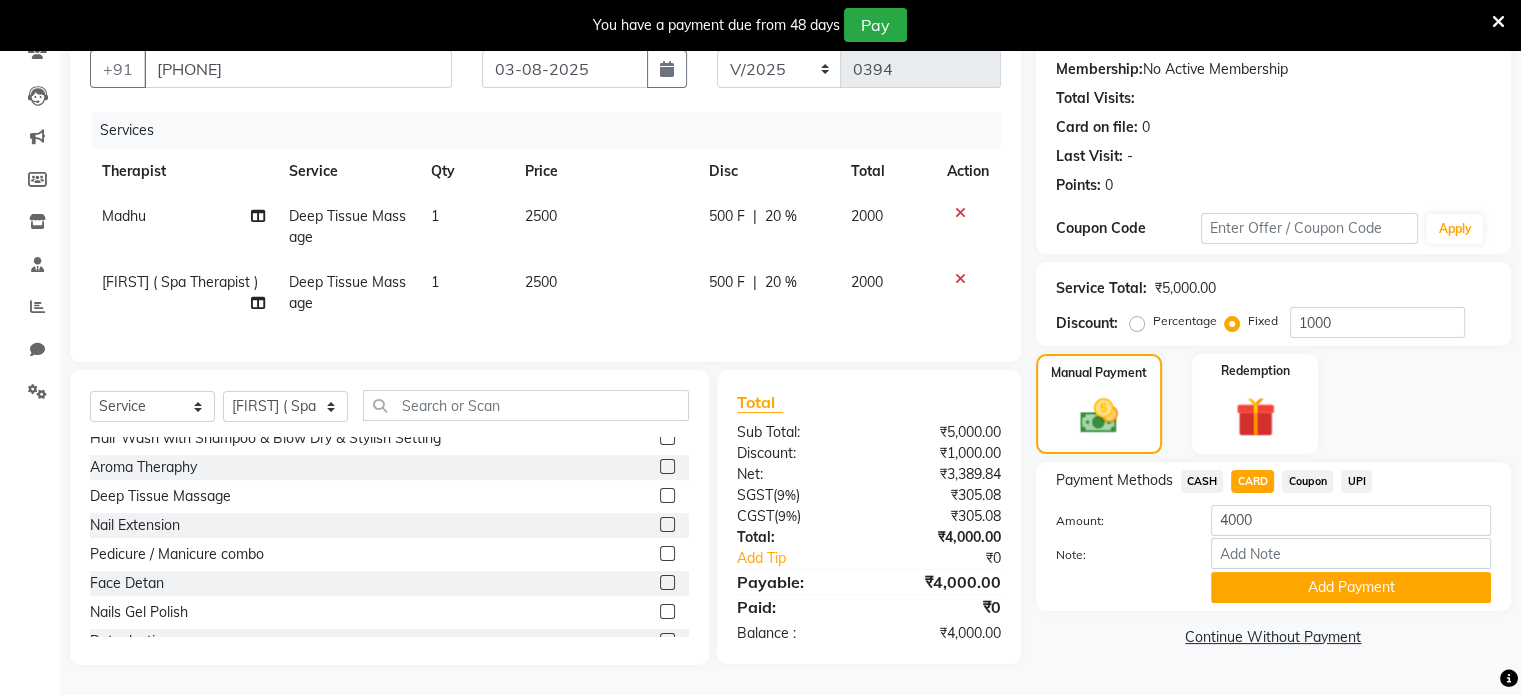click on "Add Payment" 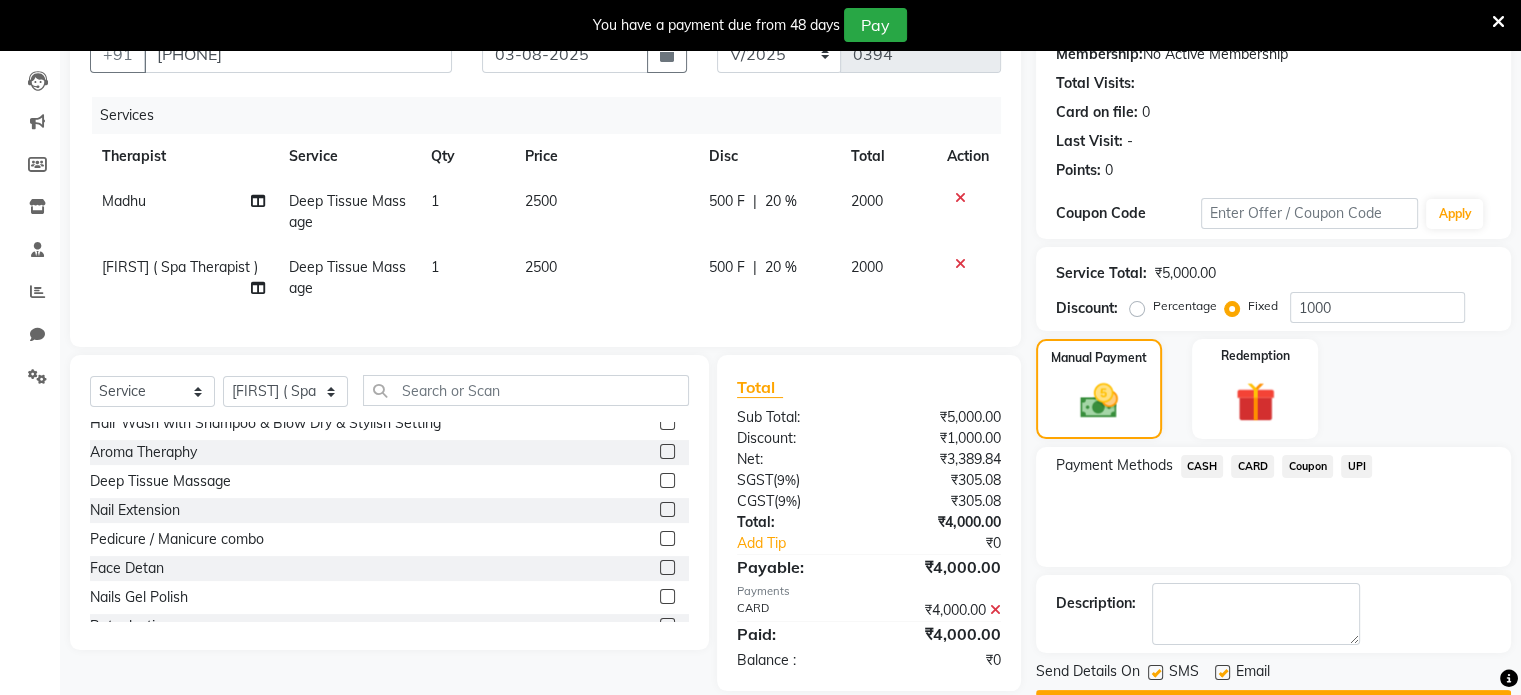 scroll, scrollTop: 255, scrollLeft: 0, axis: vertical 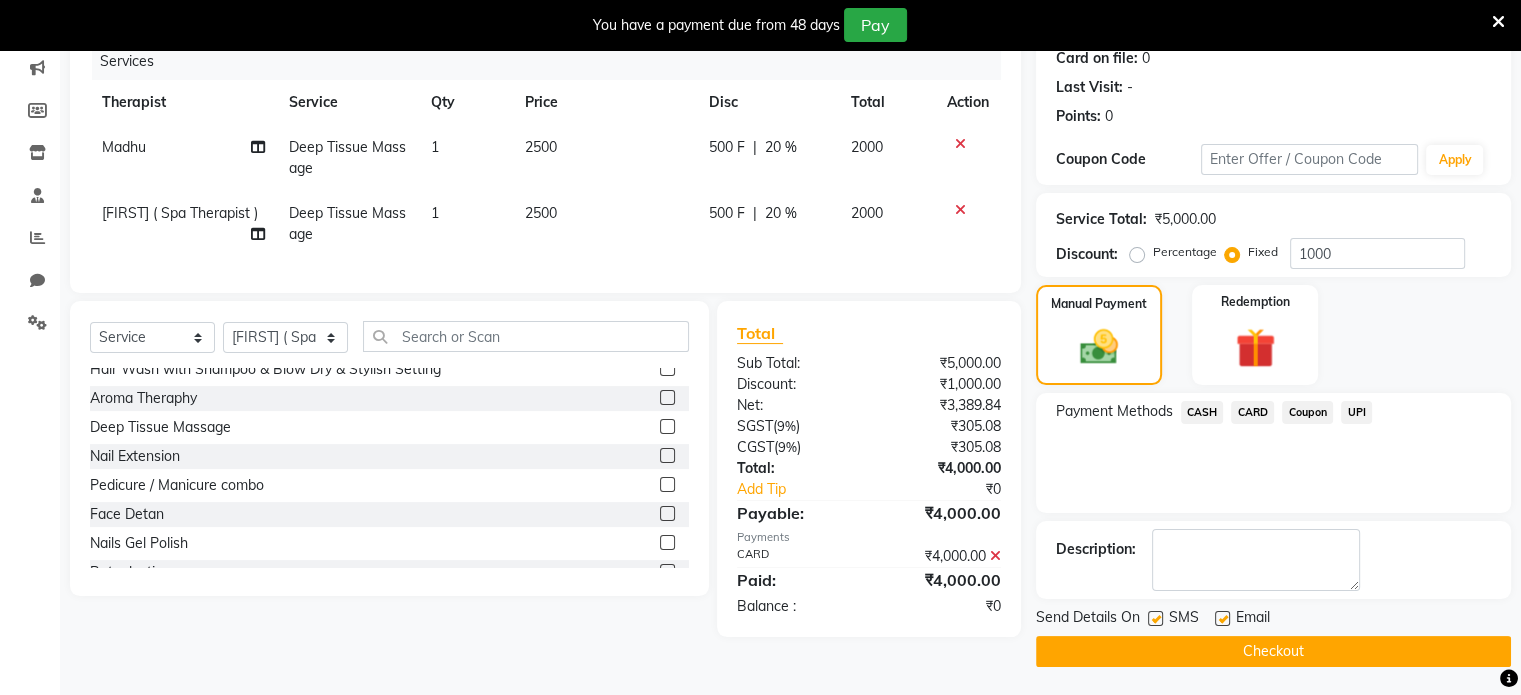 click on "Checkout" 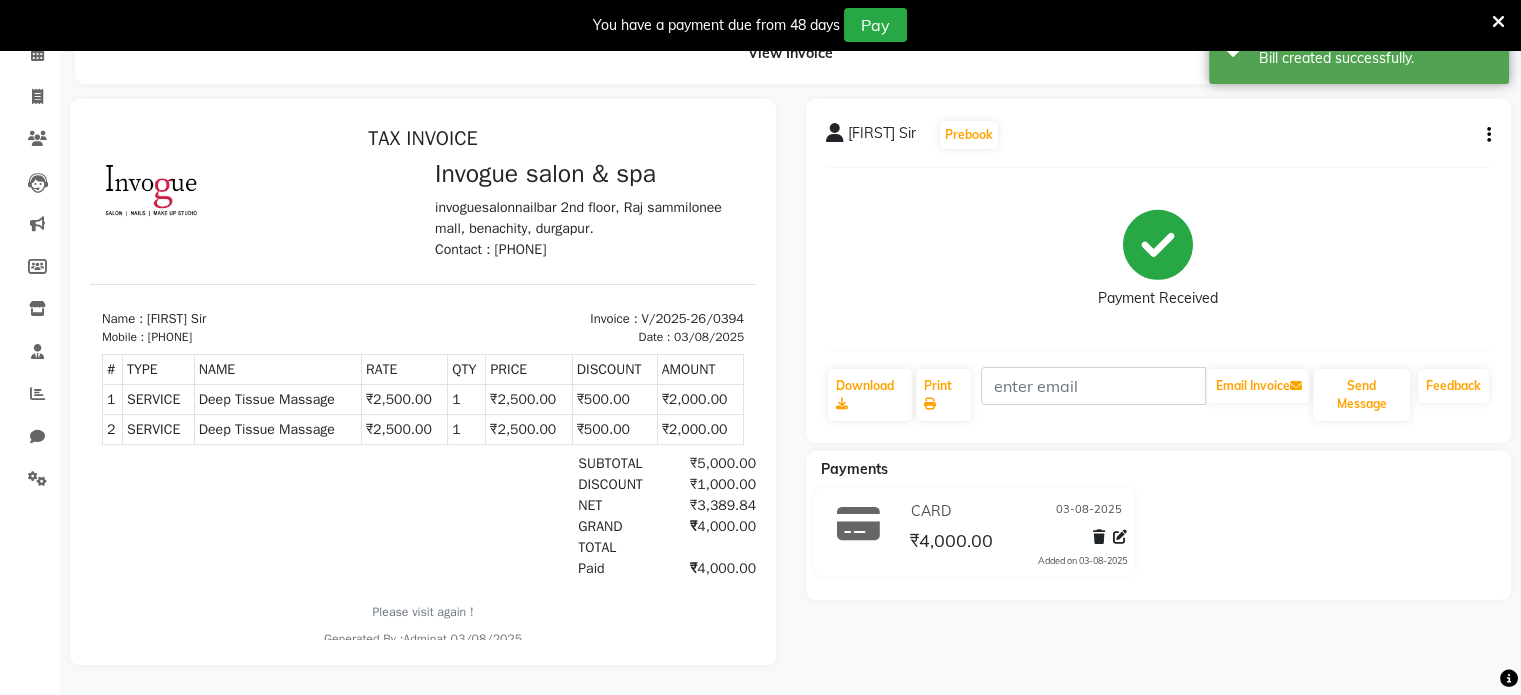 scroll, scrollTop: 0, scrollLeft: 0, axis: both 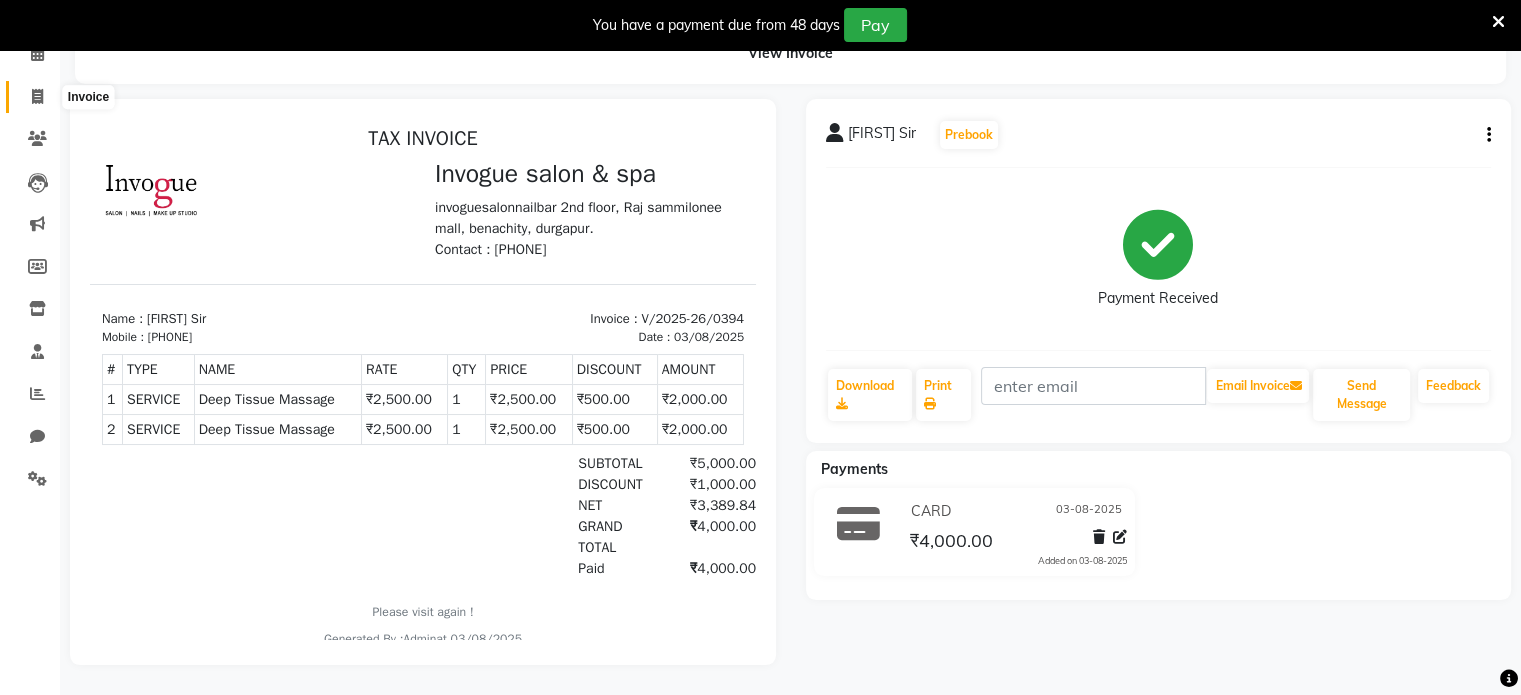 click 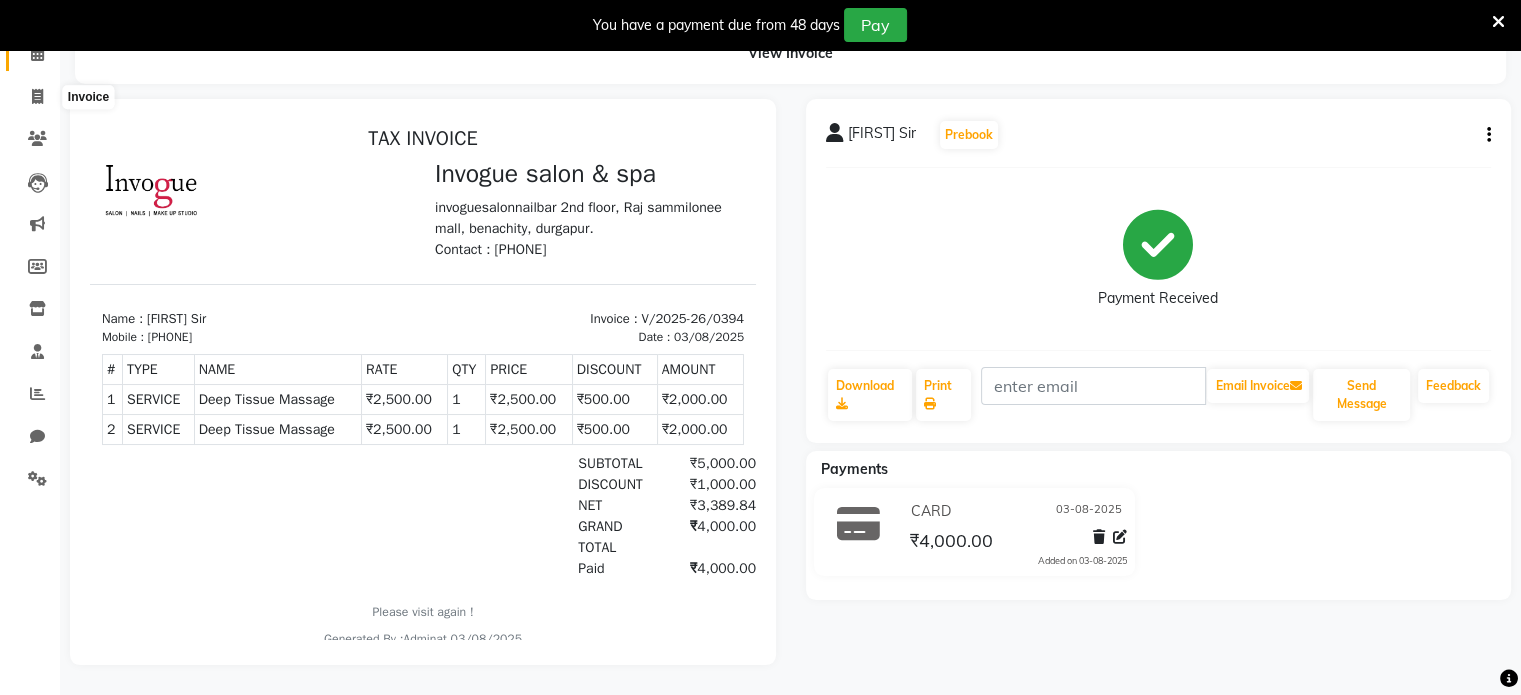 scroll, scrollTop: 50, scrollLeft: 0, axis: vertical 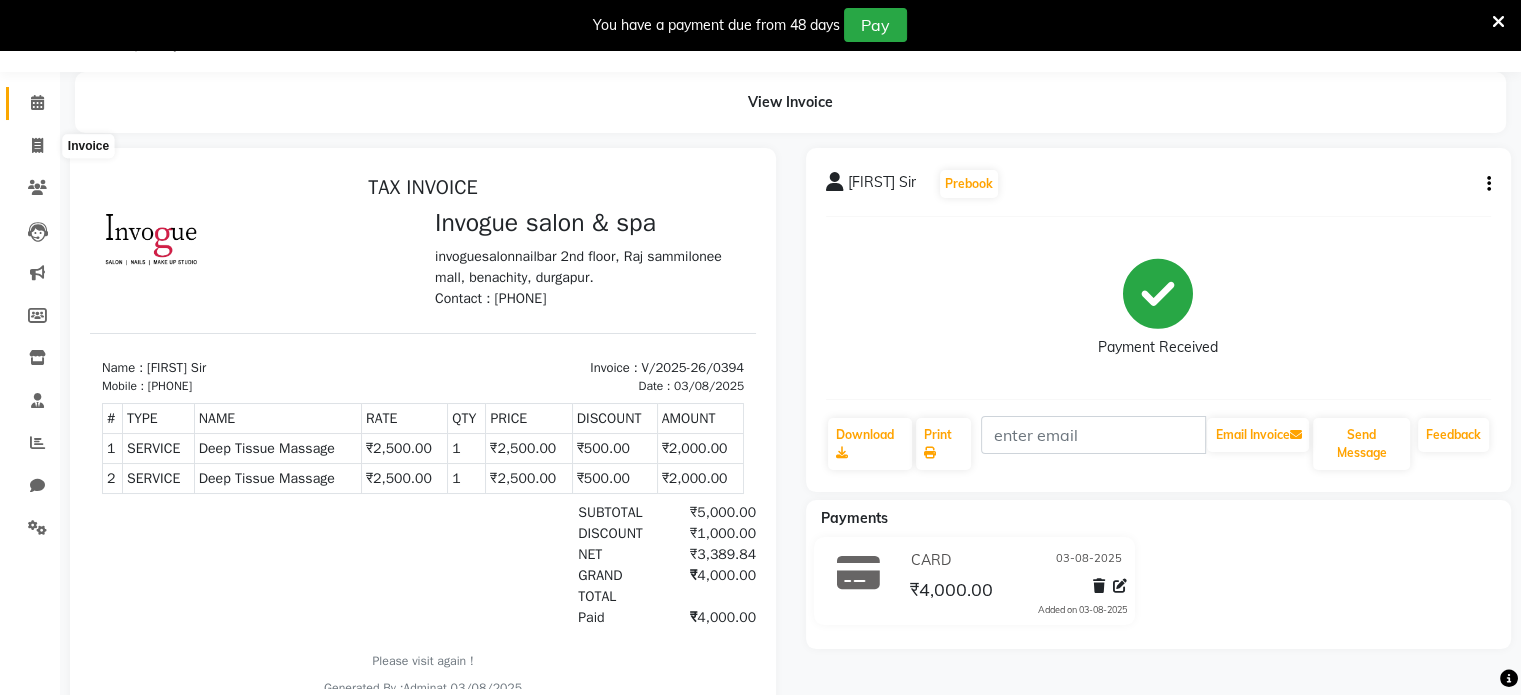 select on "service" 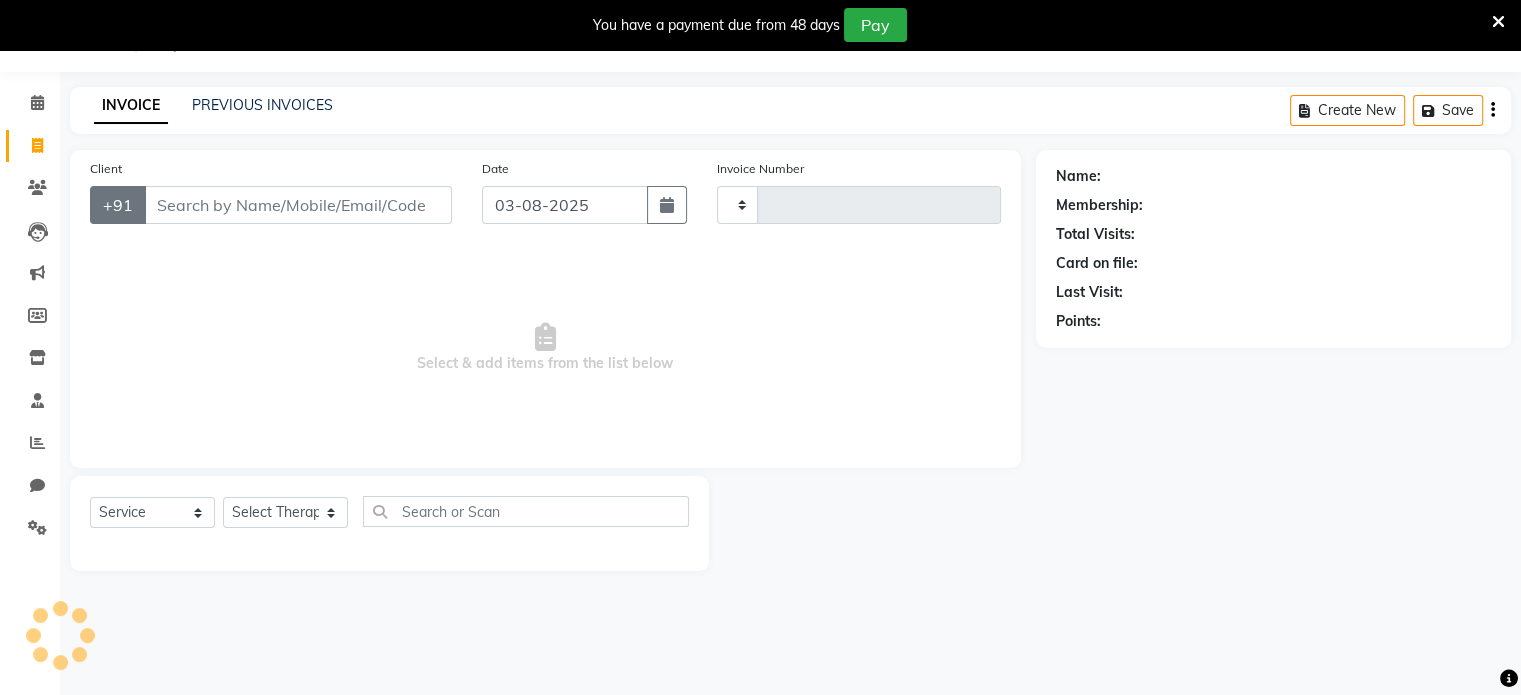 type on "0395" 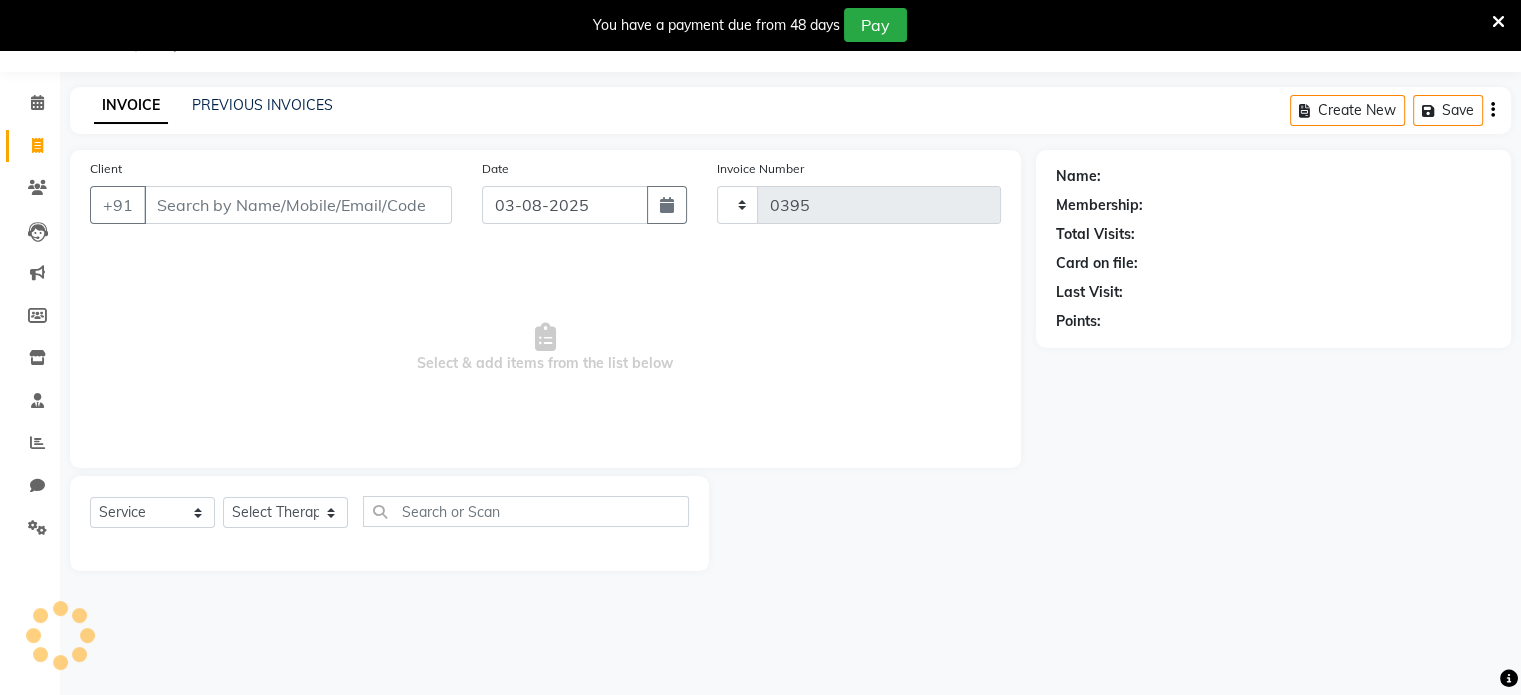 select on "[NUMBER]" 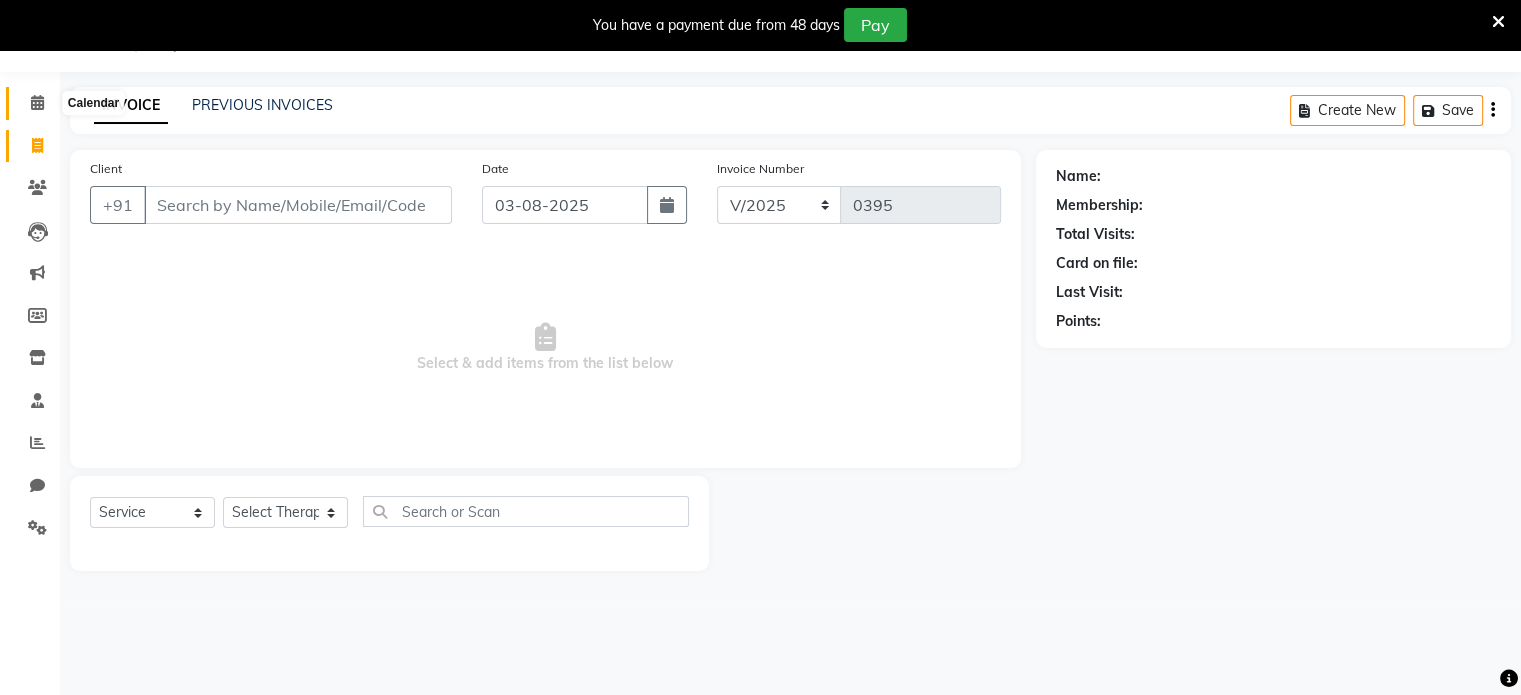 click 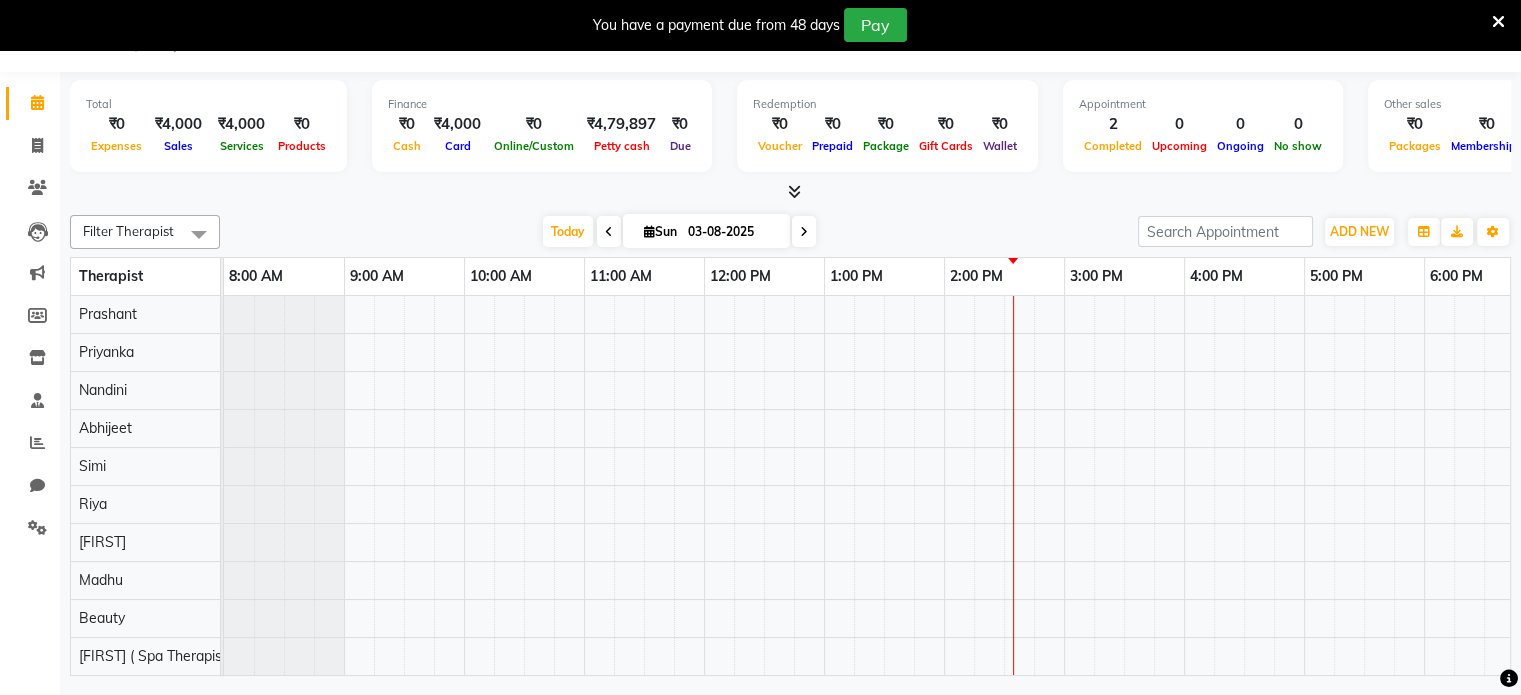scroll, scrollTop: 0, scrollLeft: 0, axis: both 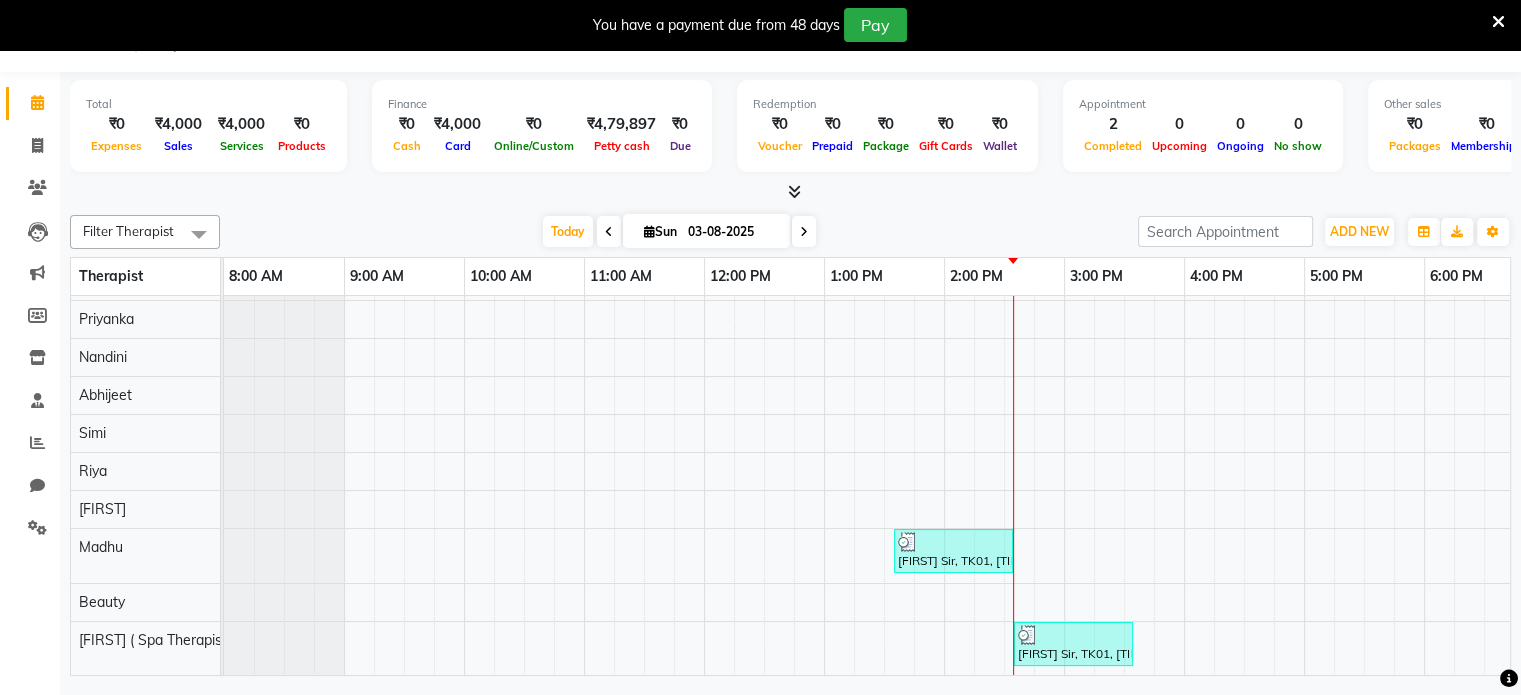 click at bounding box center [1498, 22] 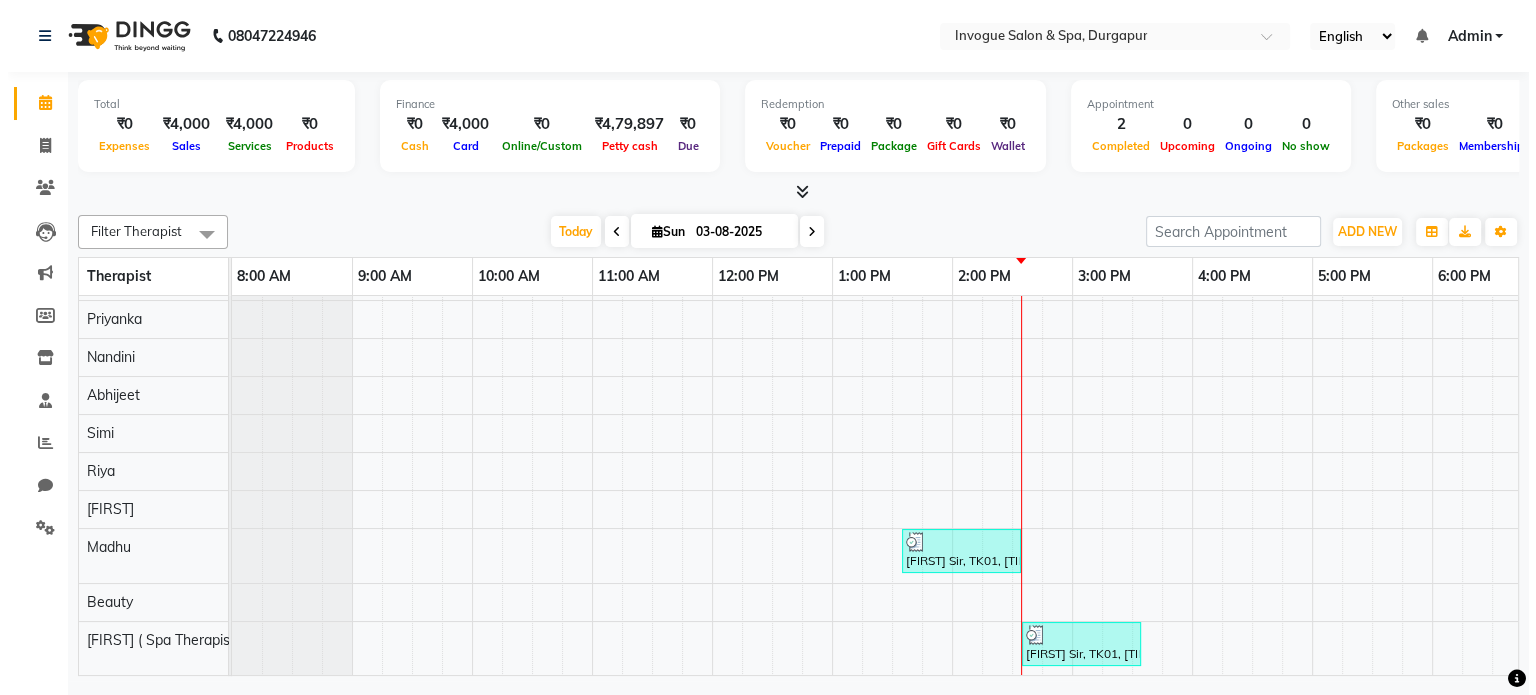 scroll, scrollTop: 0, scrollLeft: 0, axis: both 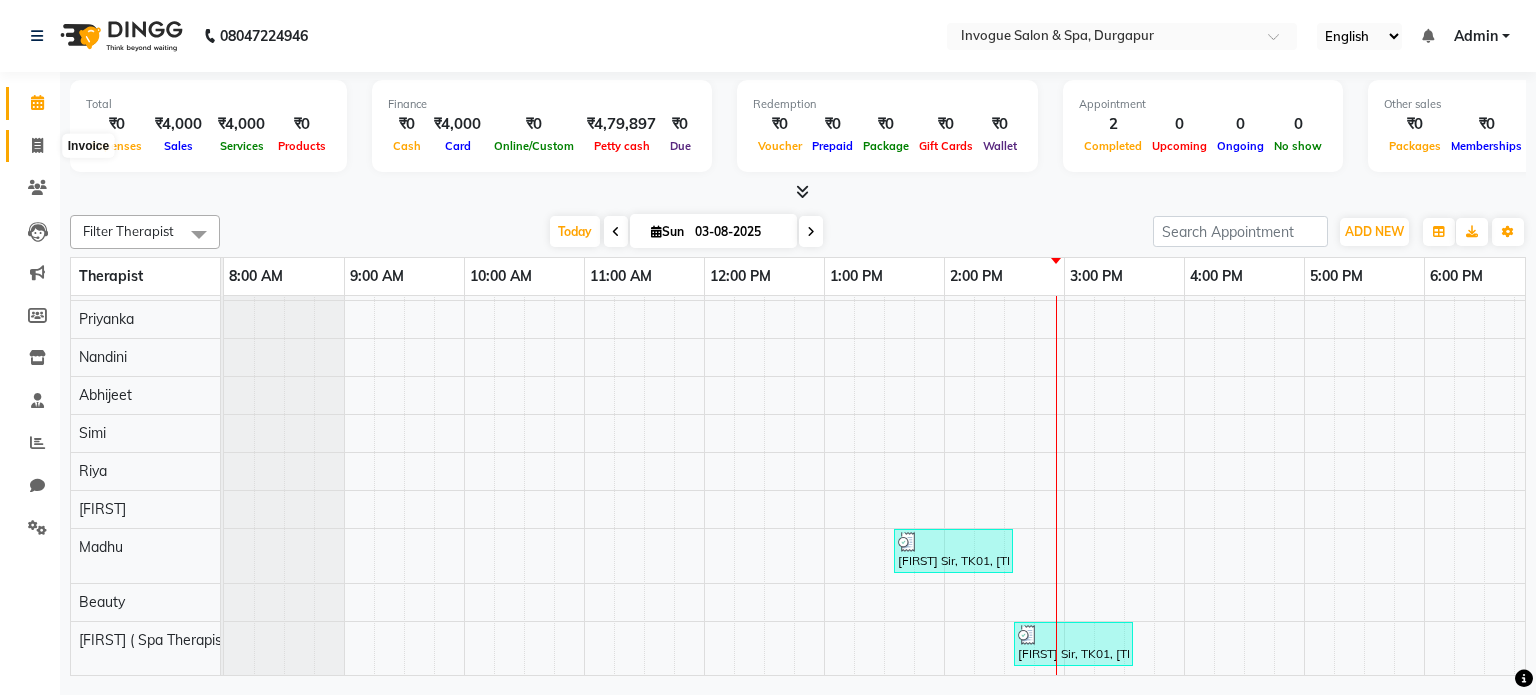 click 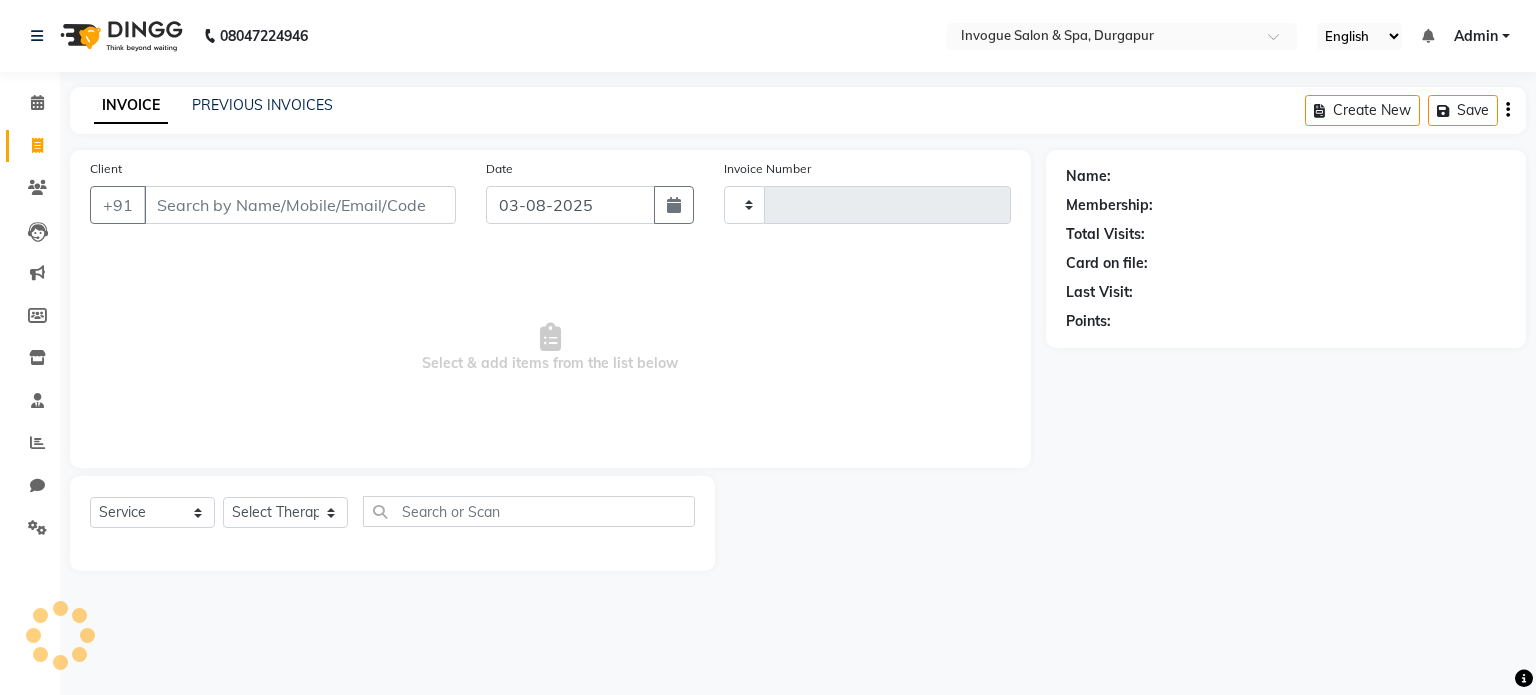 type on "0395" 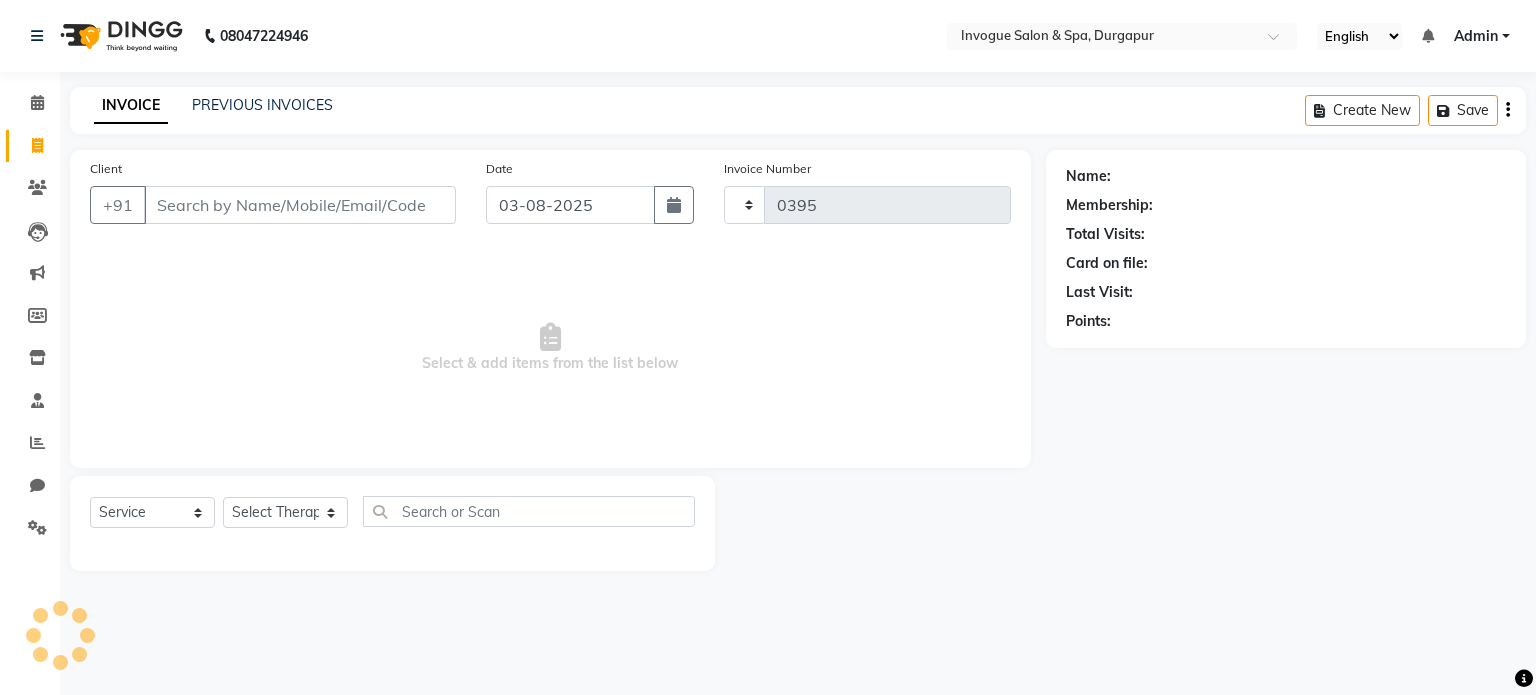 select on "[NUMBER]" 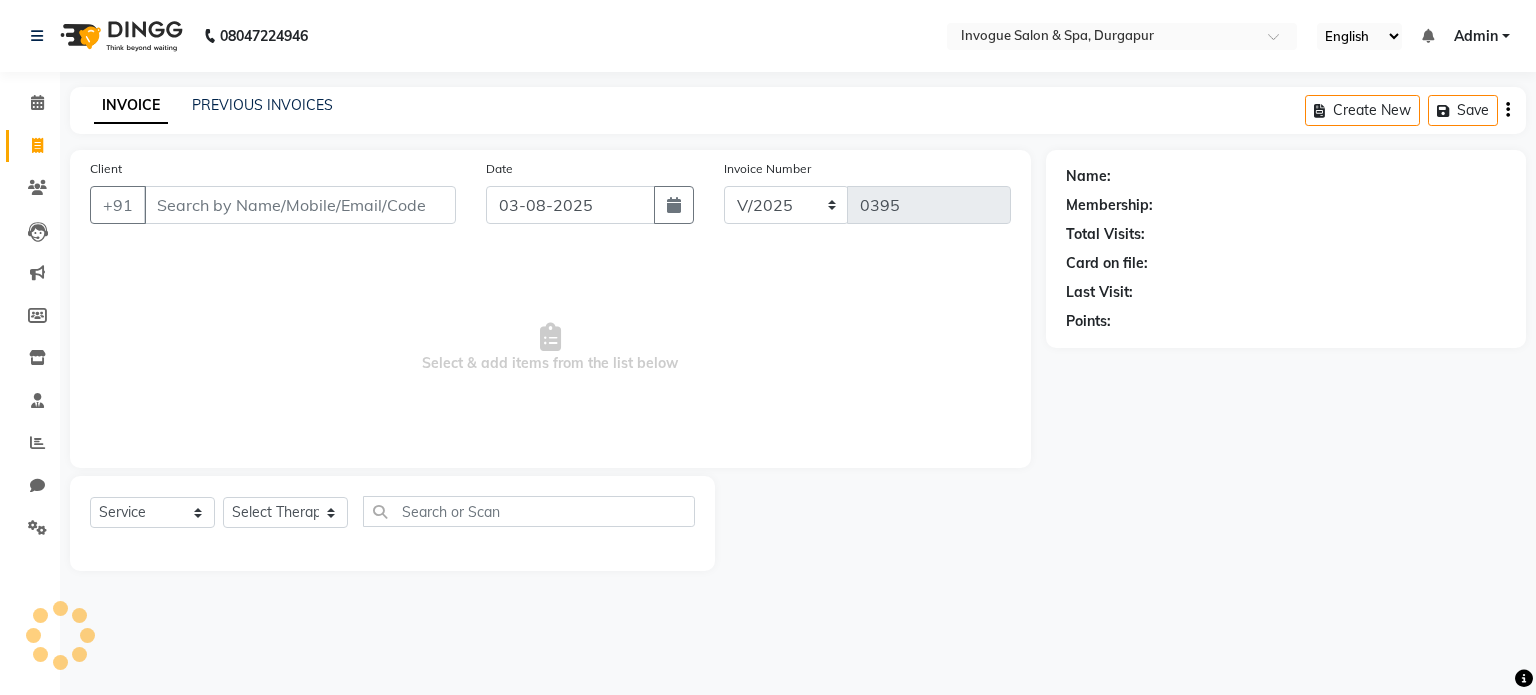 click on "Client" at bounding box center (300, 205) 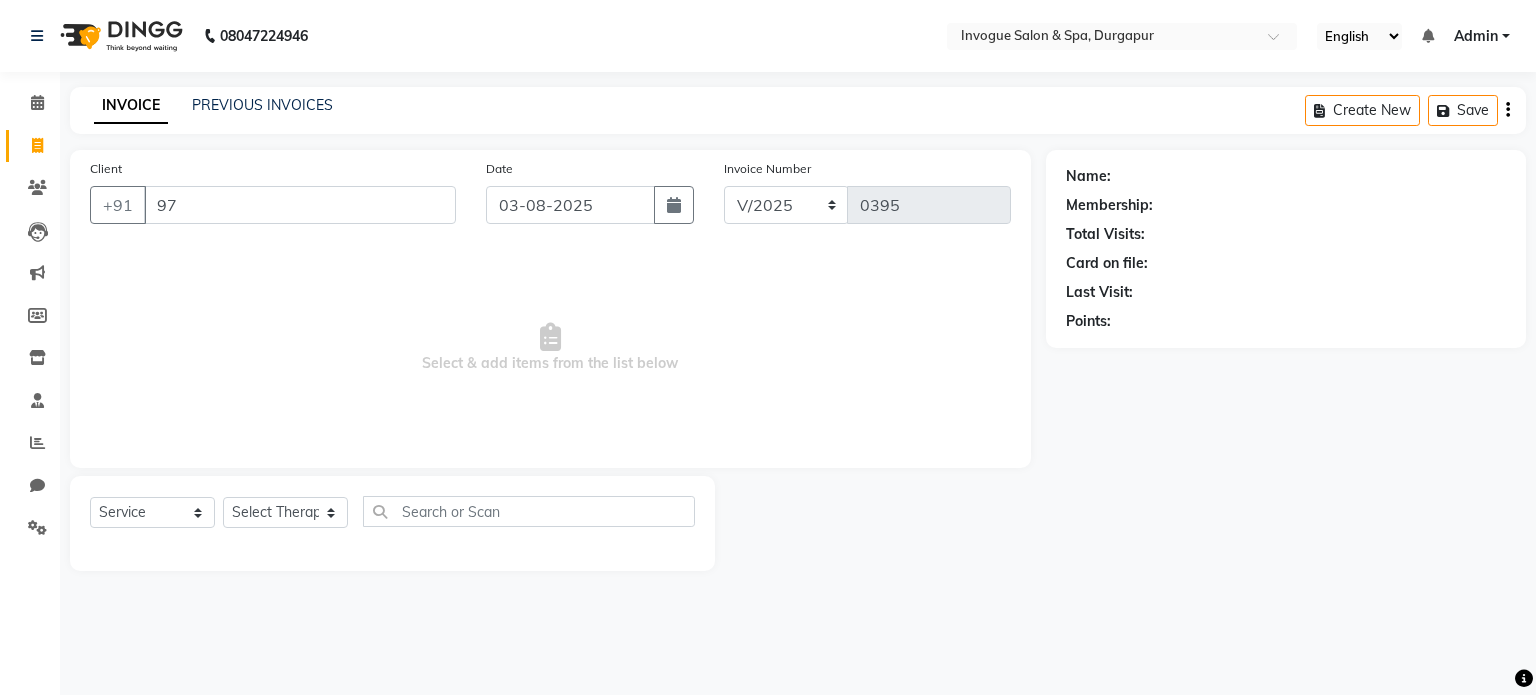 type on "9" 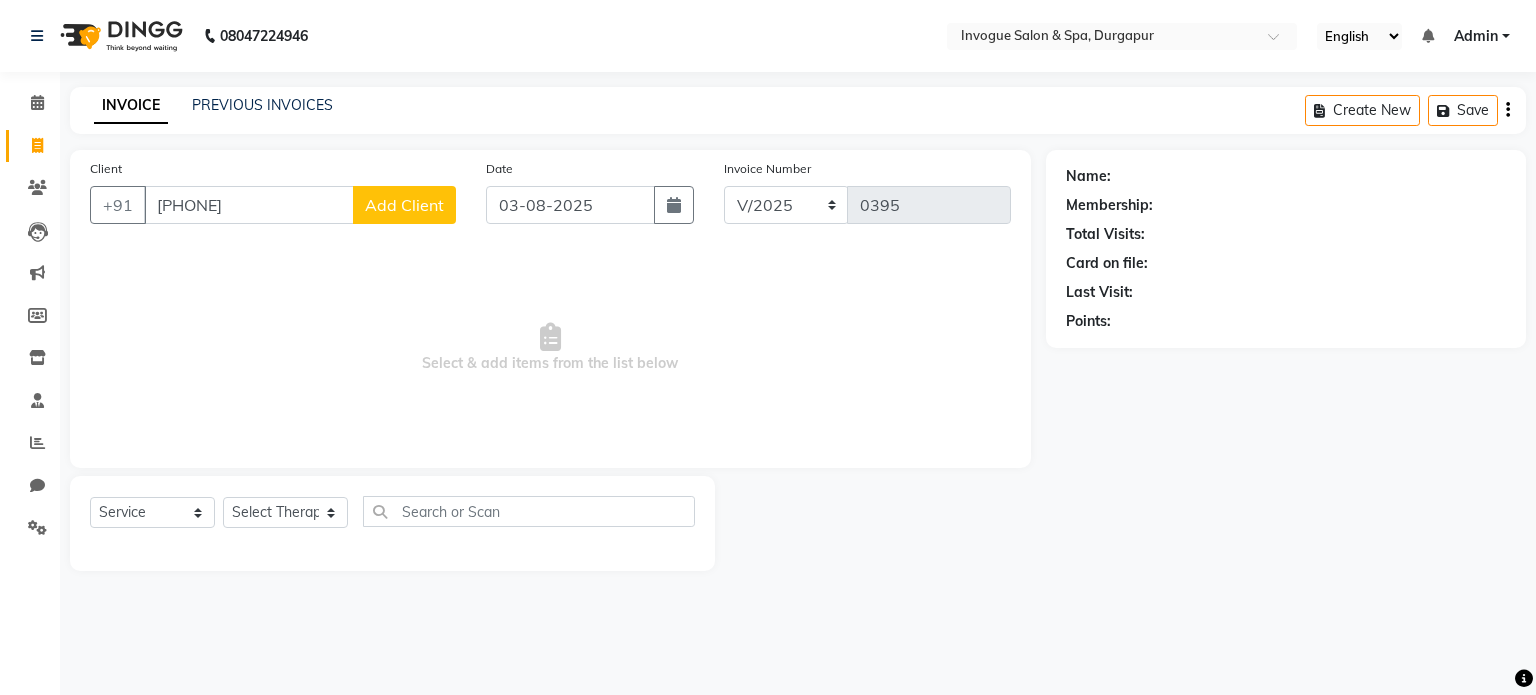 type on "[PHONE]" 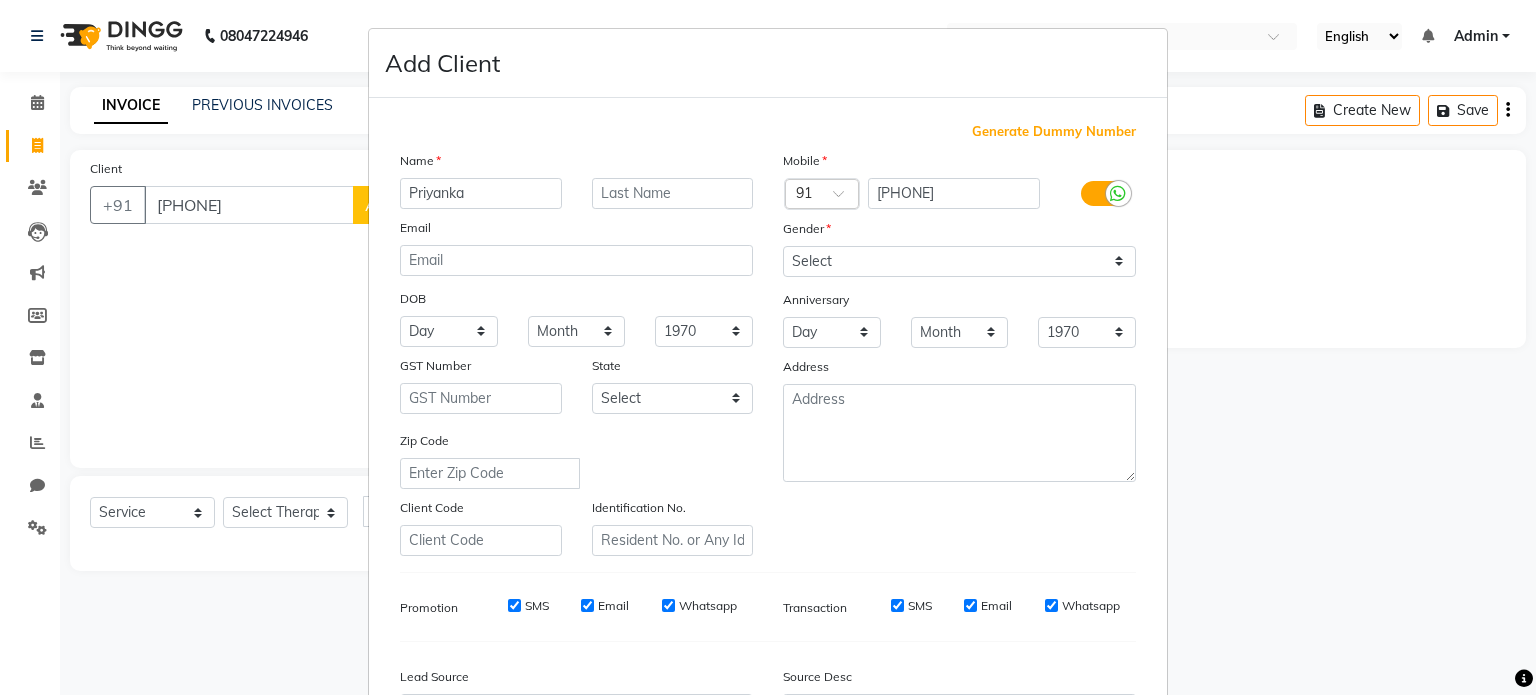 type on "Priyanka" 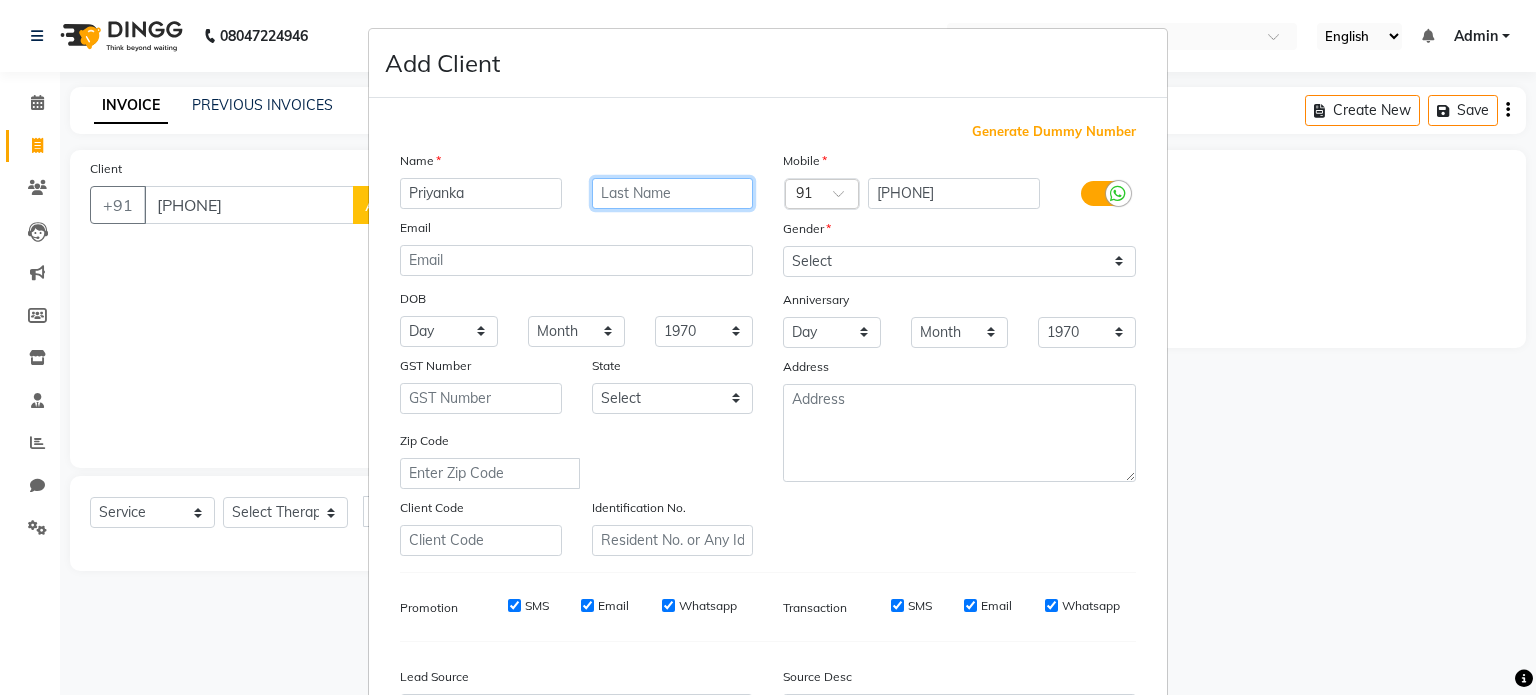 click at bounding box center [673, 193] 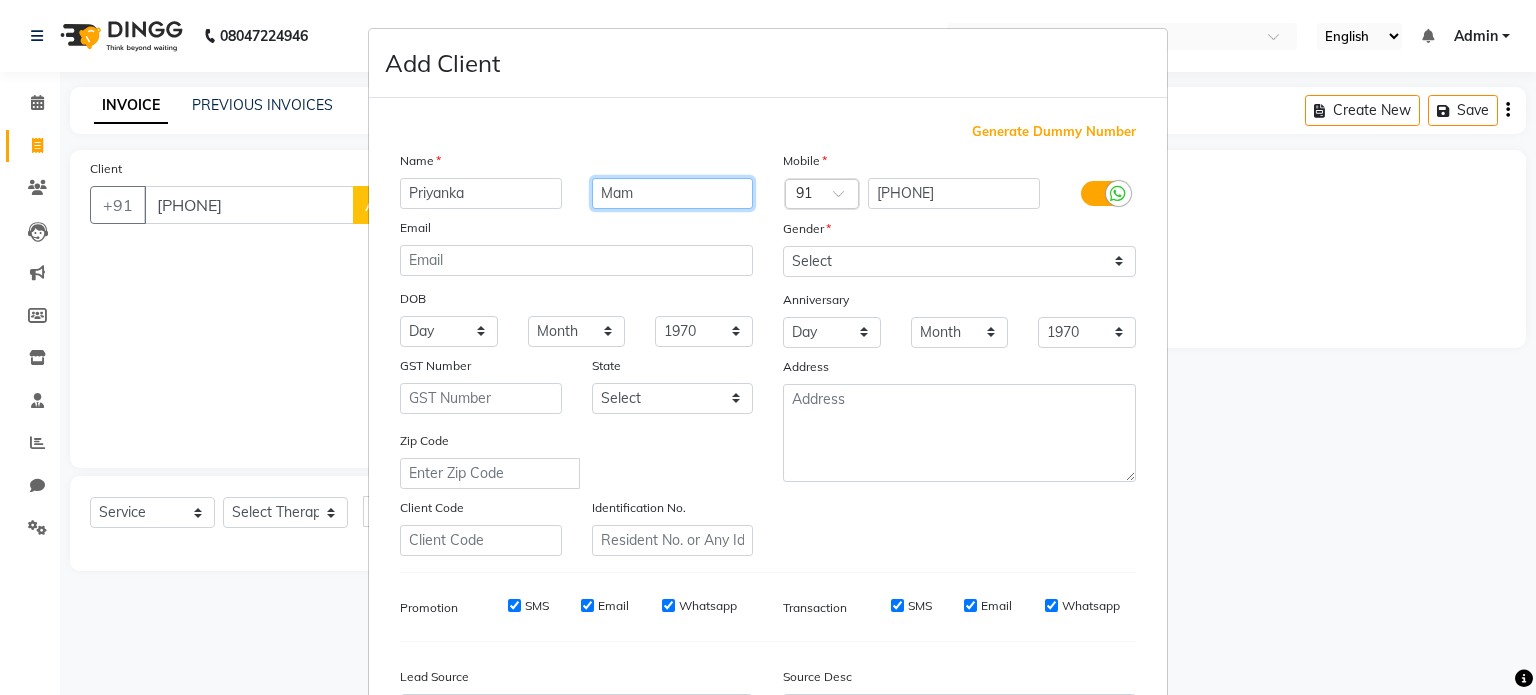 type on "Mam" 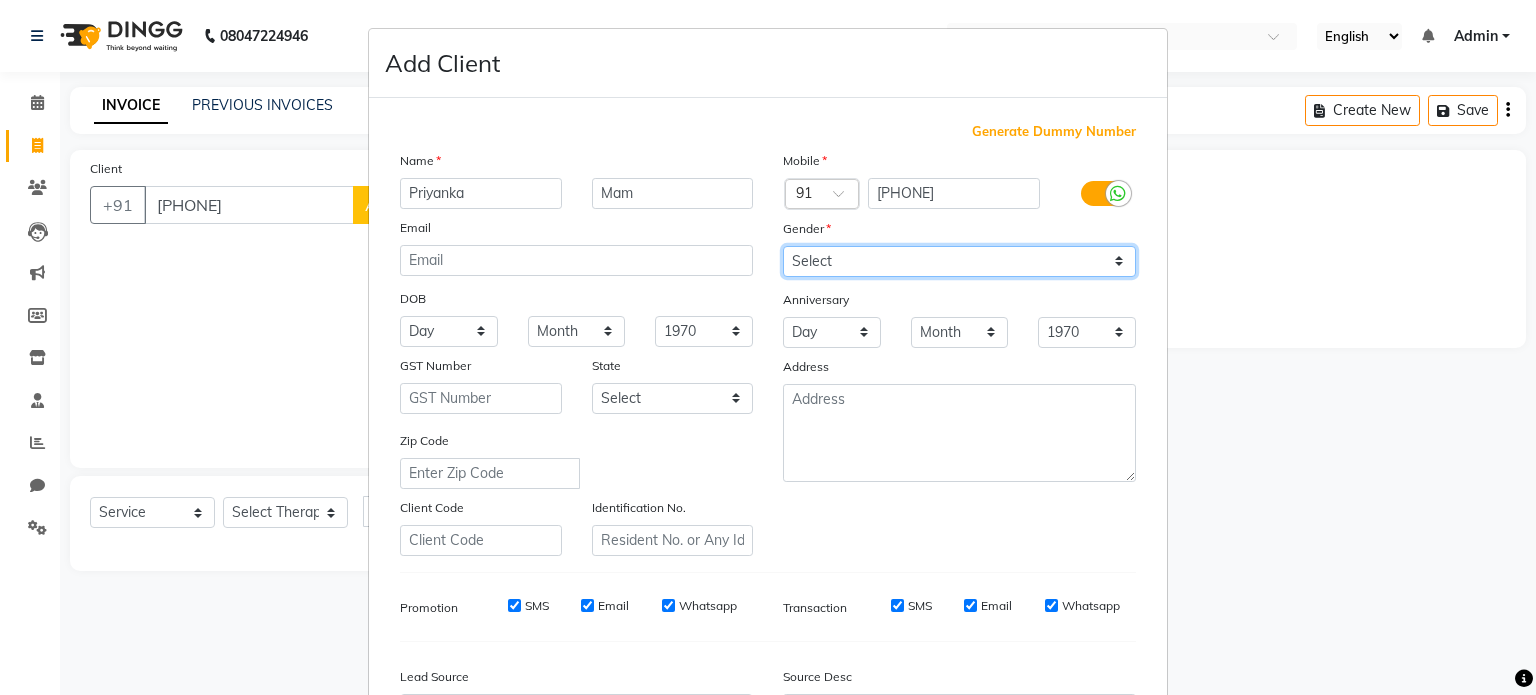 click on "Select Male Female Other Prefer Not To Say" at bounding box center (959, 261) 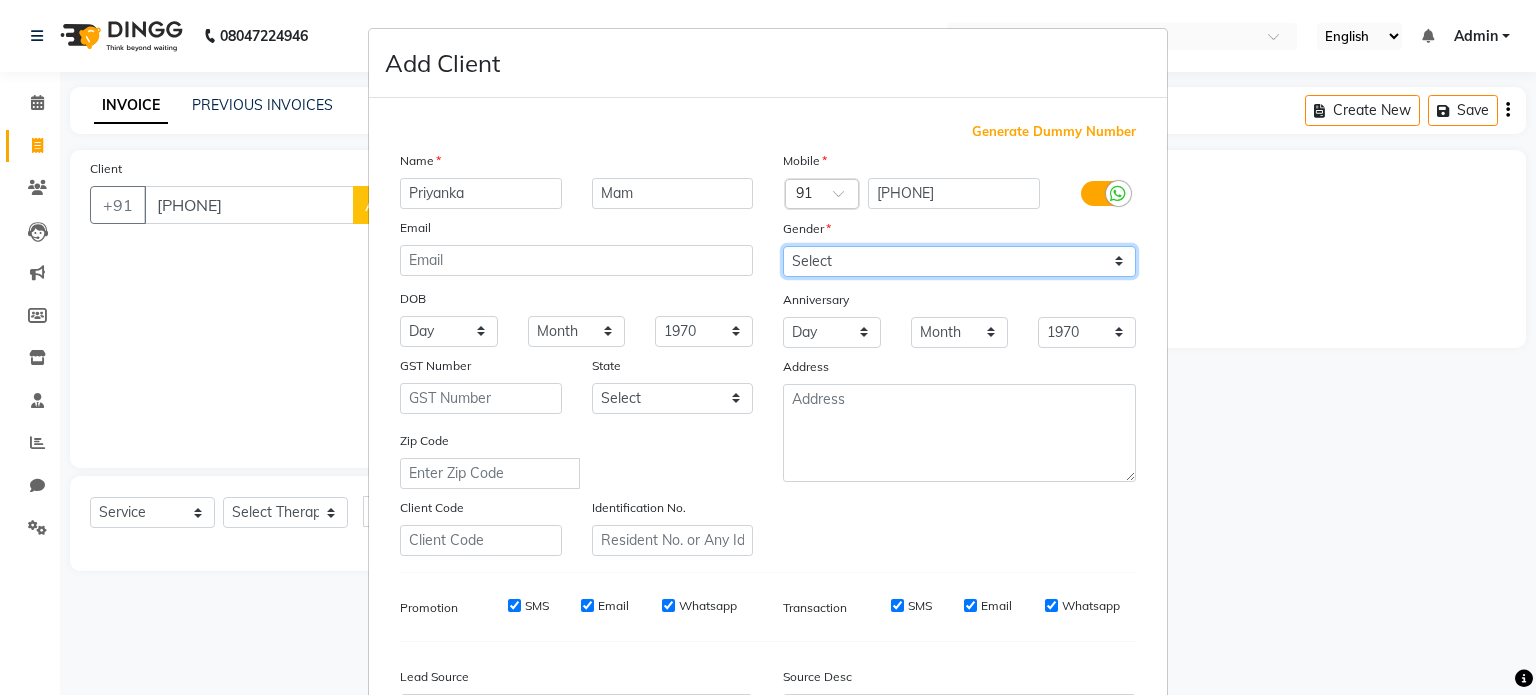 select on "female" 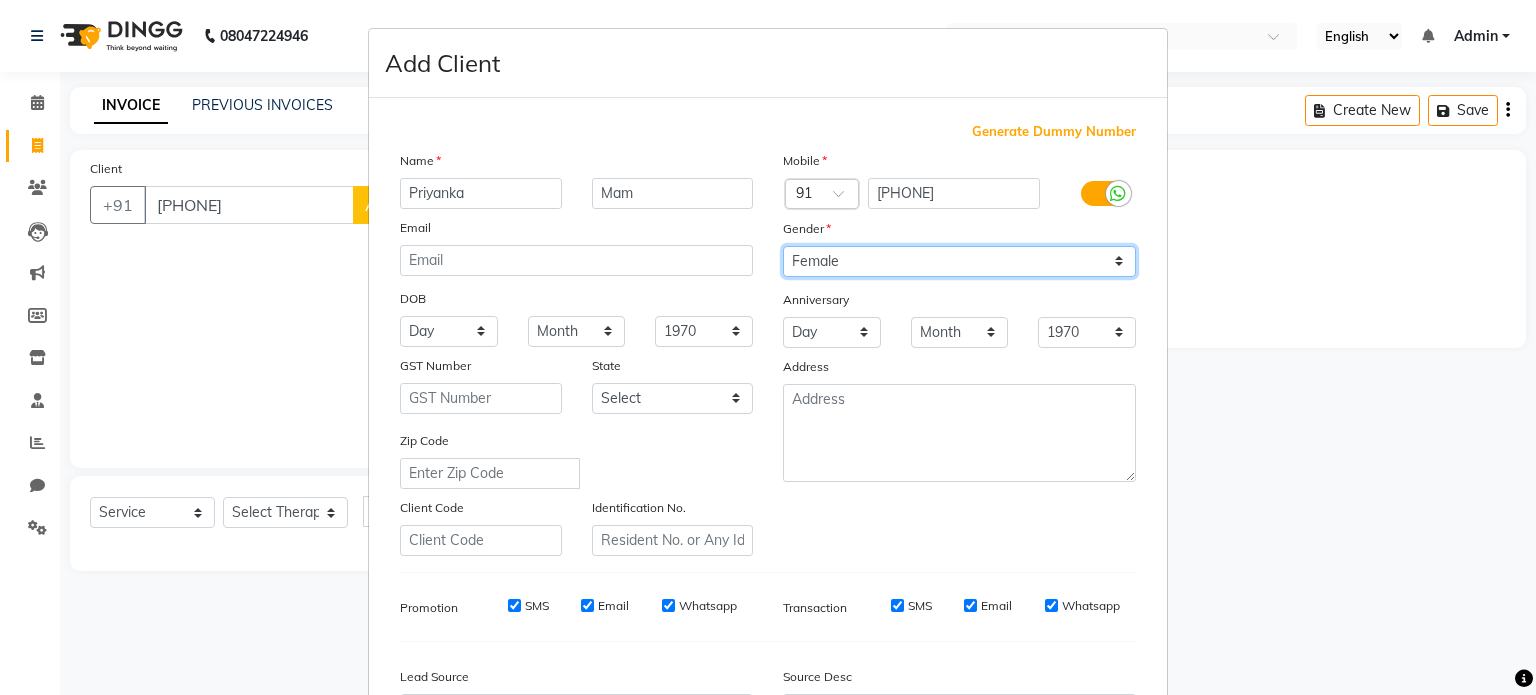 click on "Select Male Female Other Prefer Not To Say" at bounding box center (959, 261) 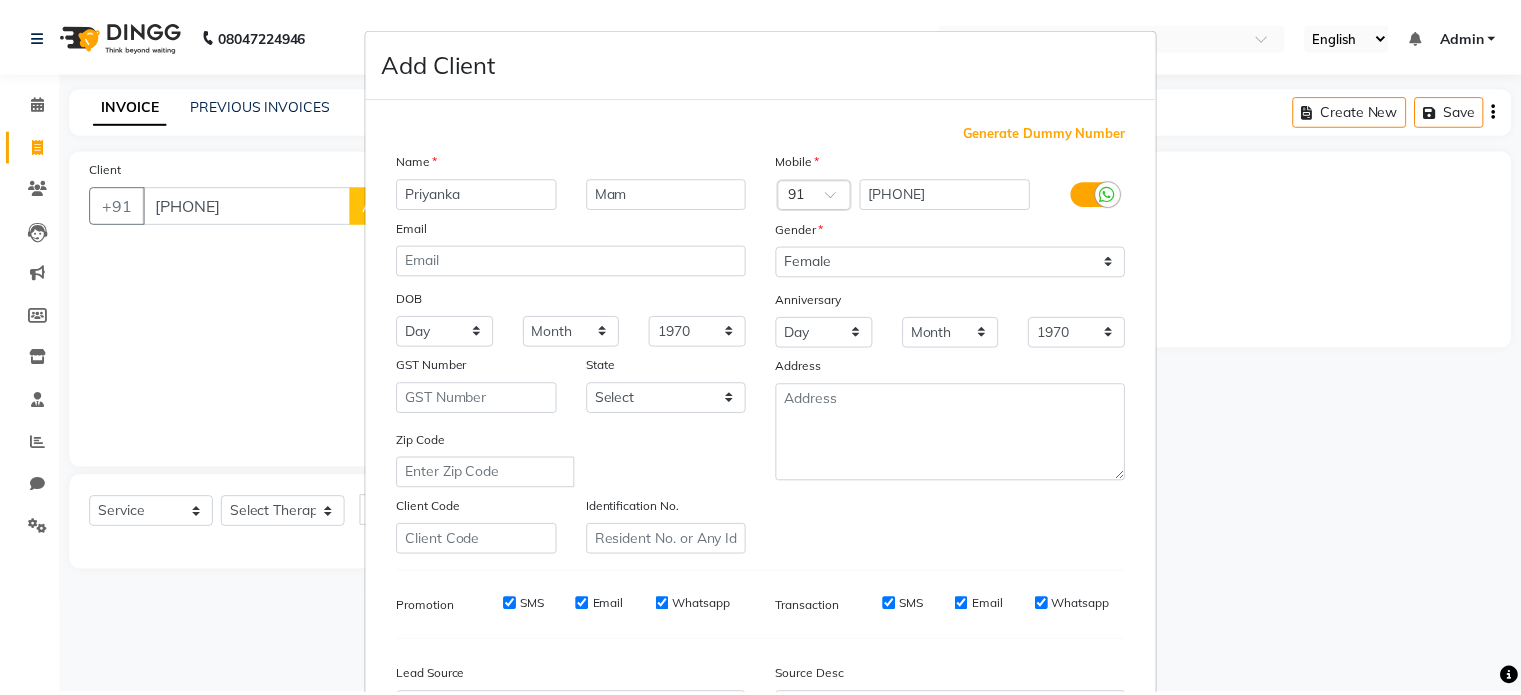 scroll, scrollTop: 237, scrollLeft: 0, axis: vertical 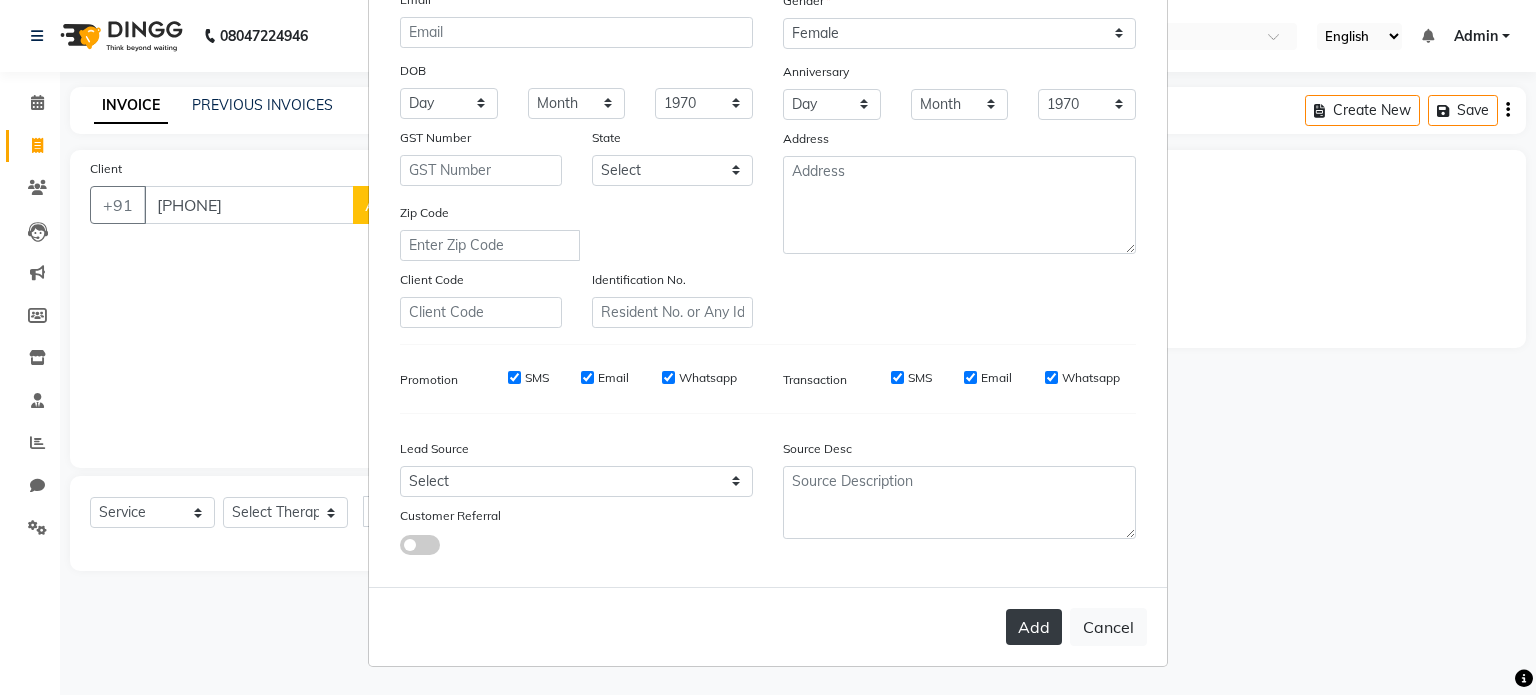 click on "Add" at bounding box center [1034, 627] 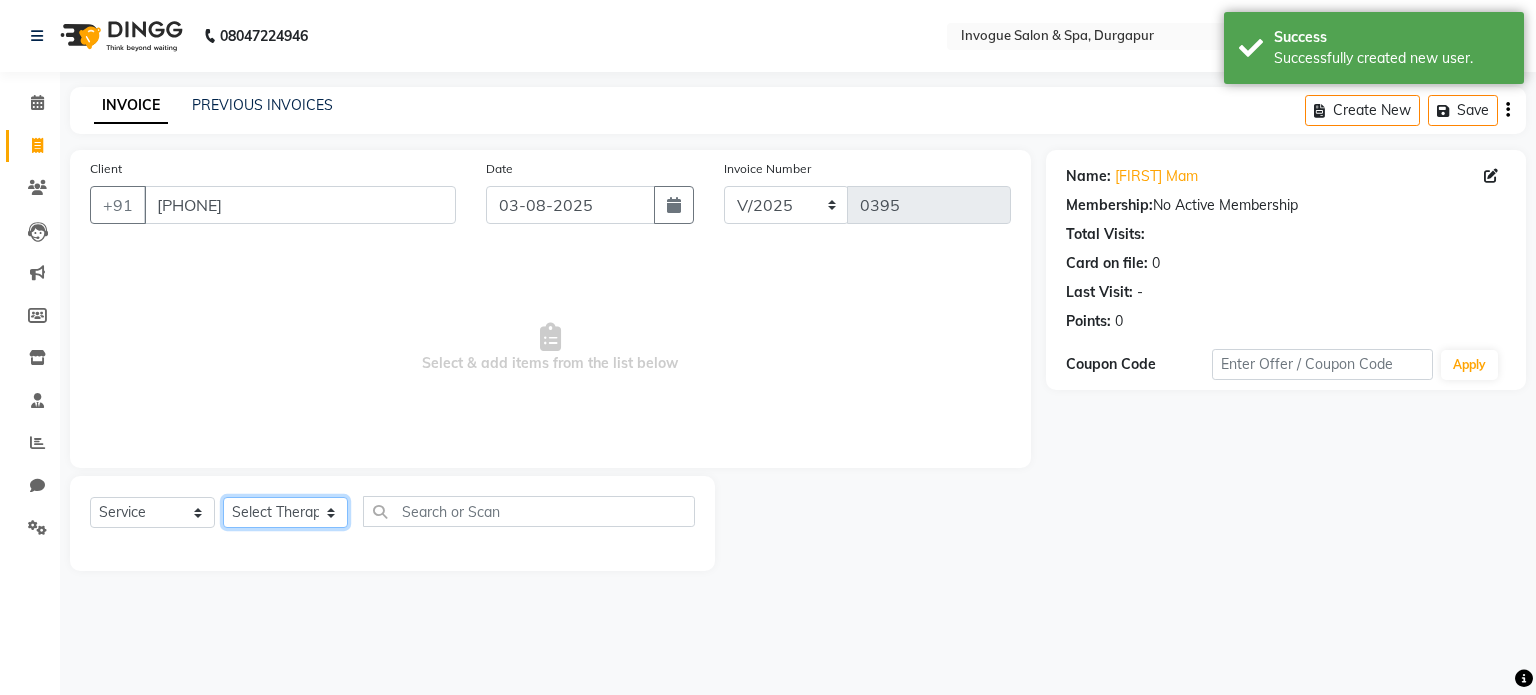 click on "Select Therapist Abhijeet  Ayesha Beauty  Madhu Nandini   Prashant Priyanka   Riya Sangita ( Spa Therapist )  Simi" 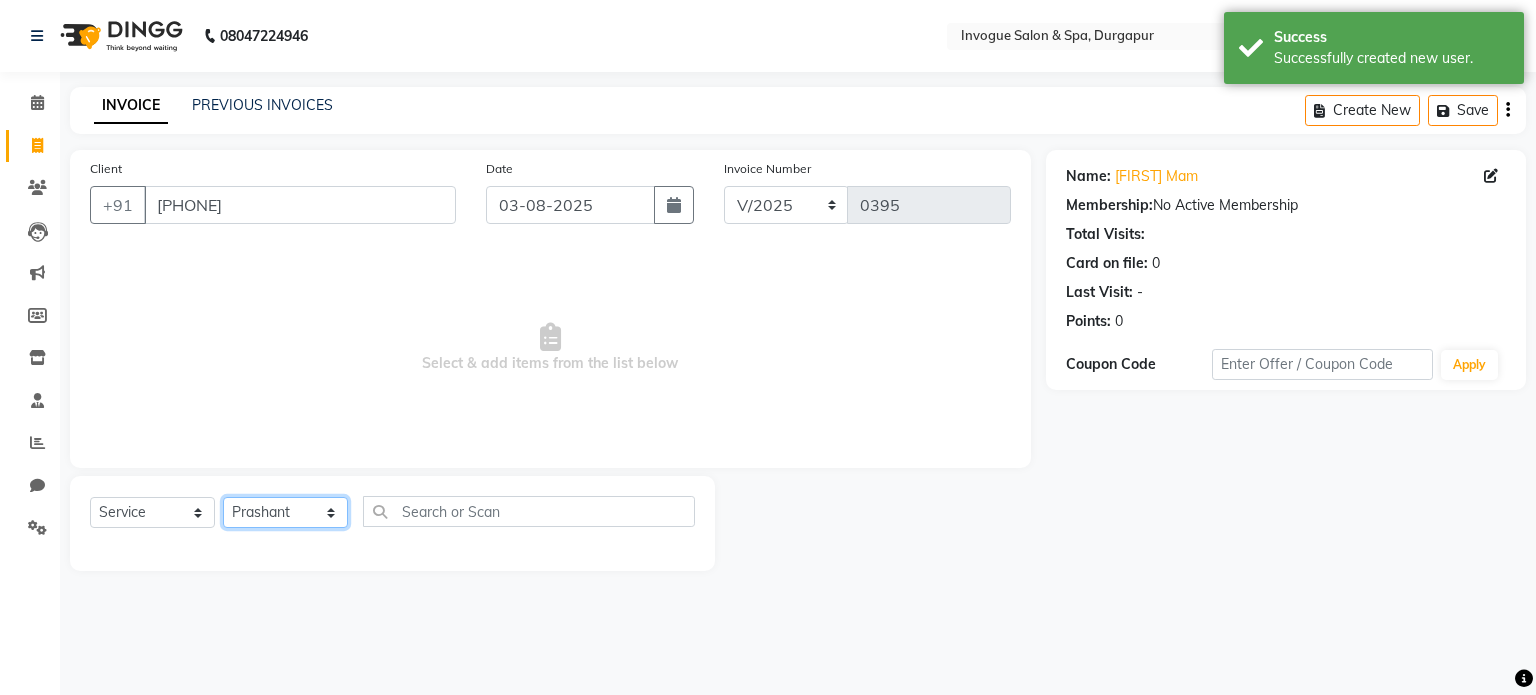 click on "Select Therapist Abhijeet  Ayesha Beauty  Madhu Nandini   Prashant Priyanka   Riya Sangita ( Spa Therapist )  Simi" 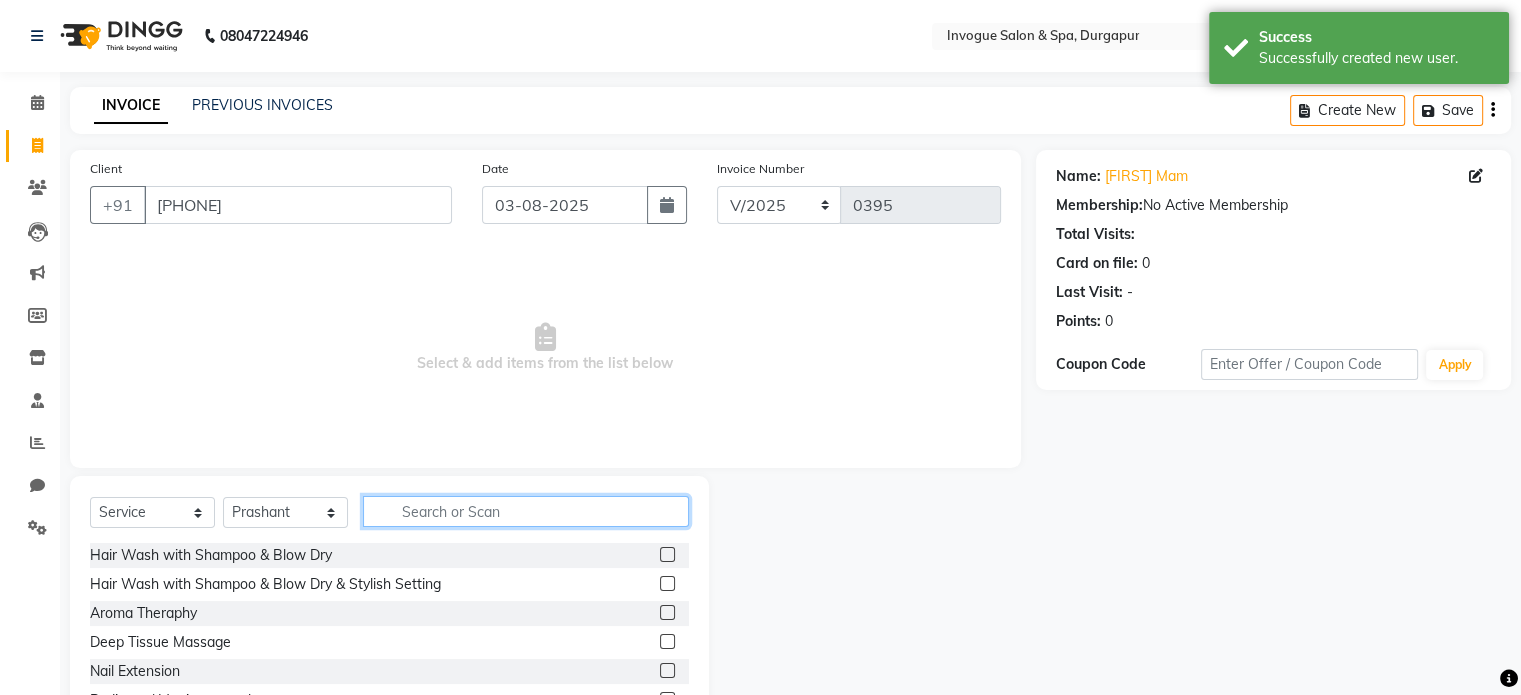 click 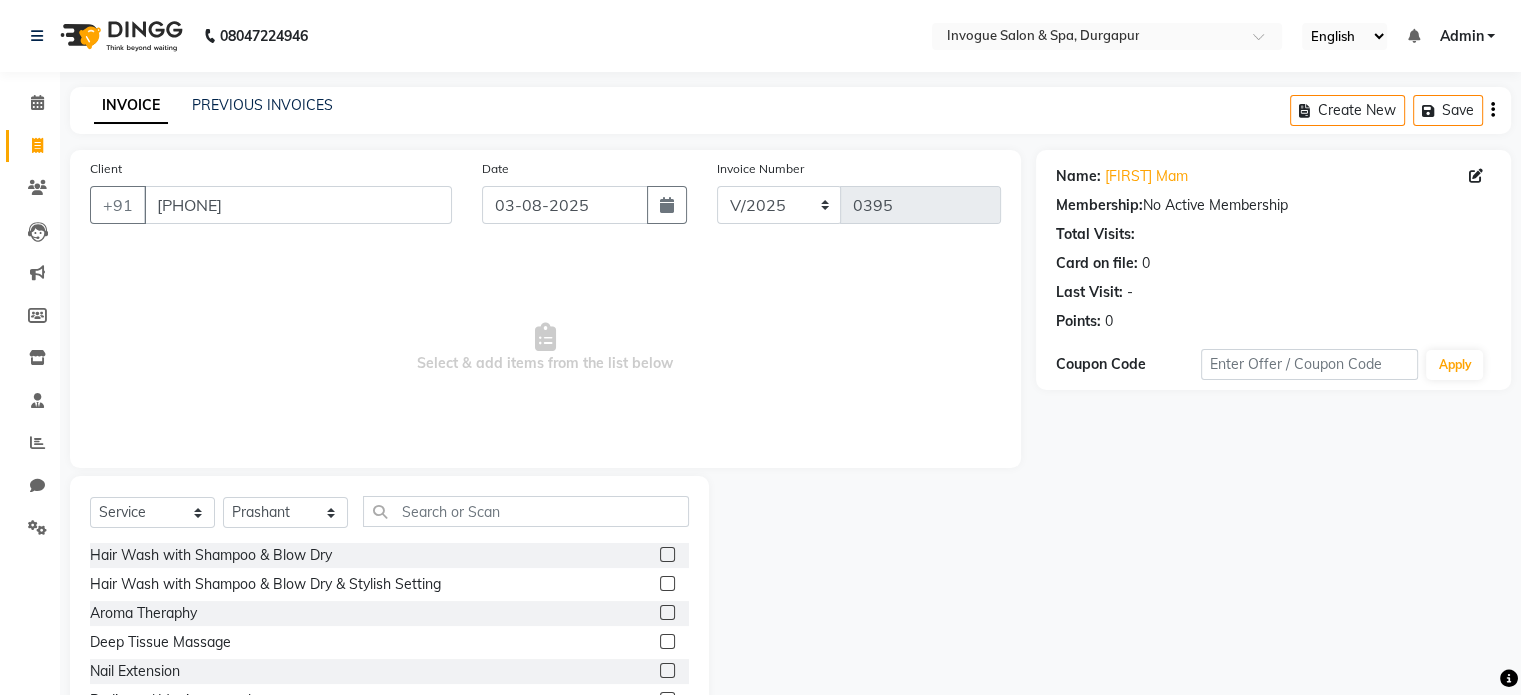 click 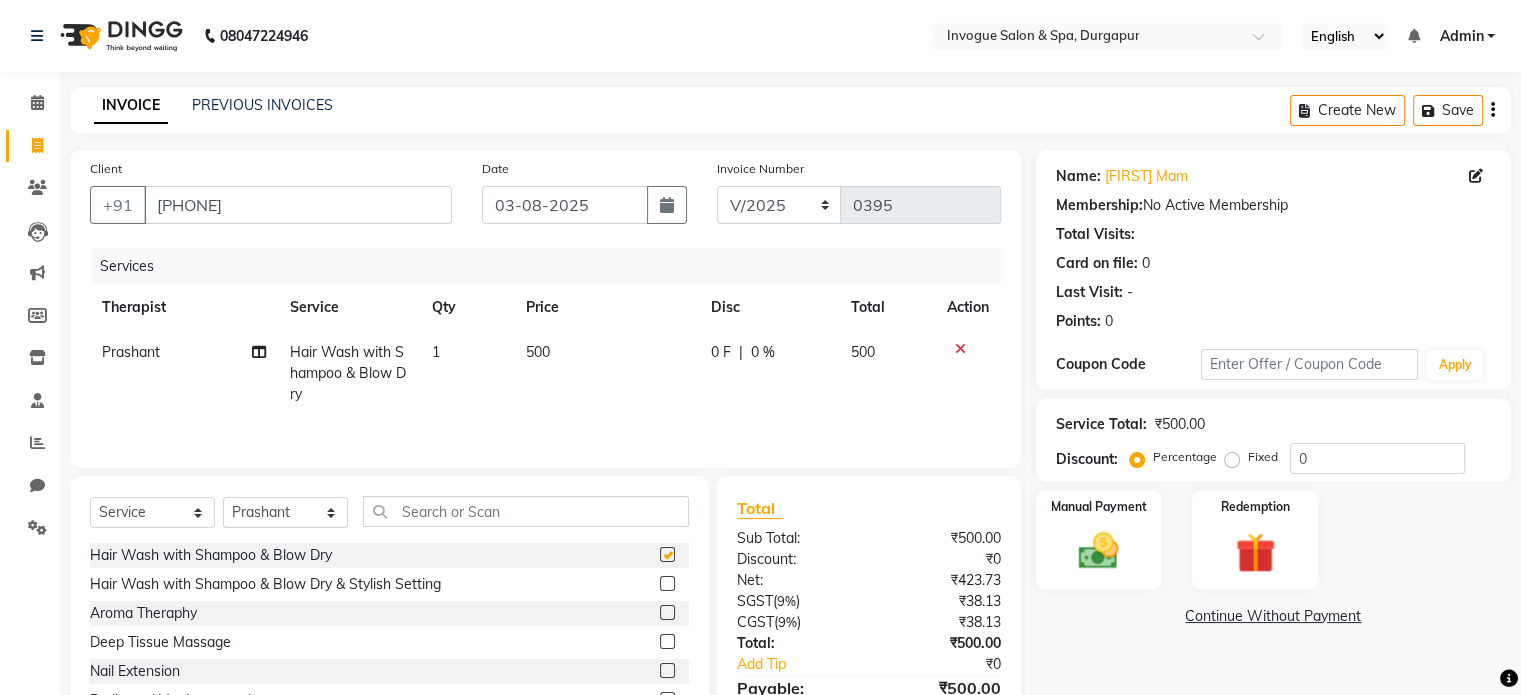 checkbox on "false" 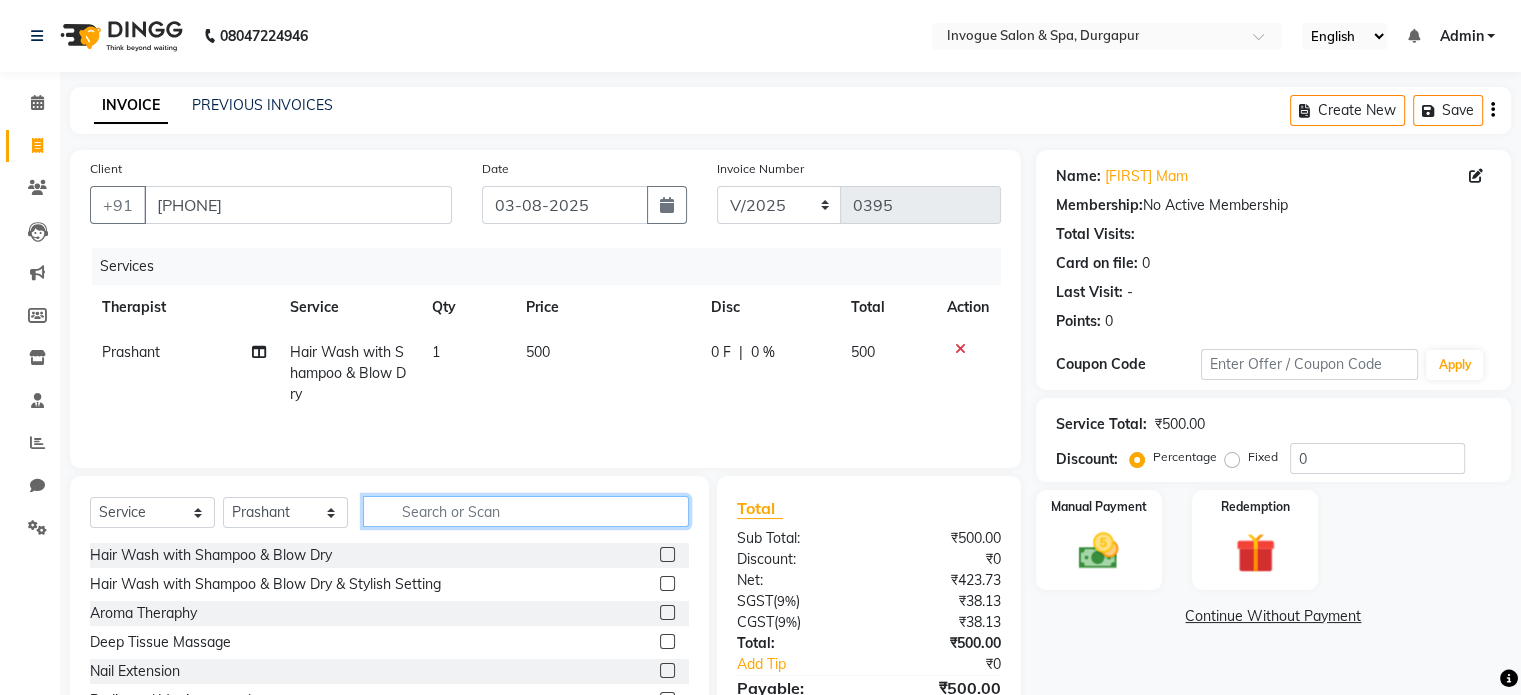 click 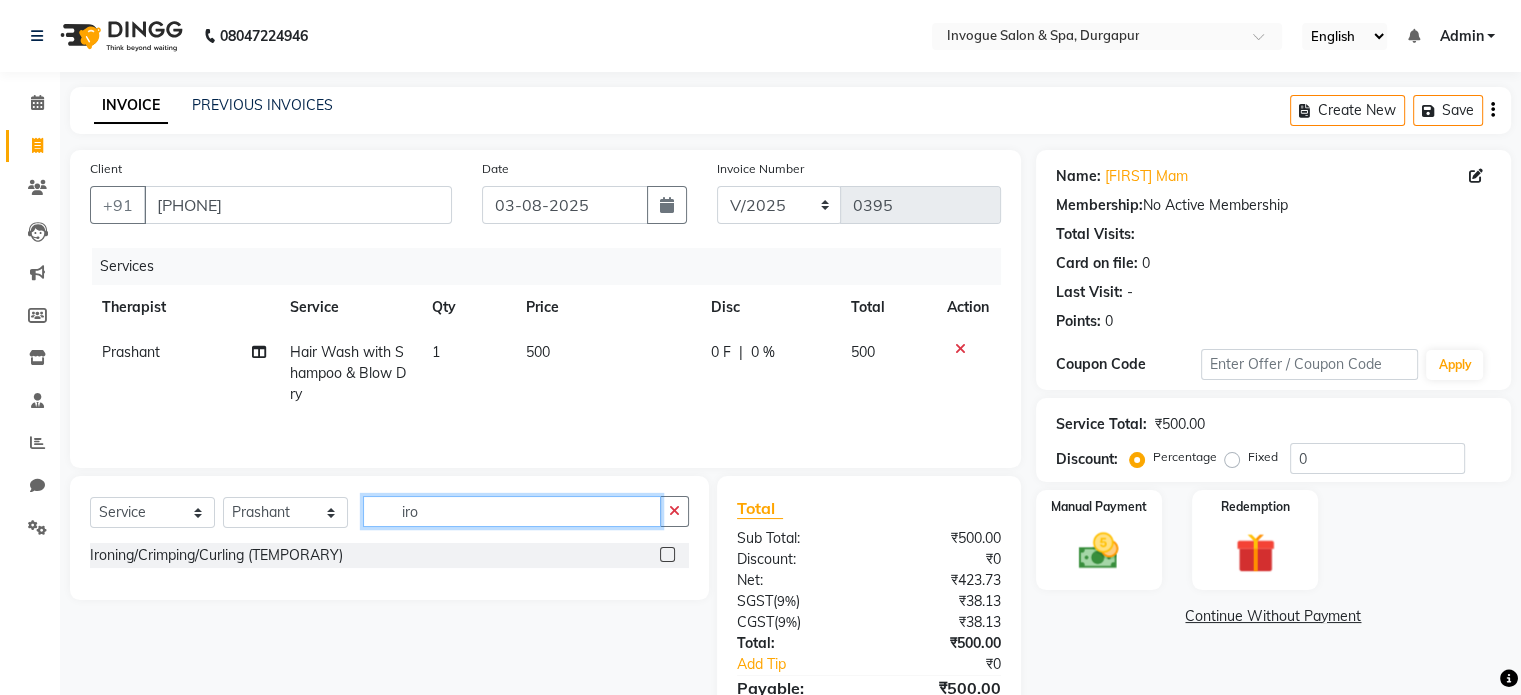 type on "iro" 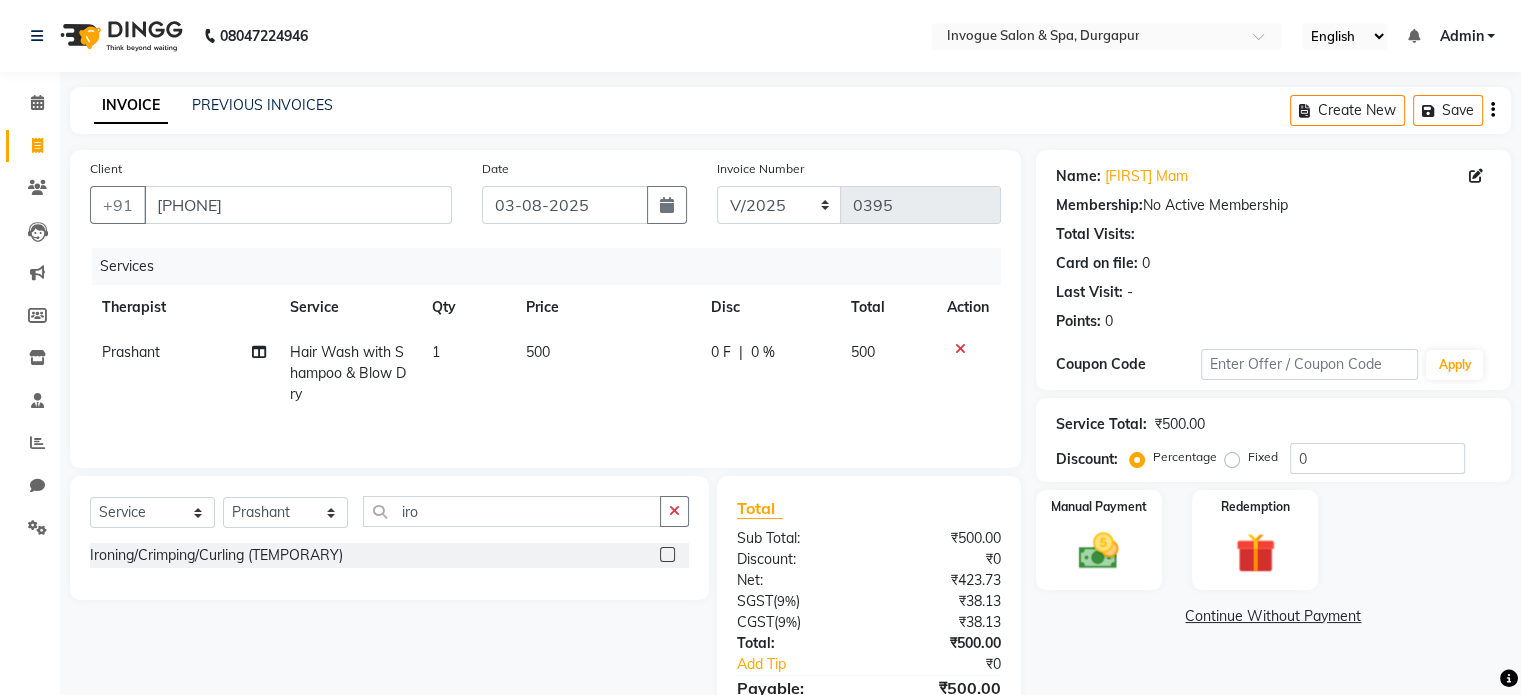 drag, startPoint x: 660, startPoint y: 557, endPoint x: 672, endPoint y: 557, distance: 12 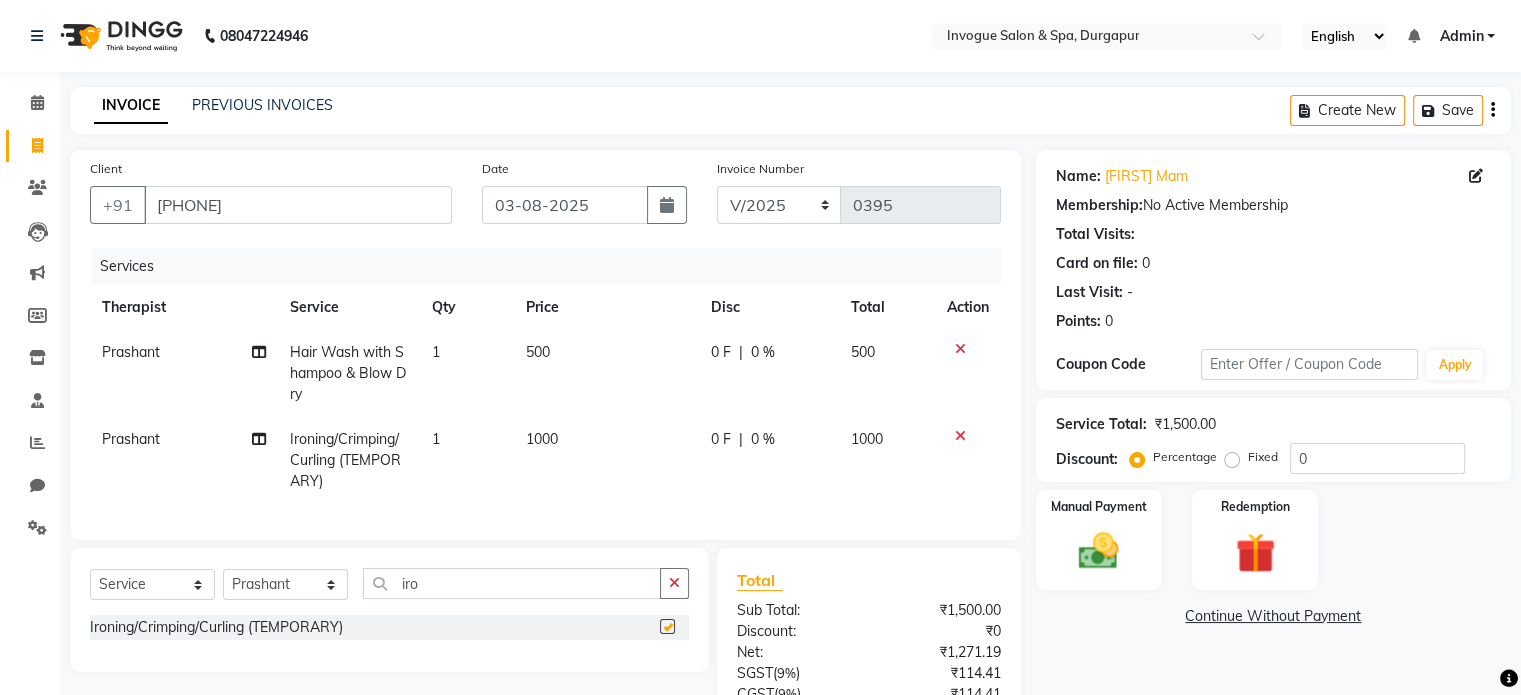 checkbox on "false" 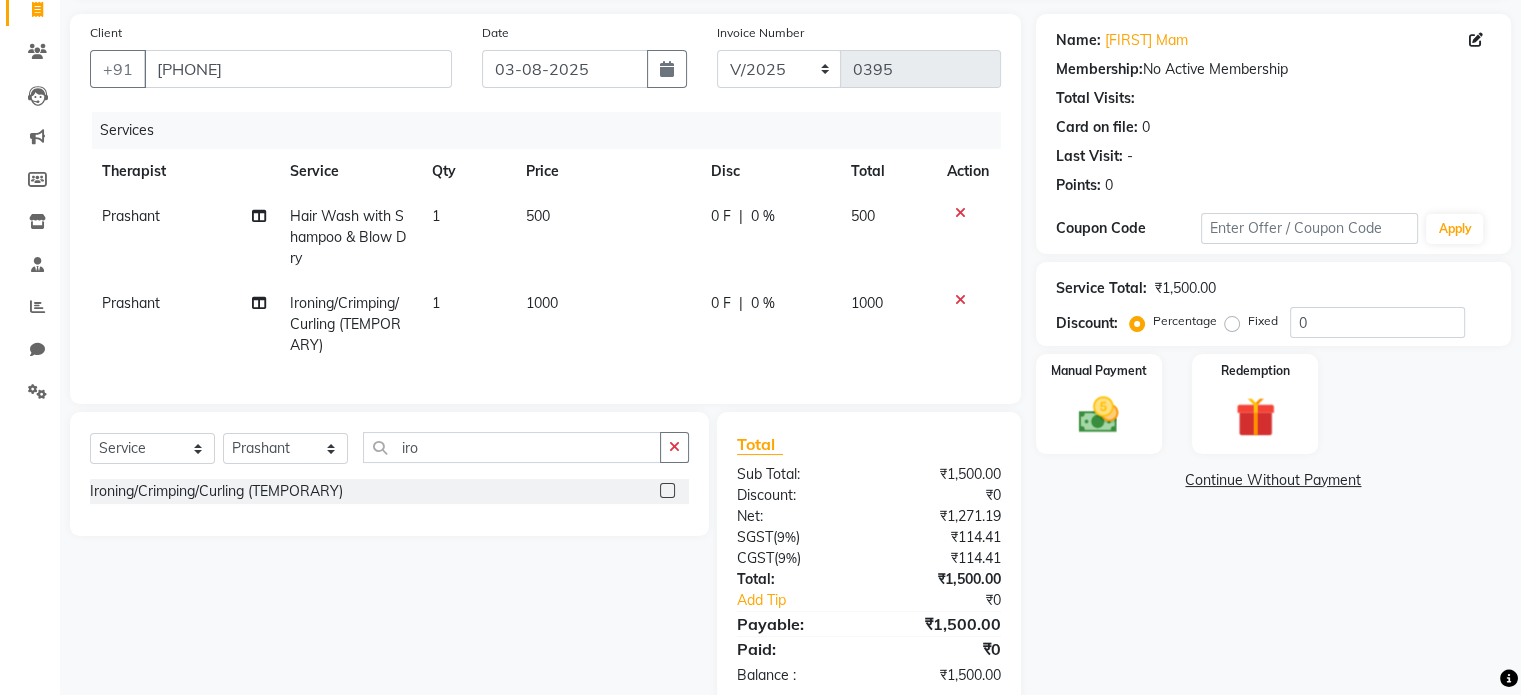 scroll, scrollTop: 192, scrollLeft: 0, axis: vertical 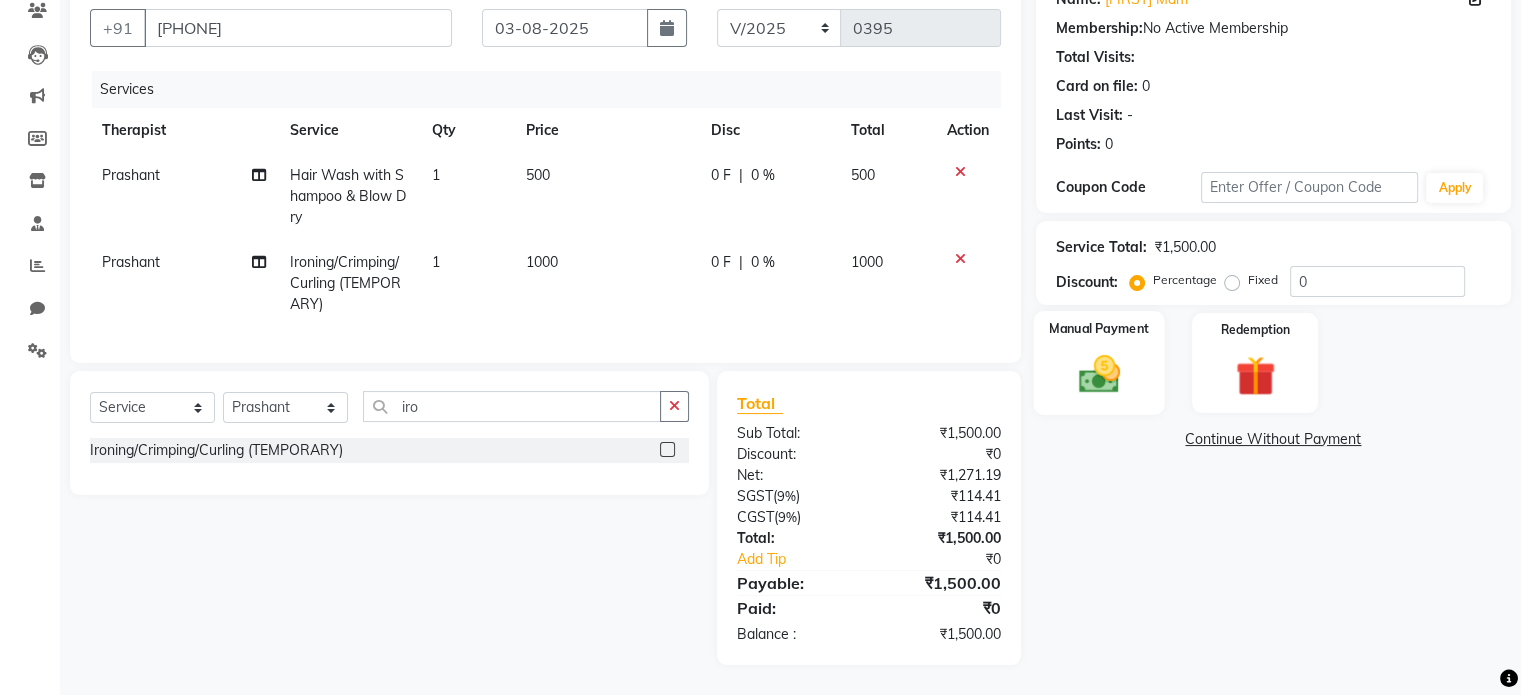 click 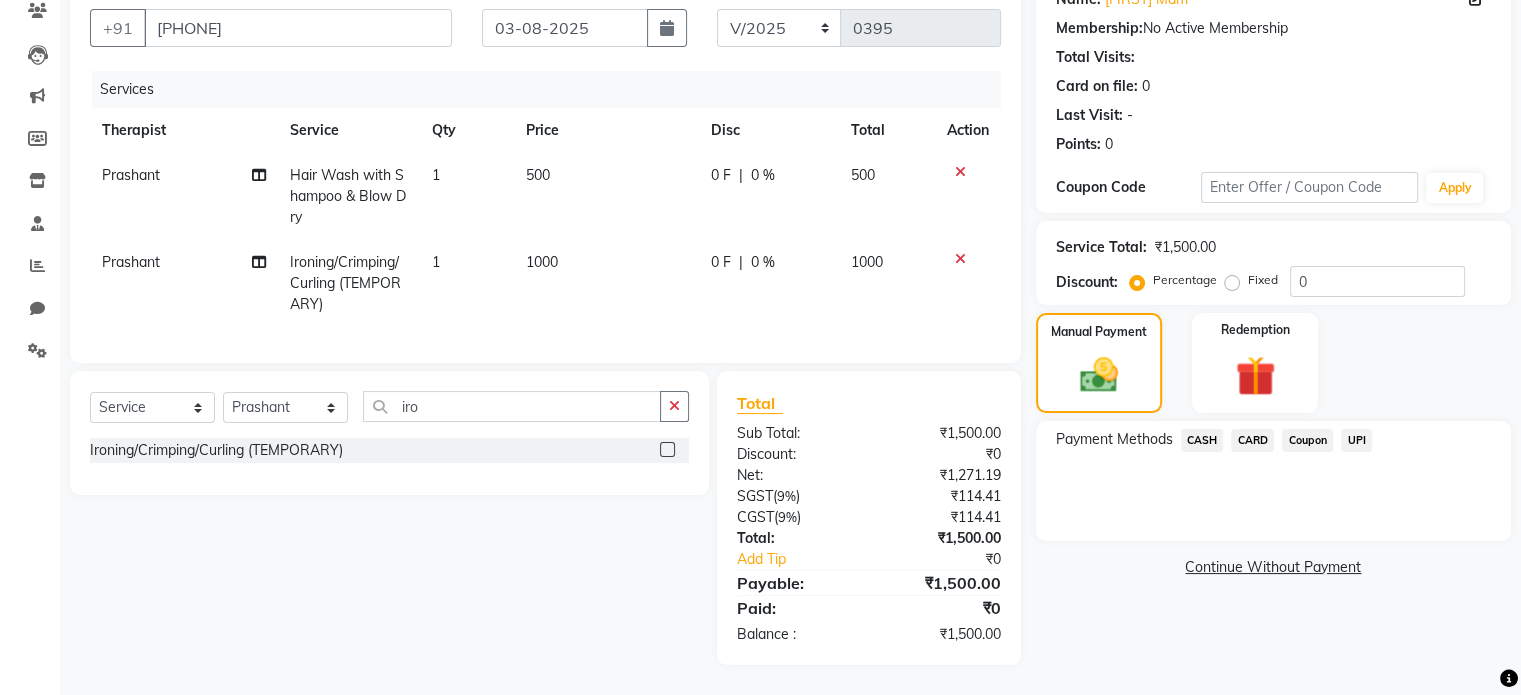click on "UPI" 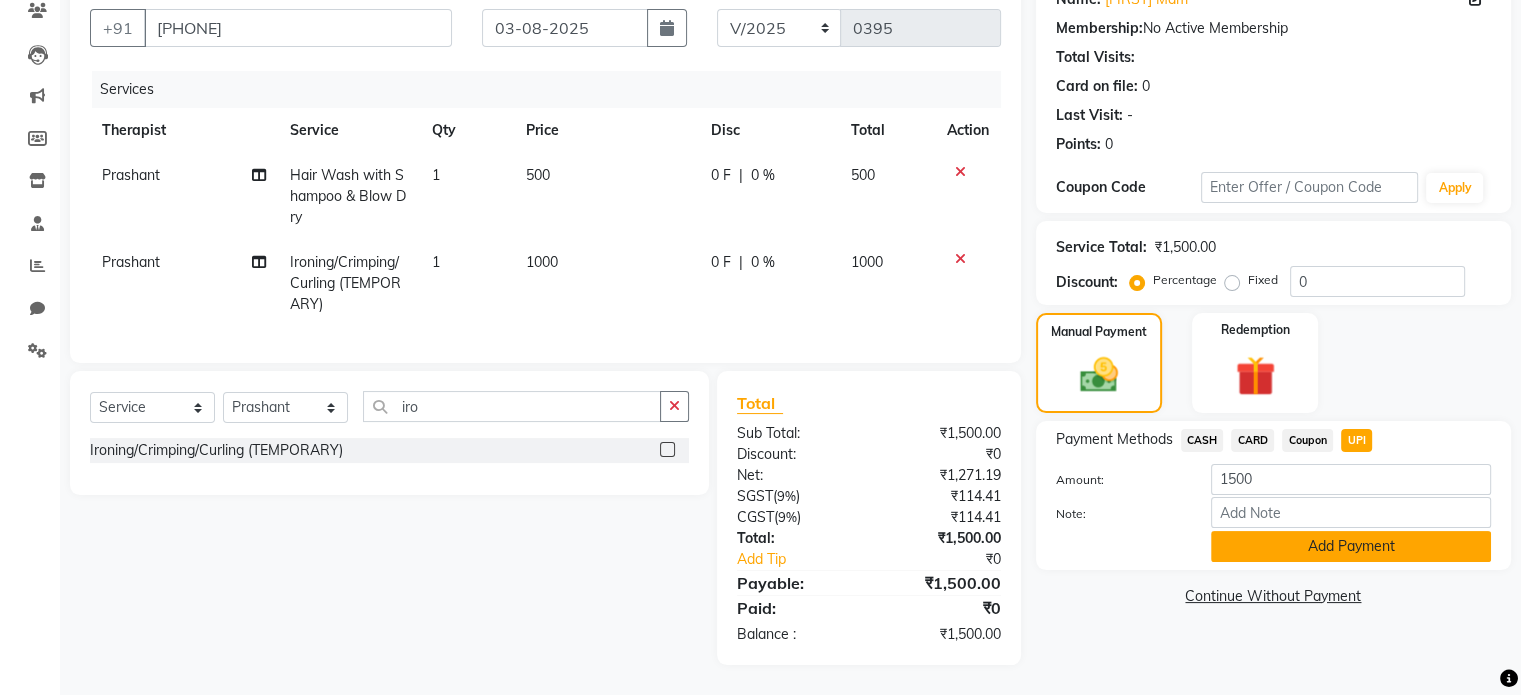 click on "Add Payment" 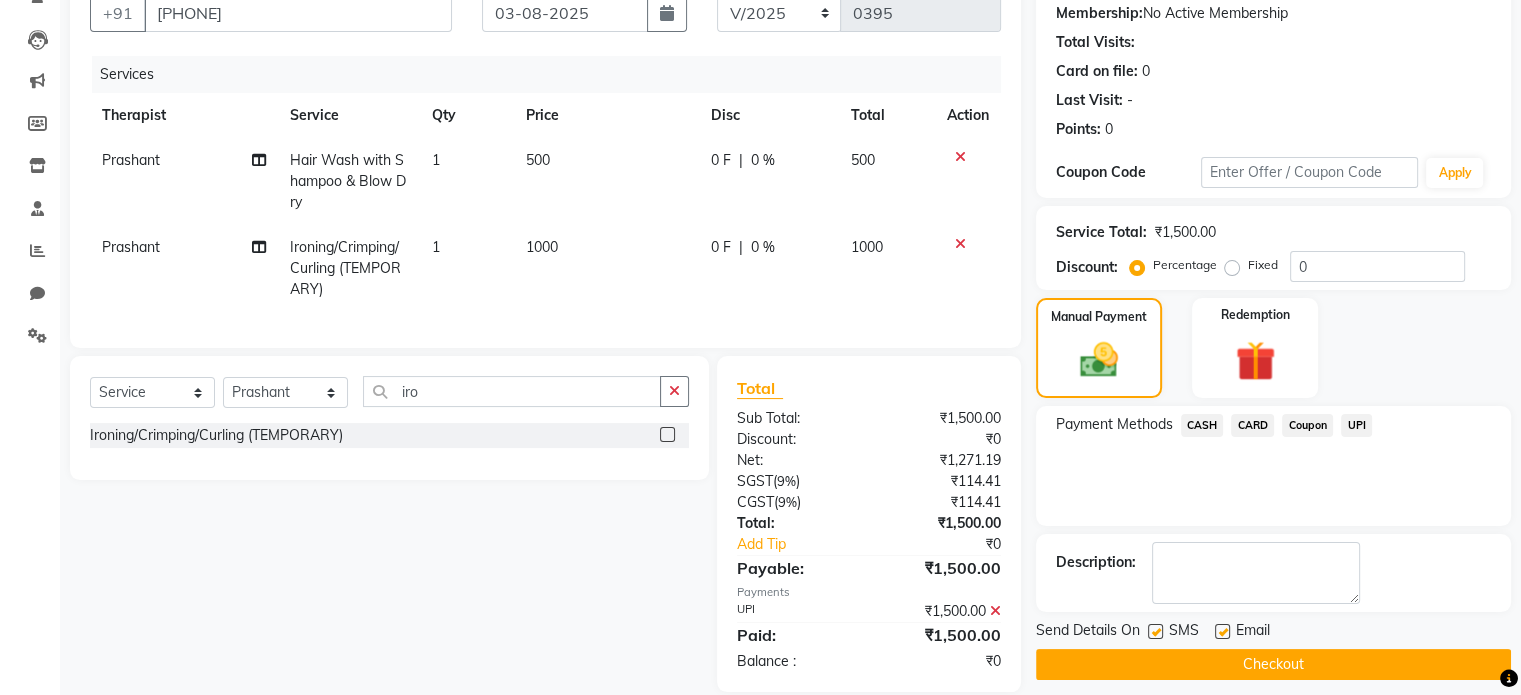 scroll, scrollTop: 234, scrollLeft: 0, axis: vertical 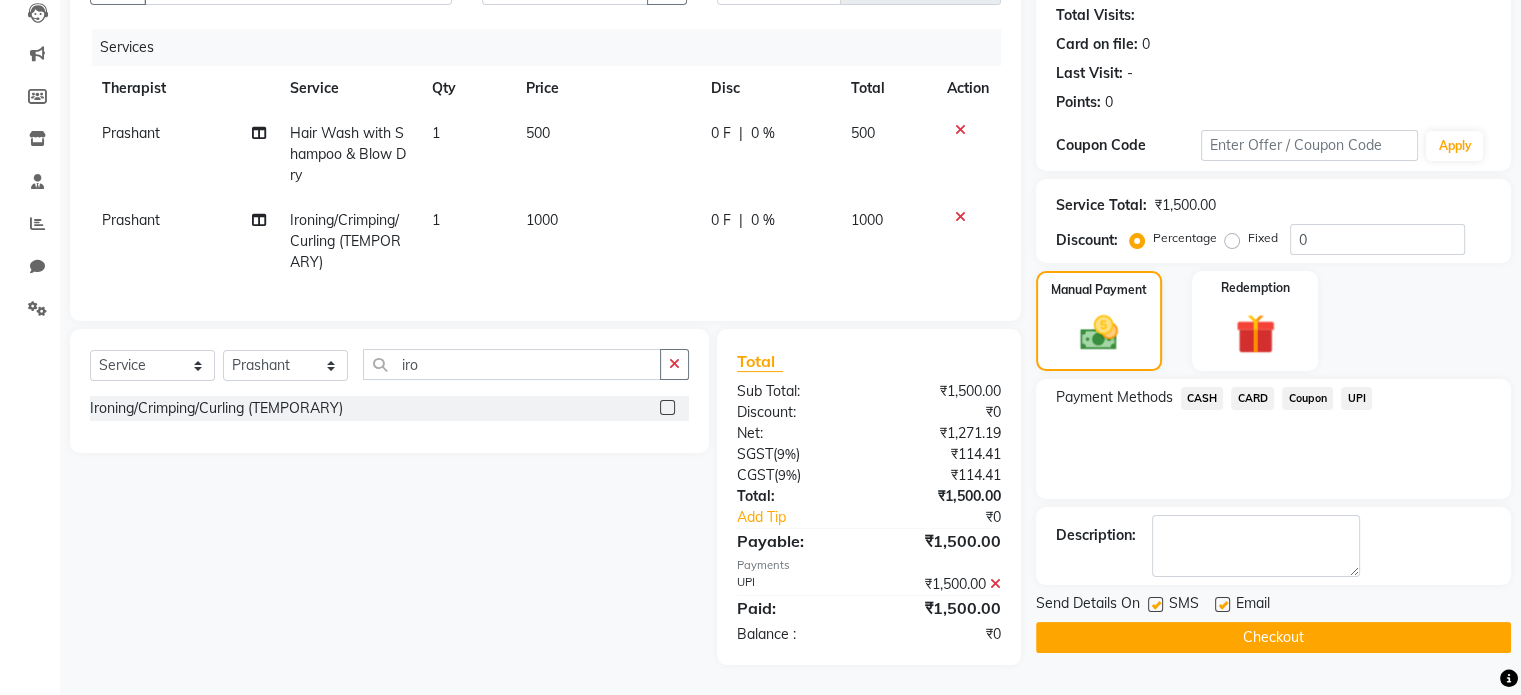 click on "Checkout" 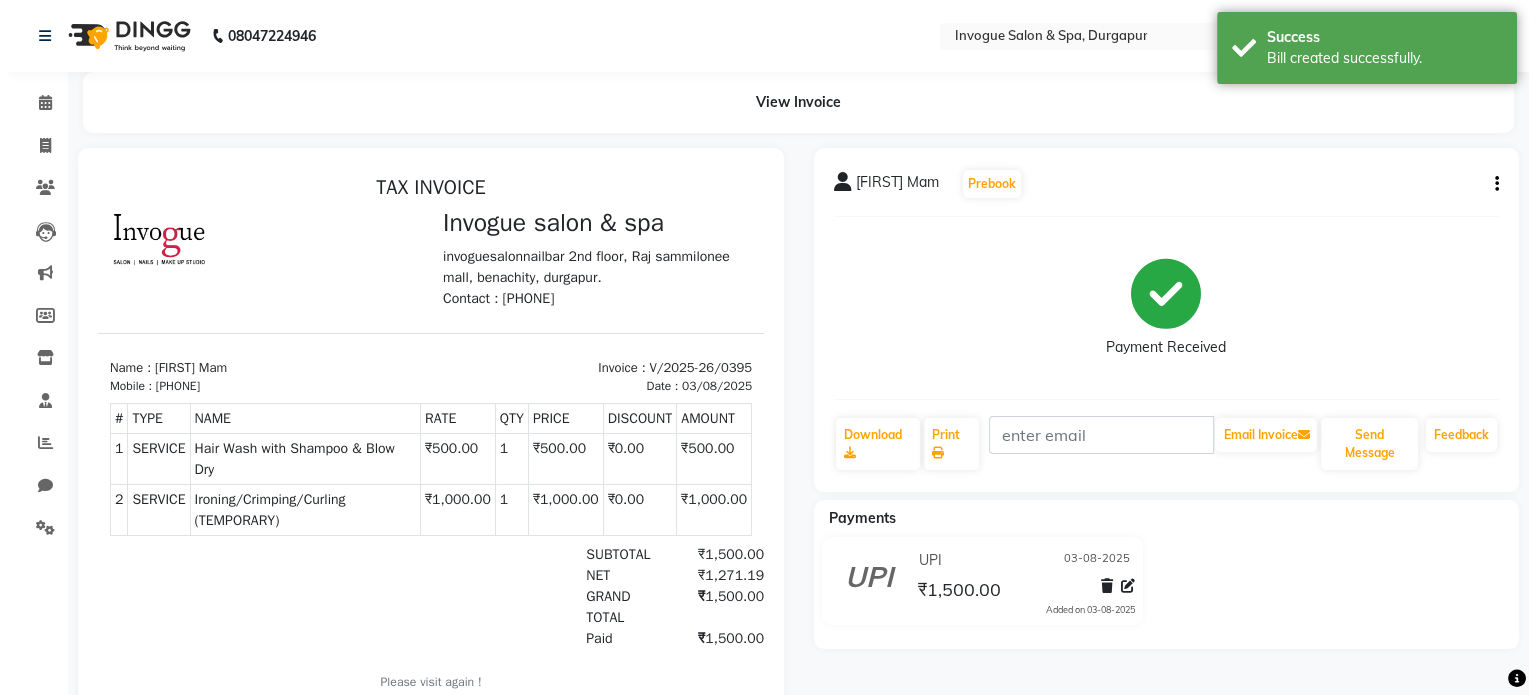 scroll, scrollTop: 0, scrollLeft: 0, axis: both 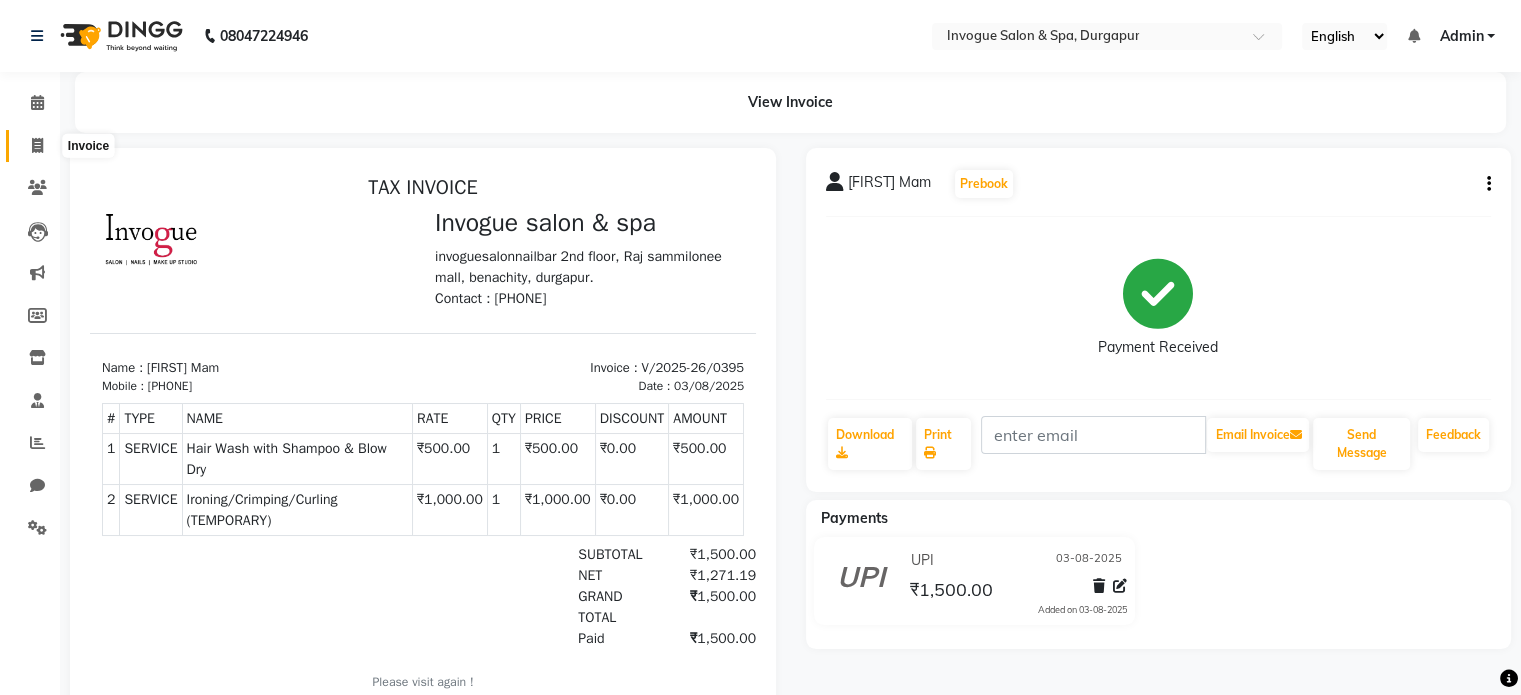 click 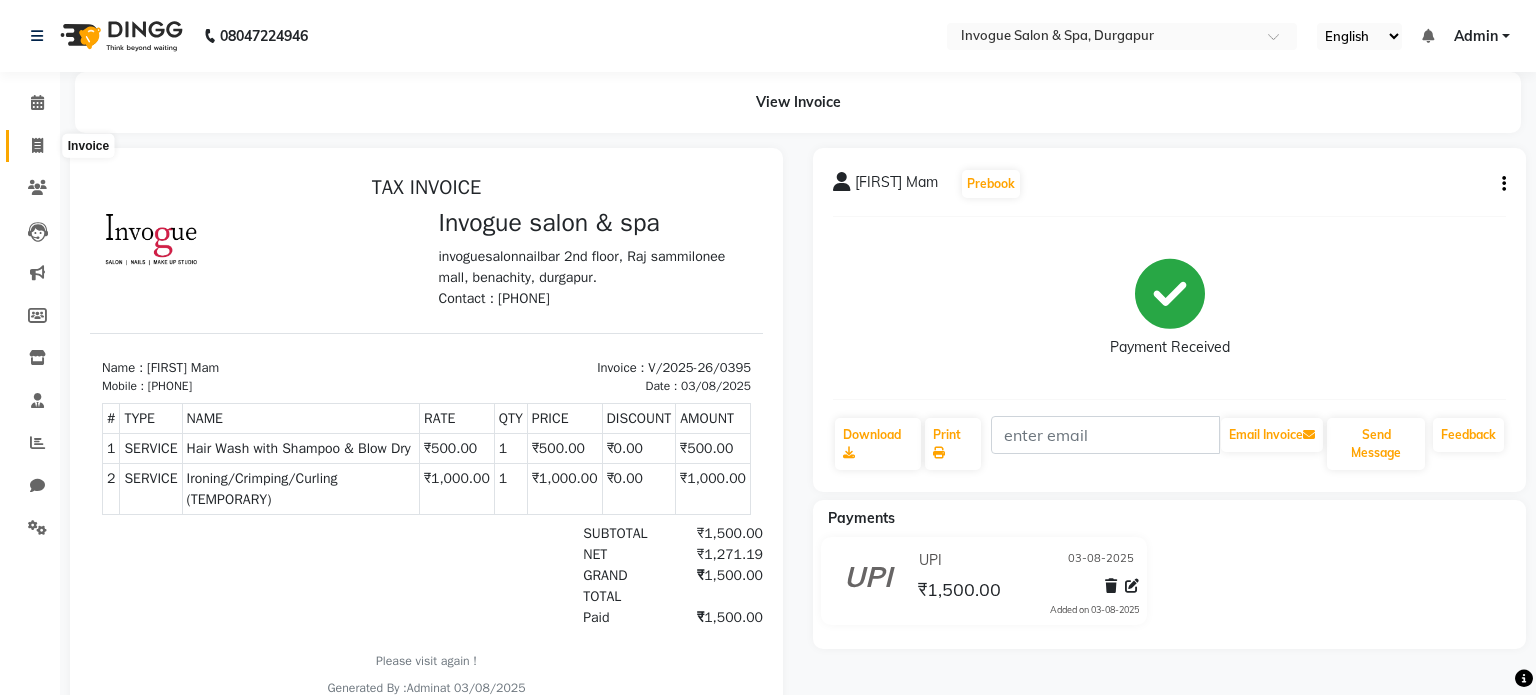 select on "service" 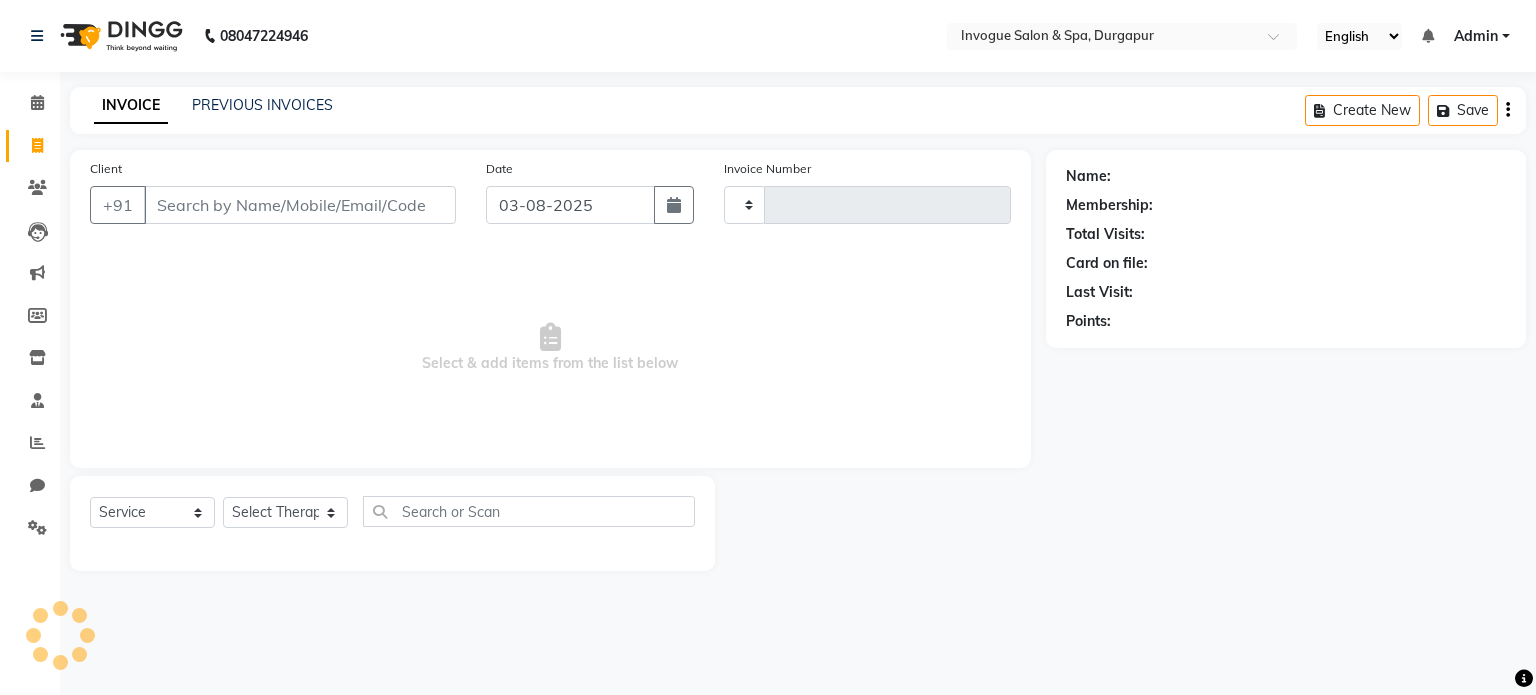 type on "0396" 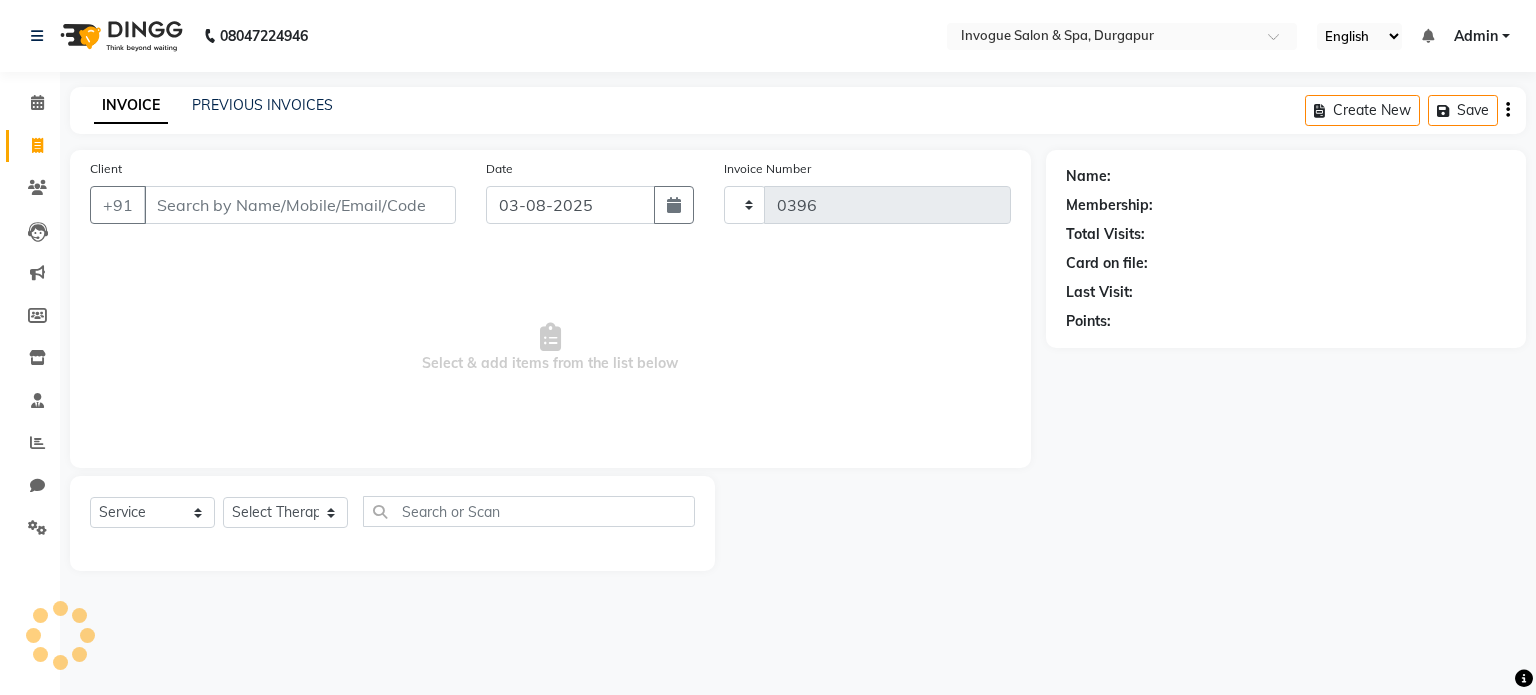 select on "[NUMBER]" 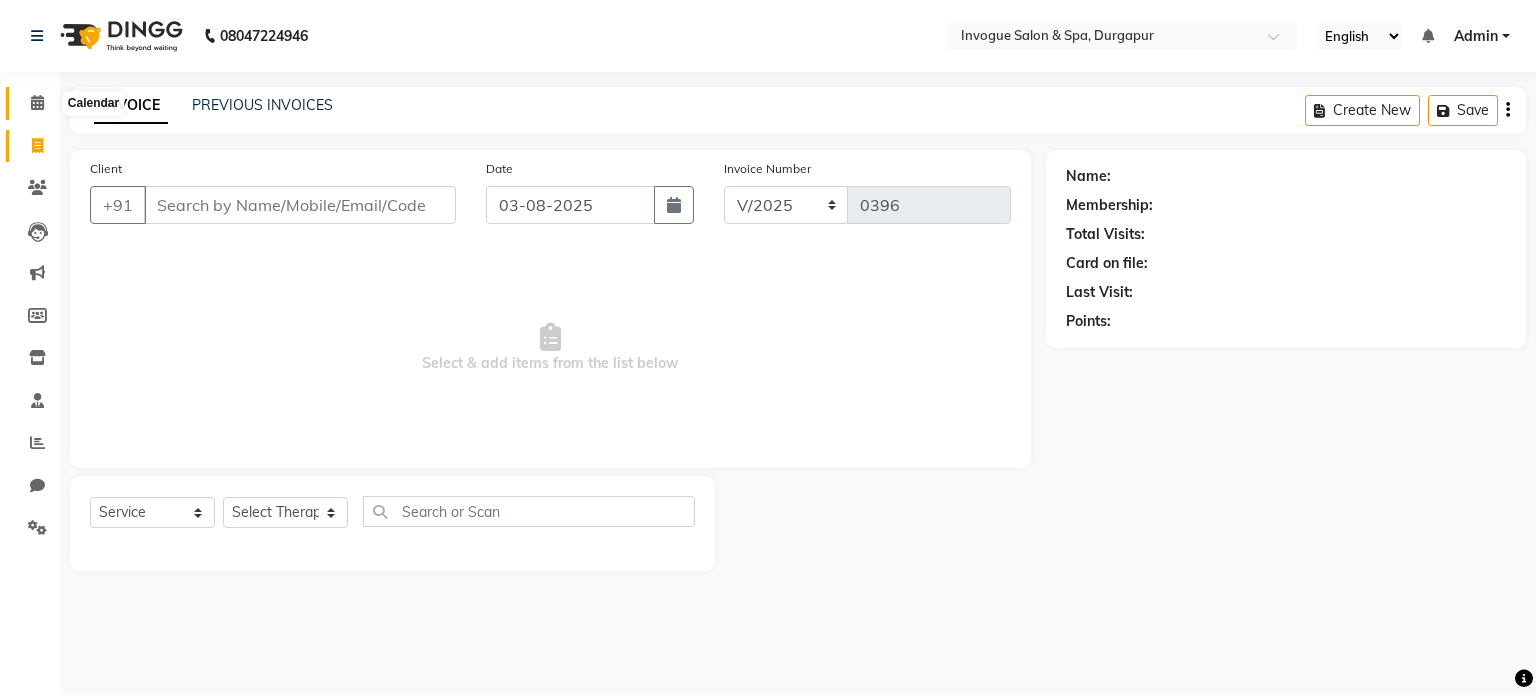 click 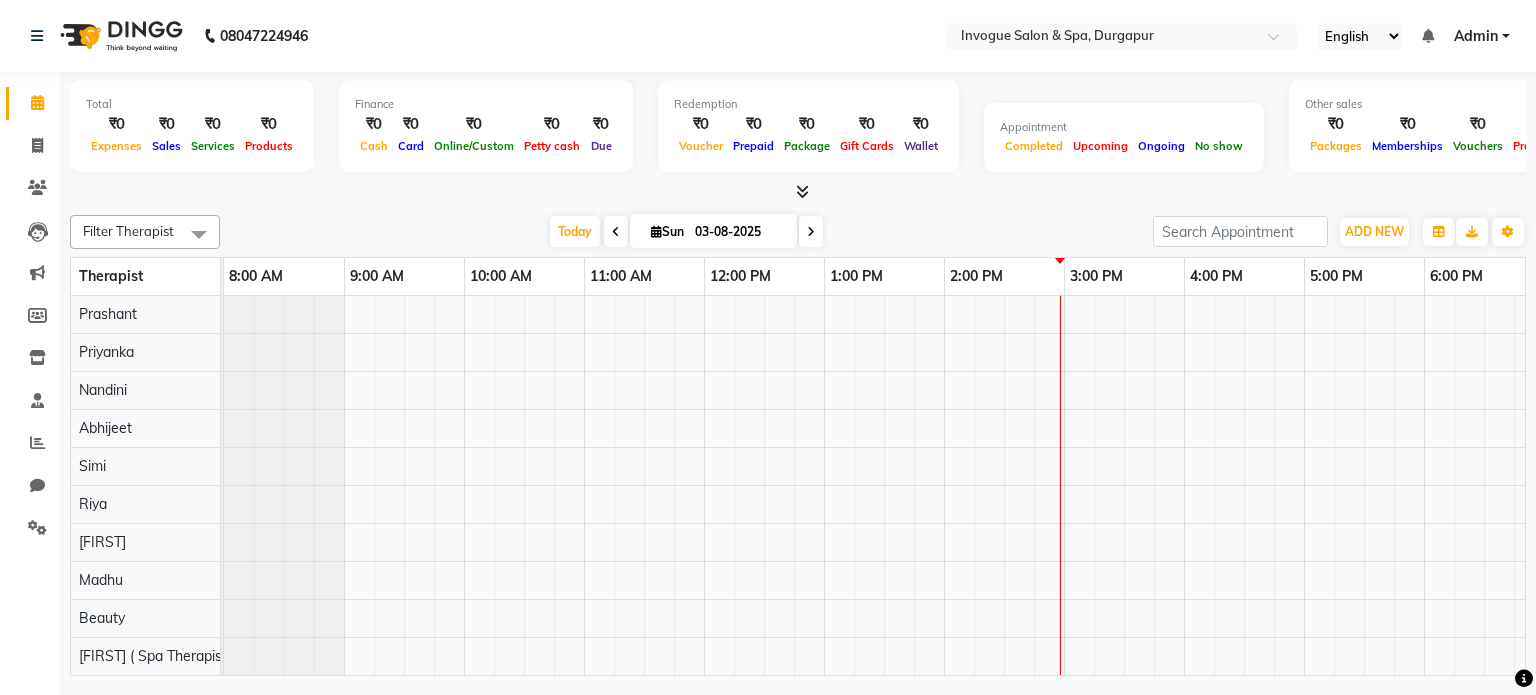 scroll, scrollTop: 0, scrollLeft: 258, axis: horizontal 